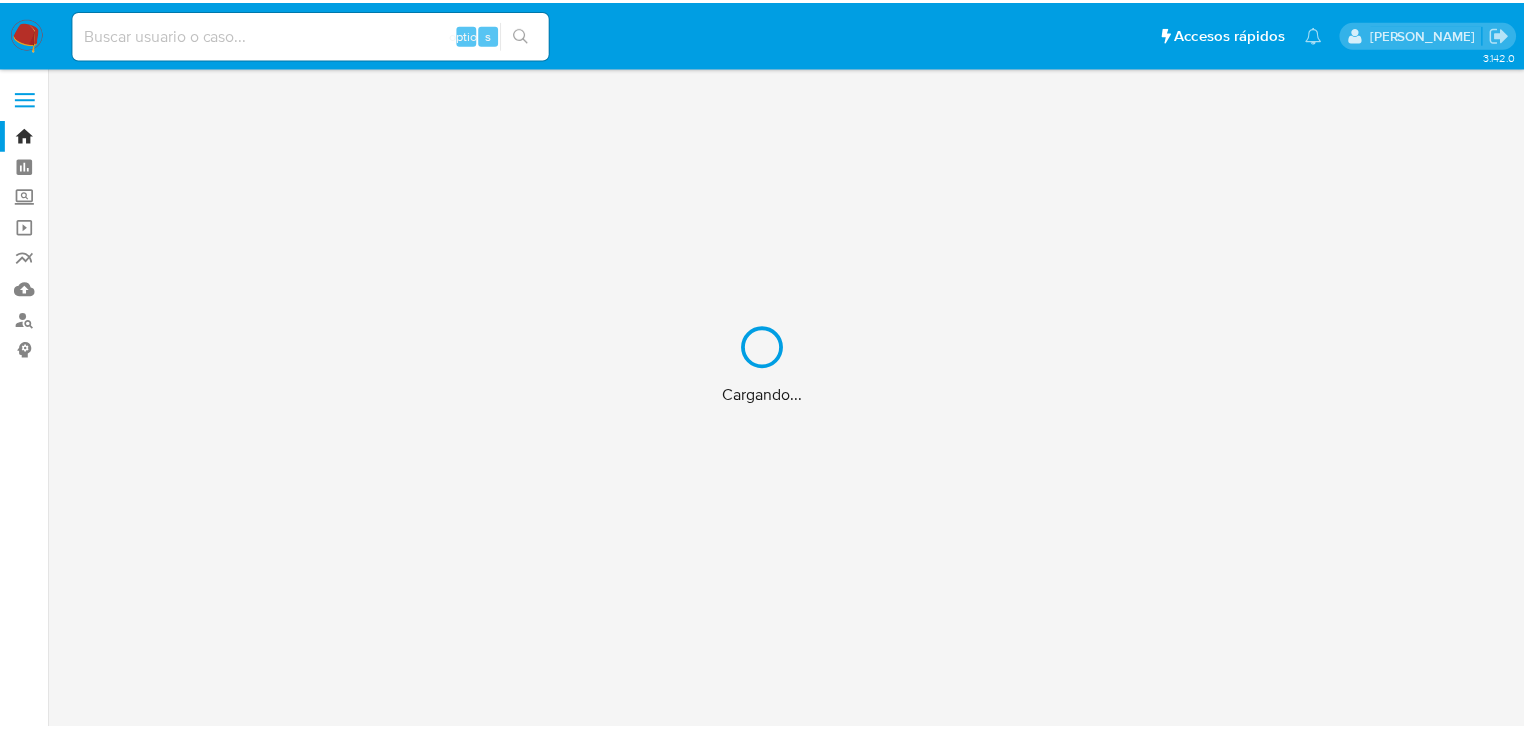 scroll, scrollTop: 0, scrollLeft: 0, axis: both 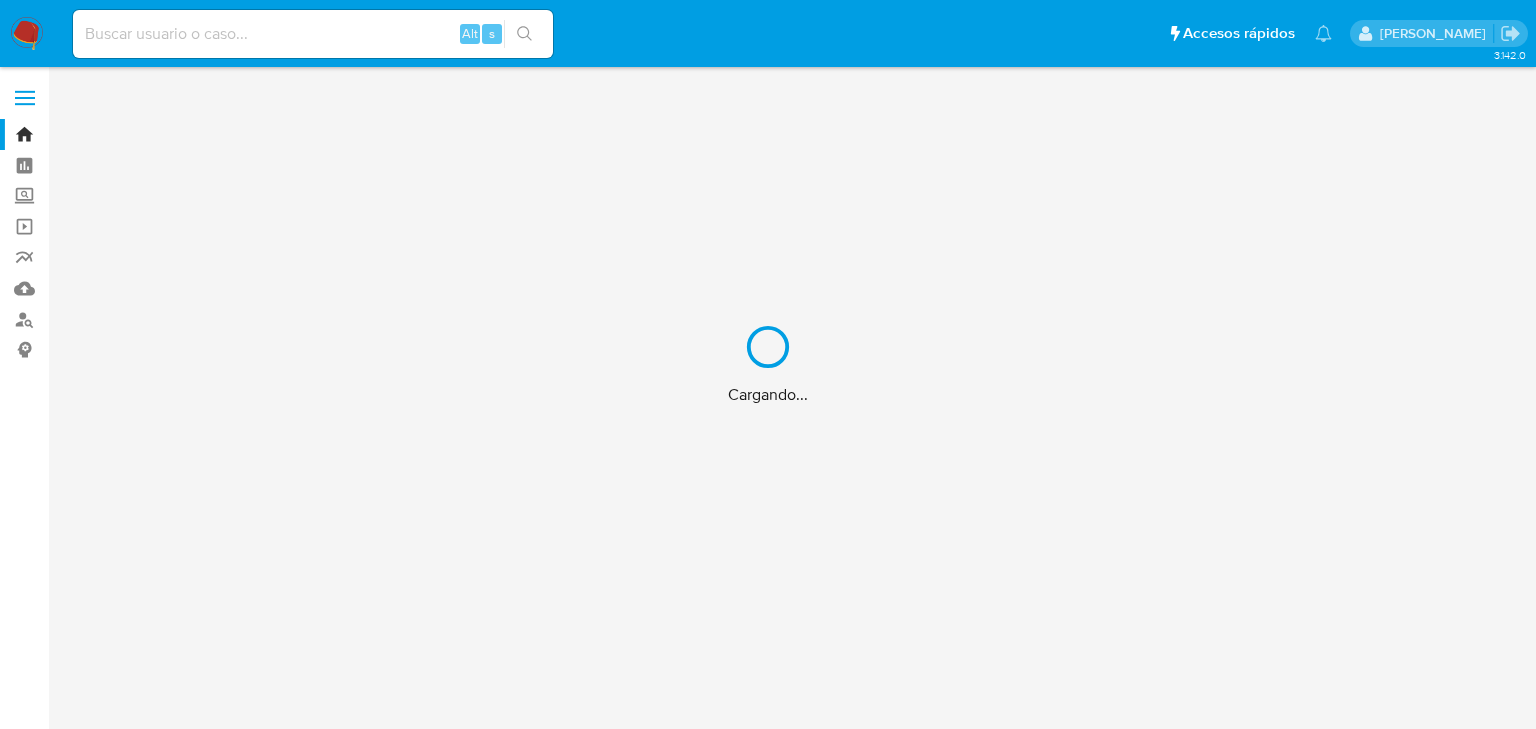 click on "Cargando..." at bounding box center (768, 364) 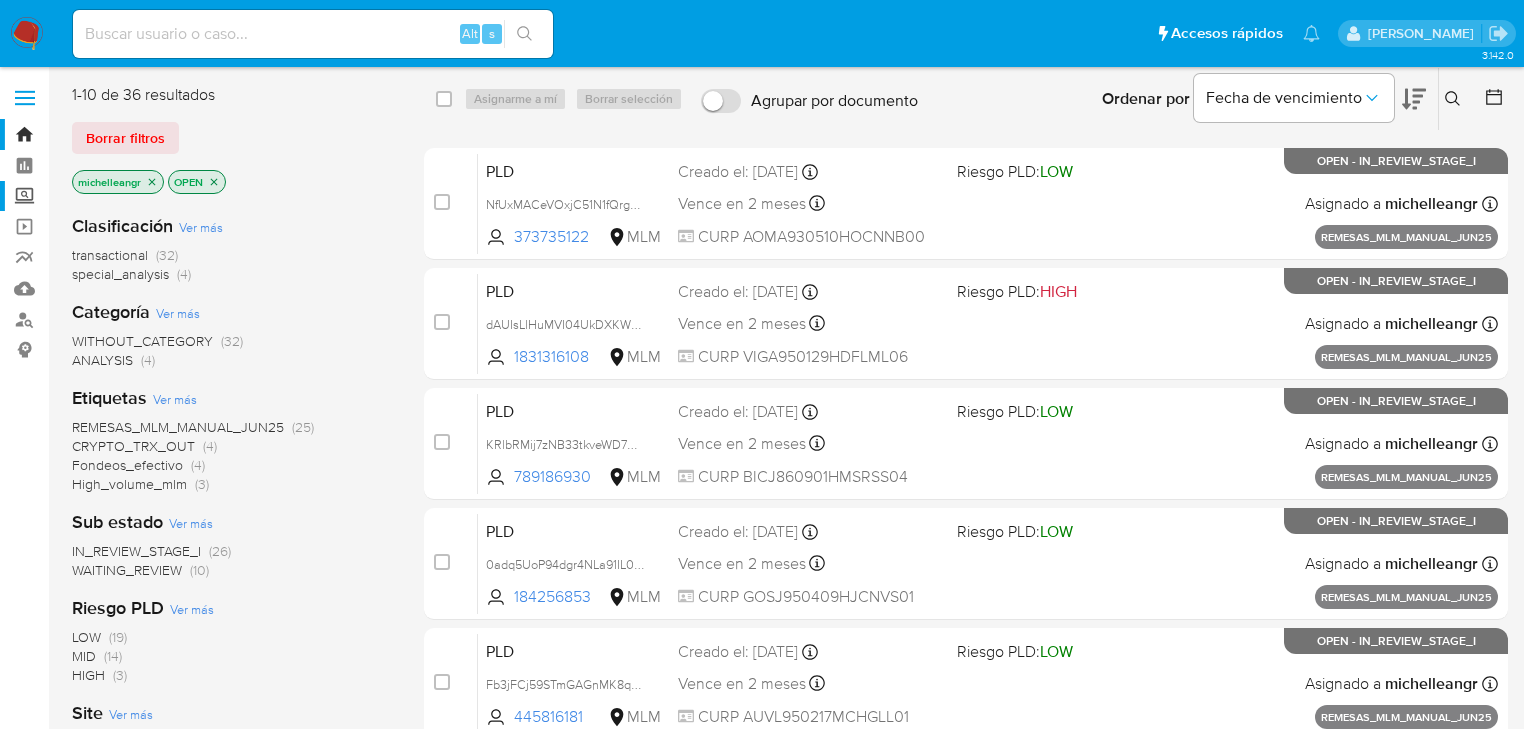click on "Screening" at bounding box center (119, 196) 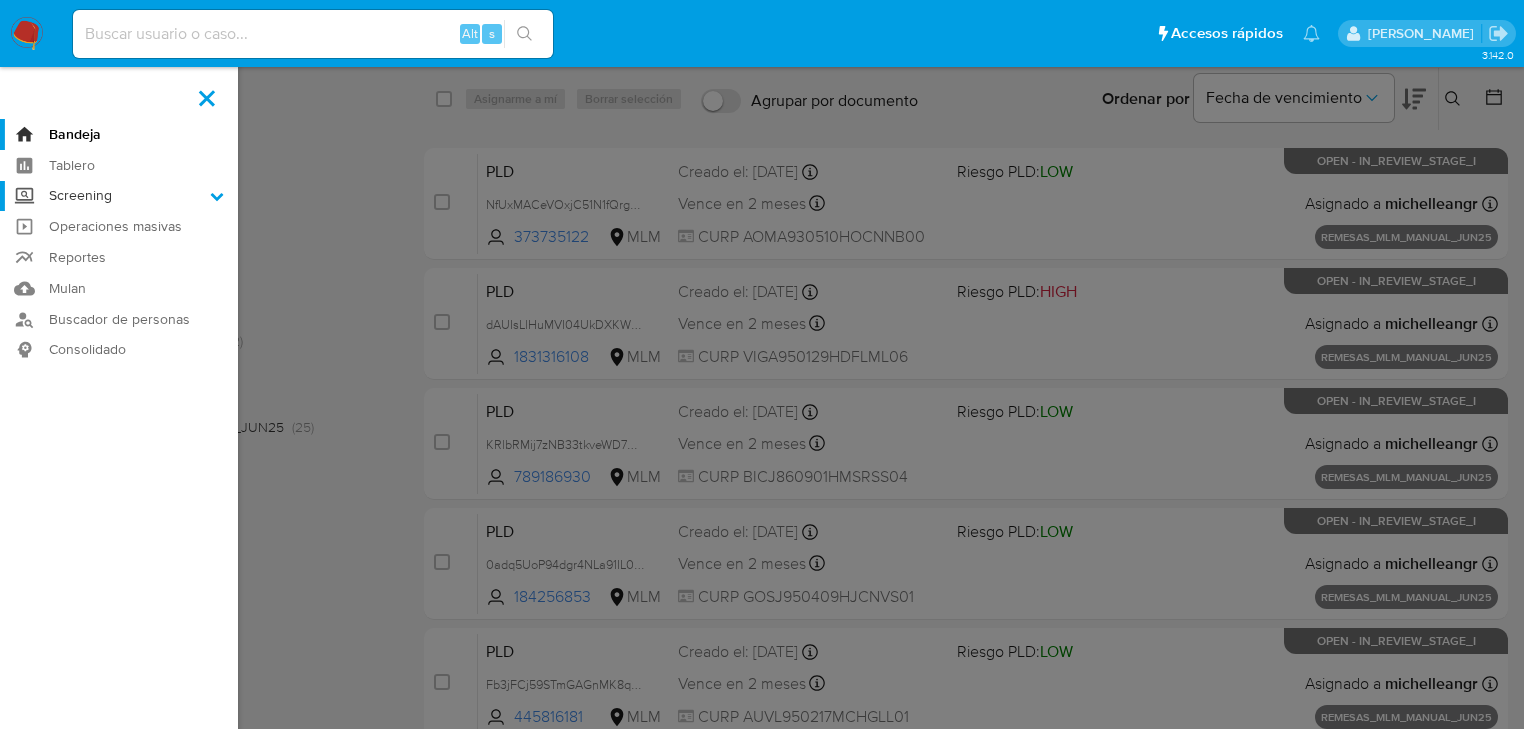 click on "Screening" at bounding box center (0, 0) 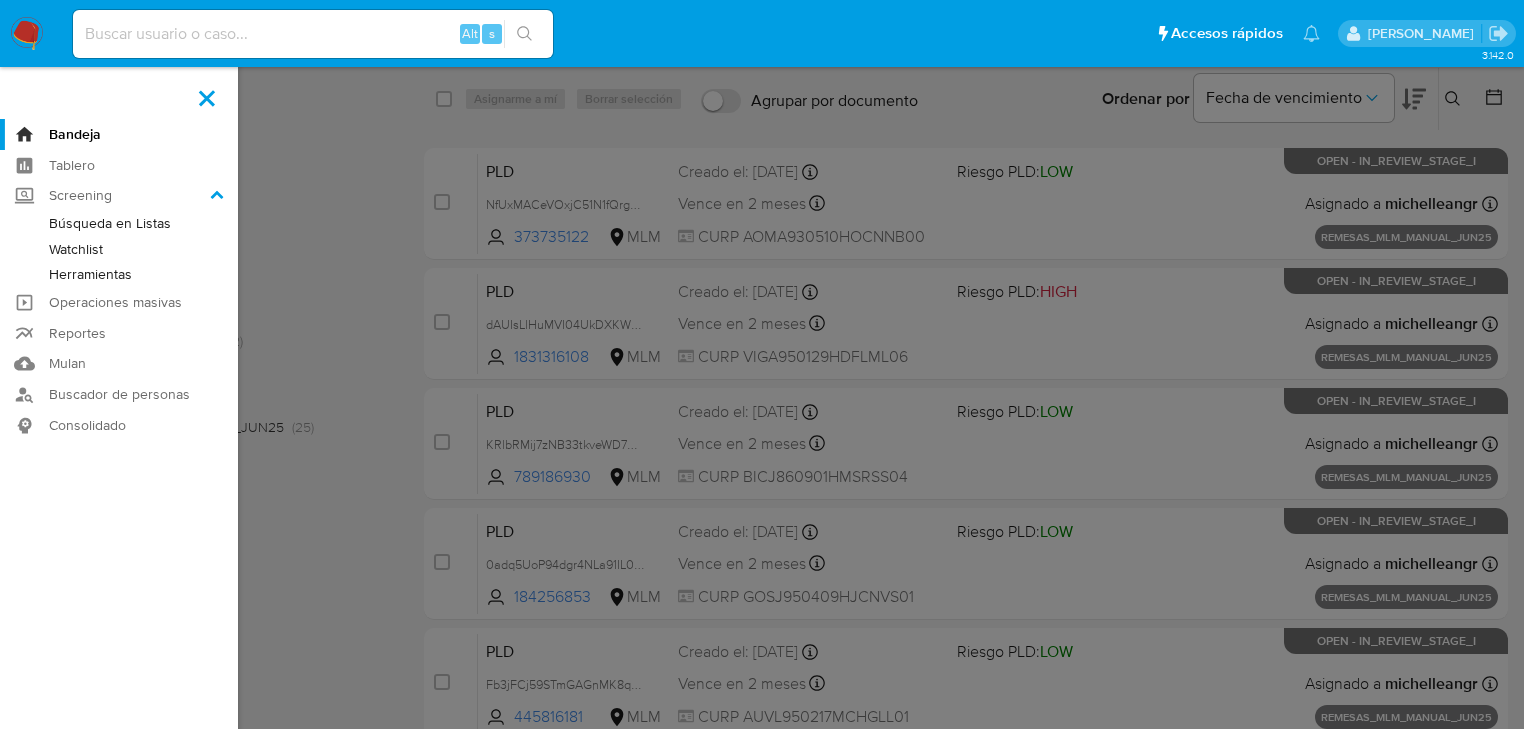 click on "Herramientas" at bounding box center [119, 274] 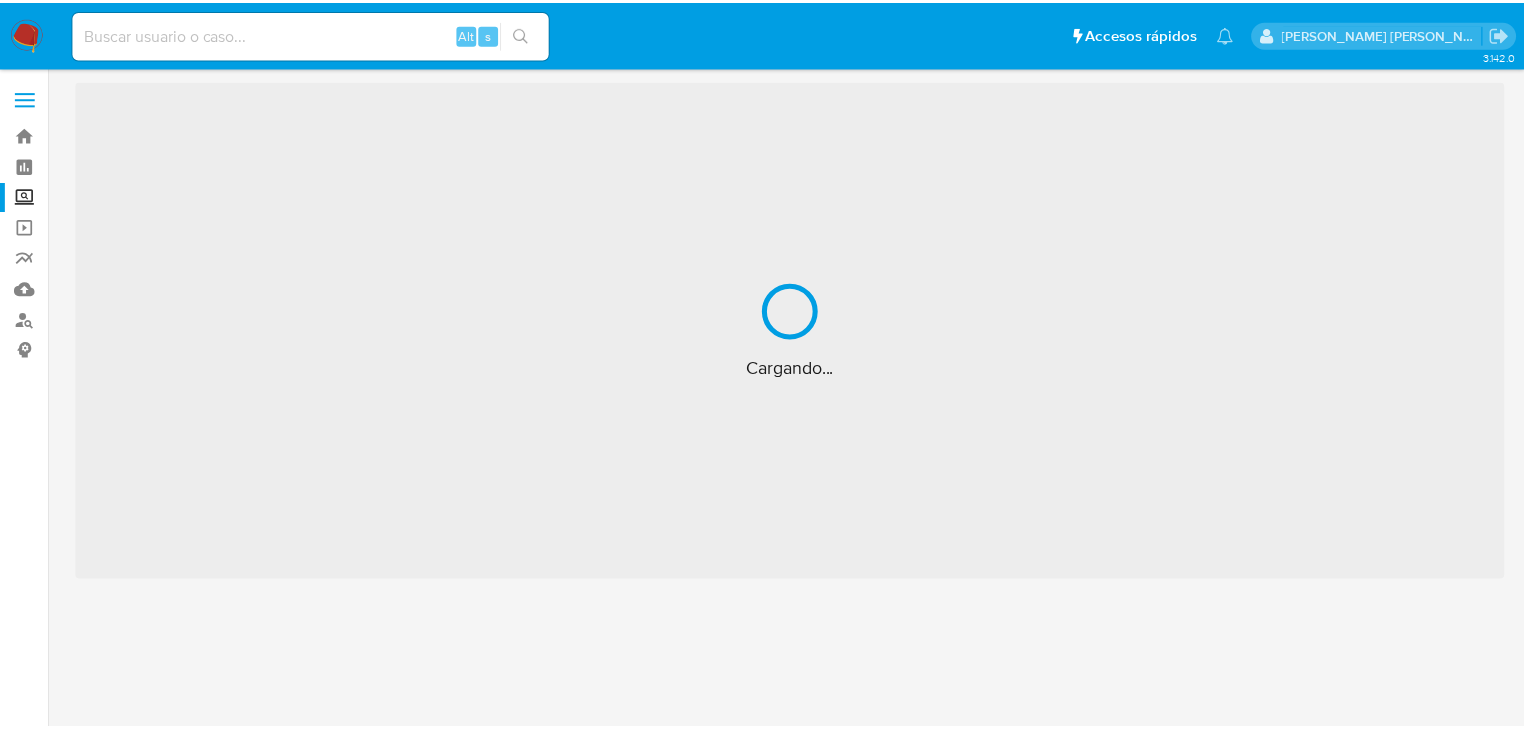 scroll, scrollTop: 0, scrollLeft: 0, axis: both 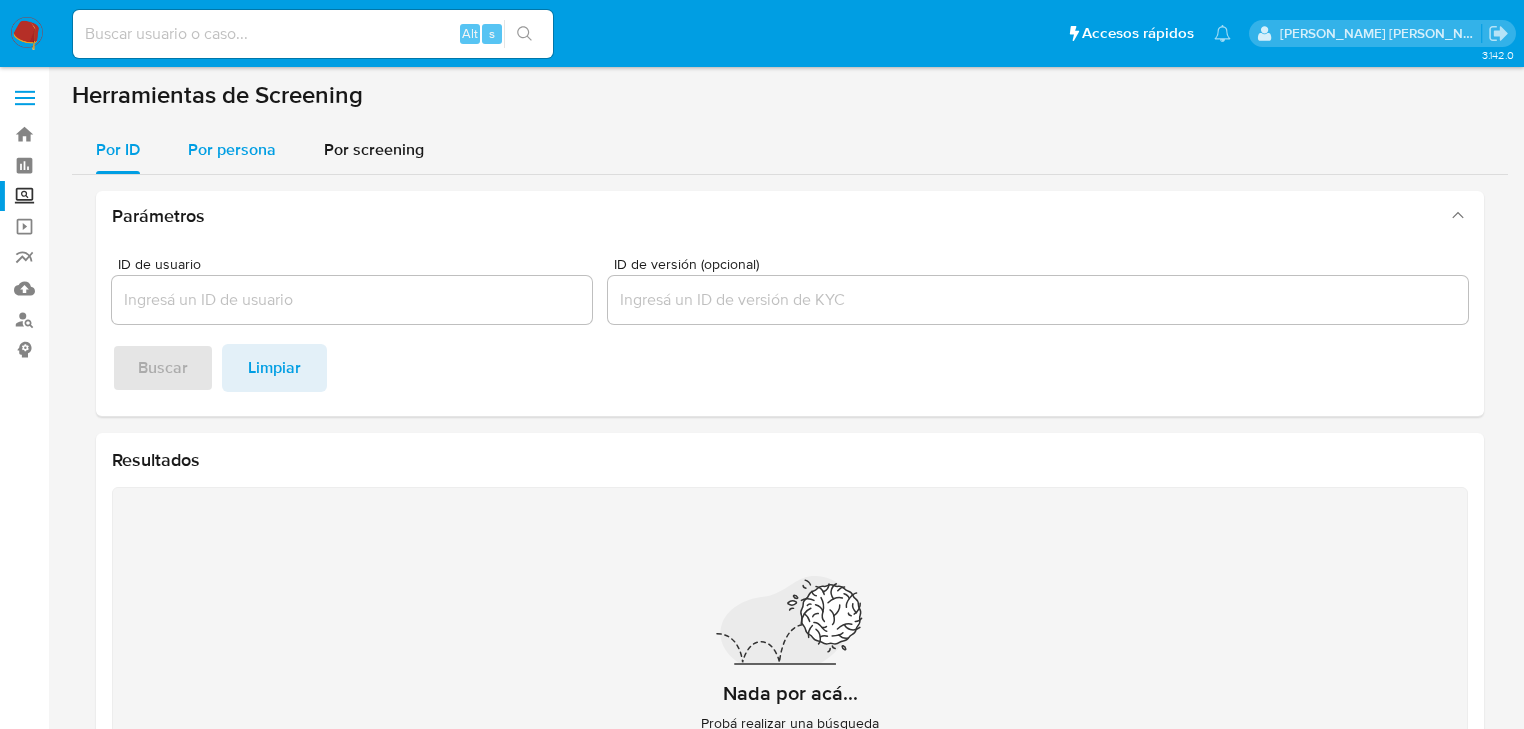 click on "Por persona" at bounding box center [232, 150] 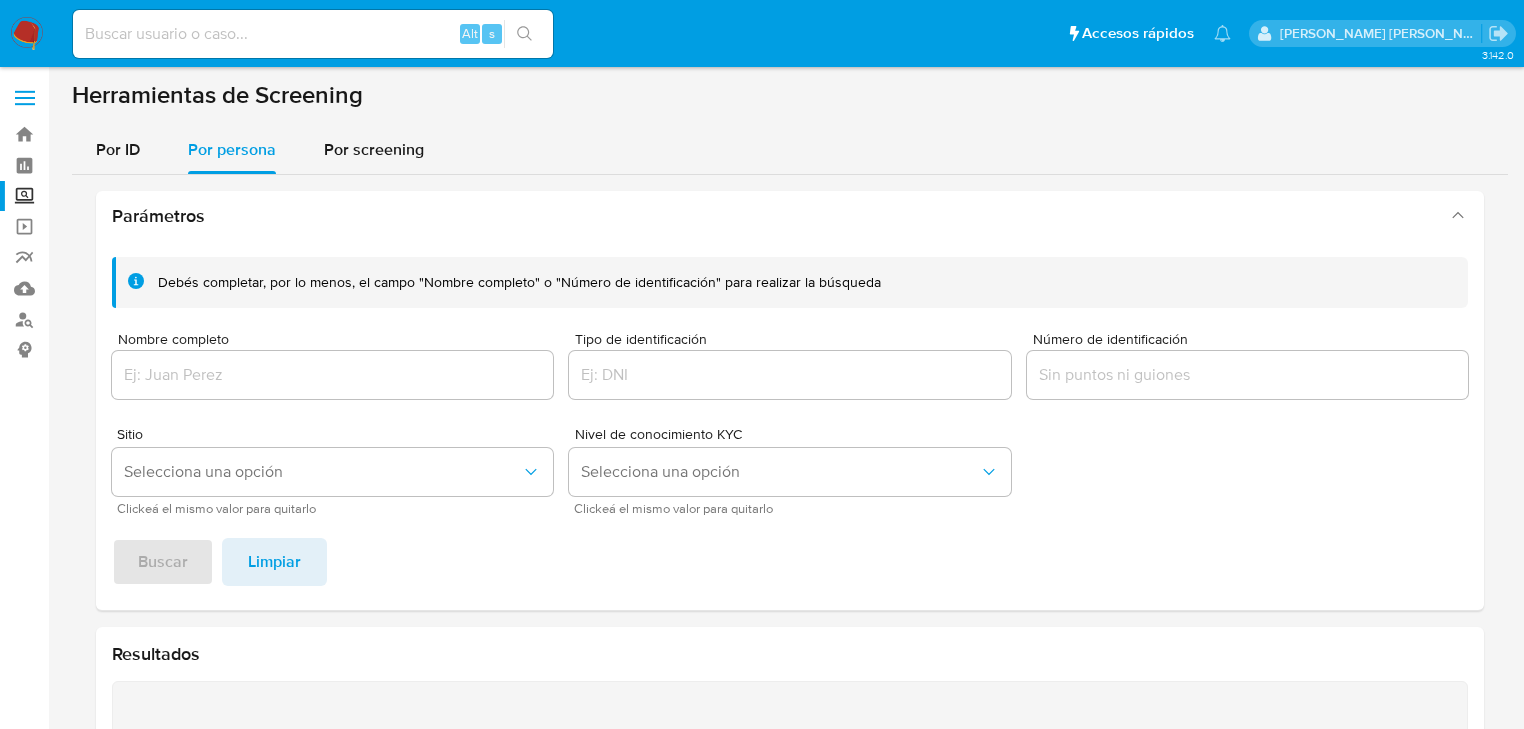 click at bounding box center (332, 375) 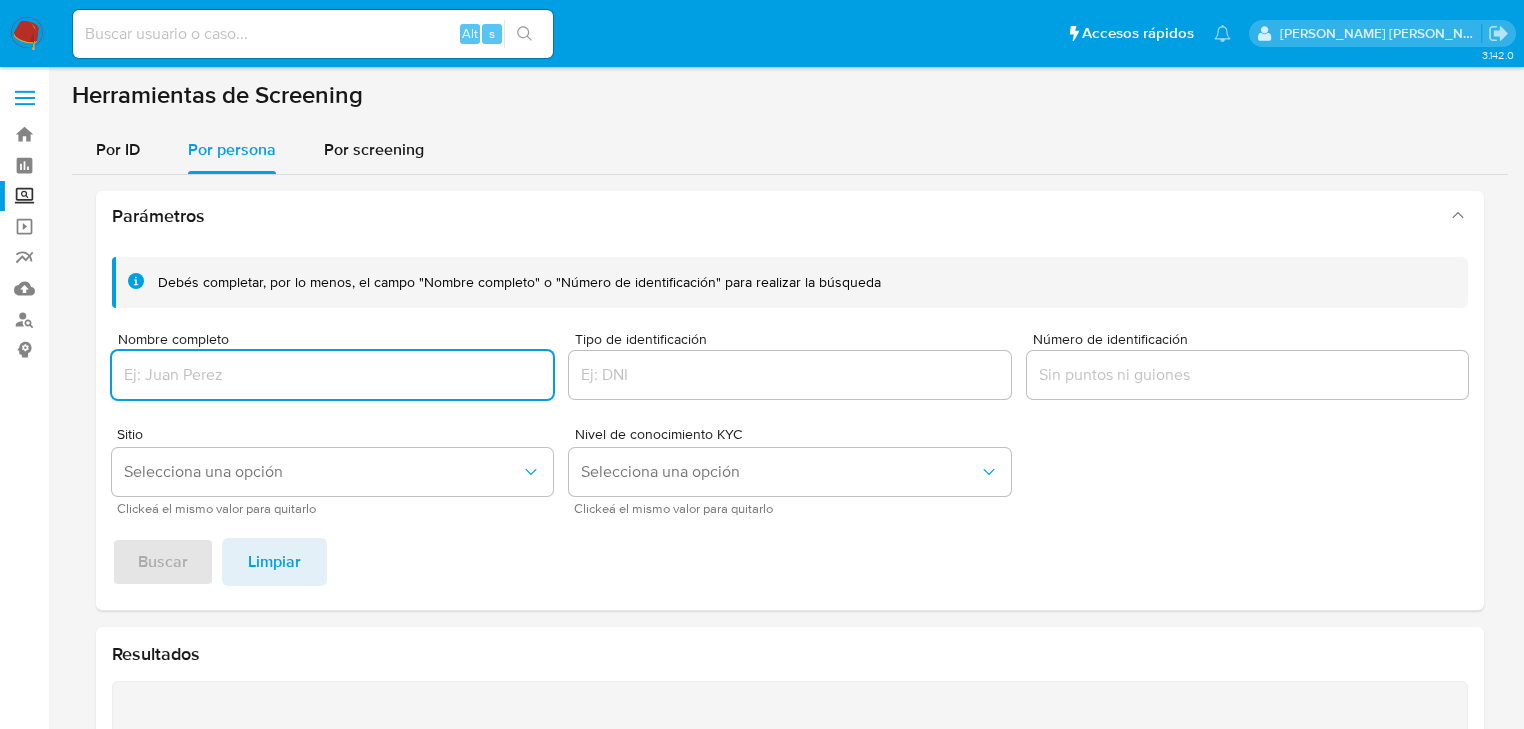 click at bounding box center [332, 375] 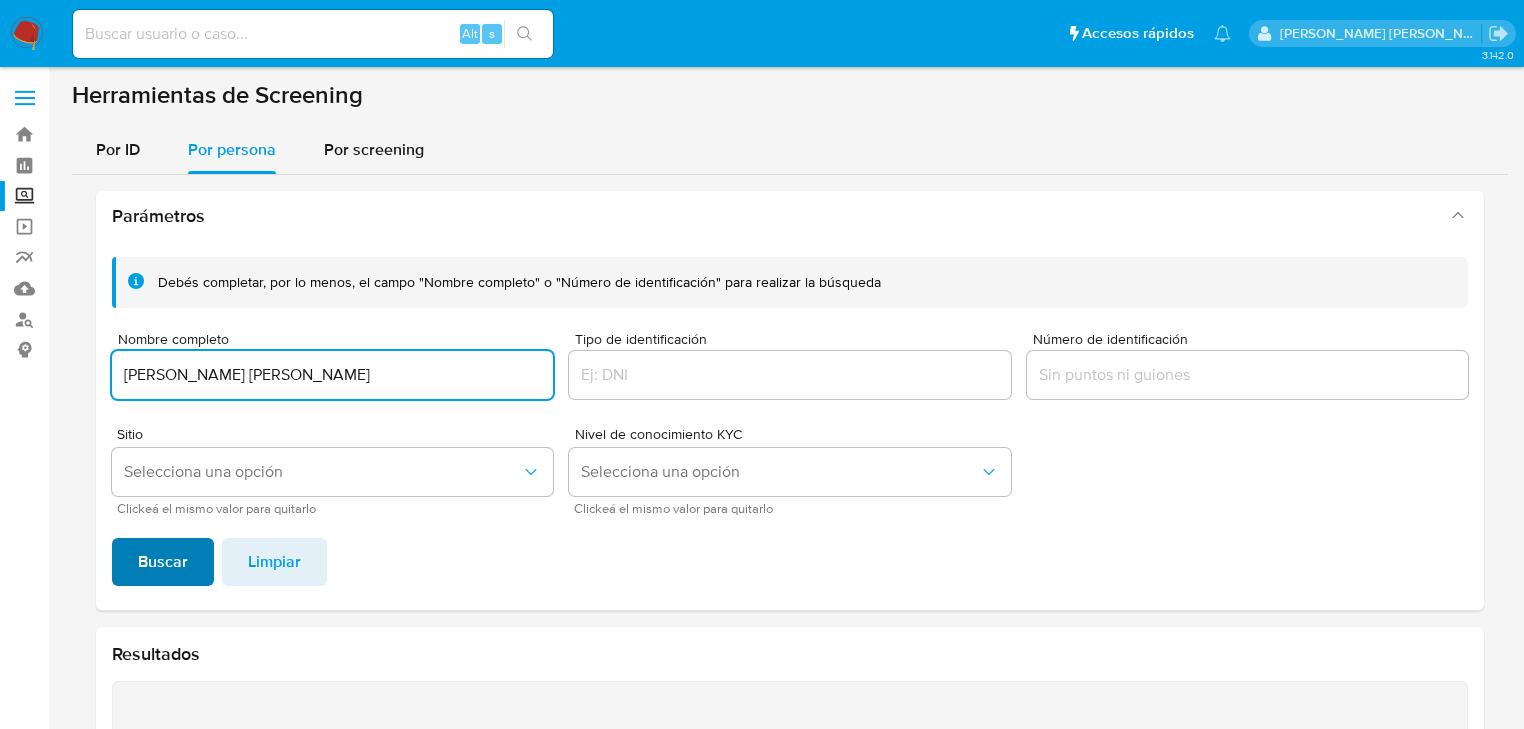 type on "EDGAR GEOVANNI ARIZMENDI CISNEROS" 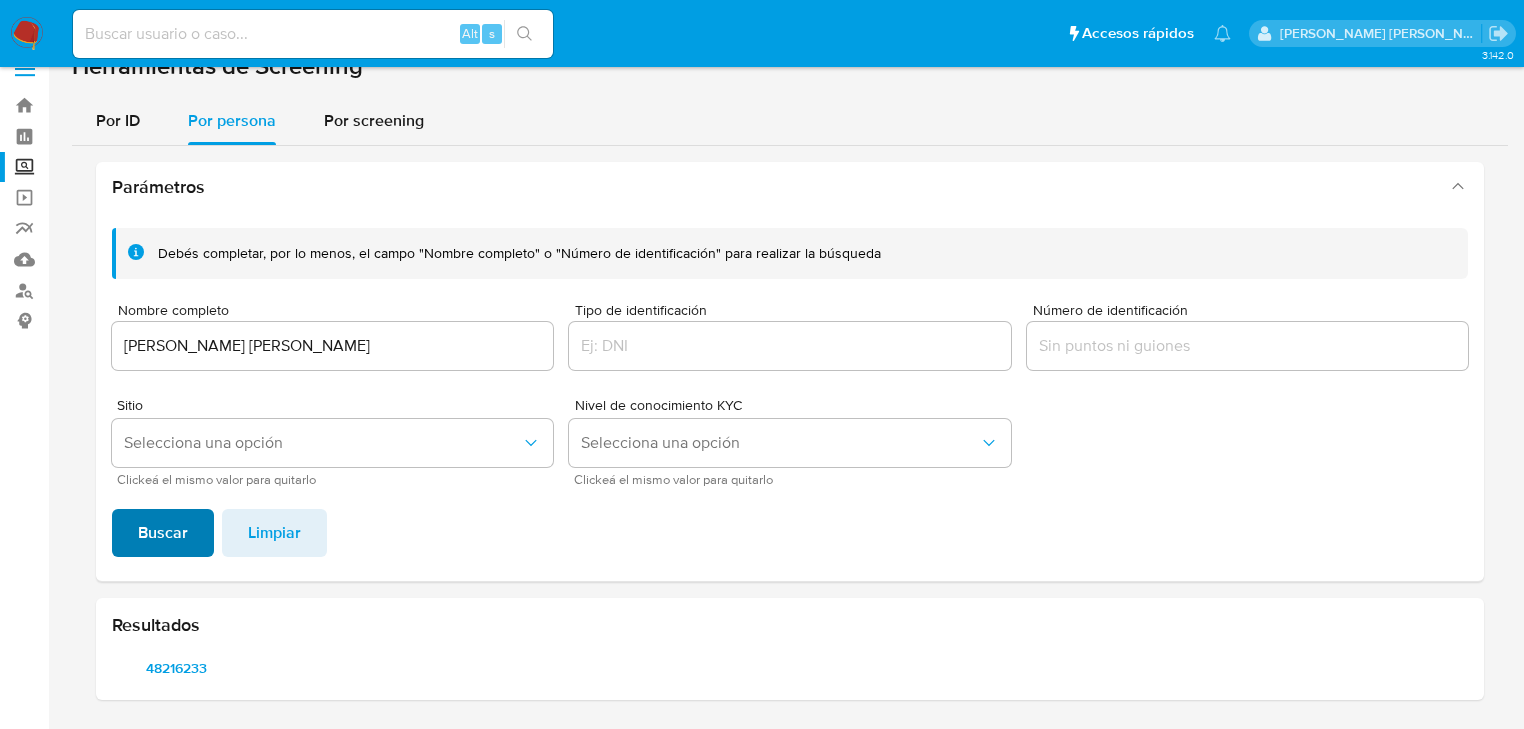 scroll, scrollTop: 28, scrollLeft: 0, axis: vertical 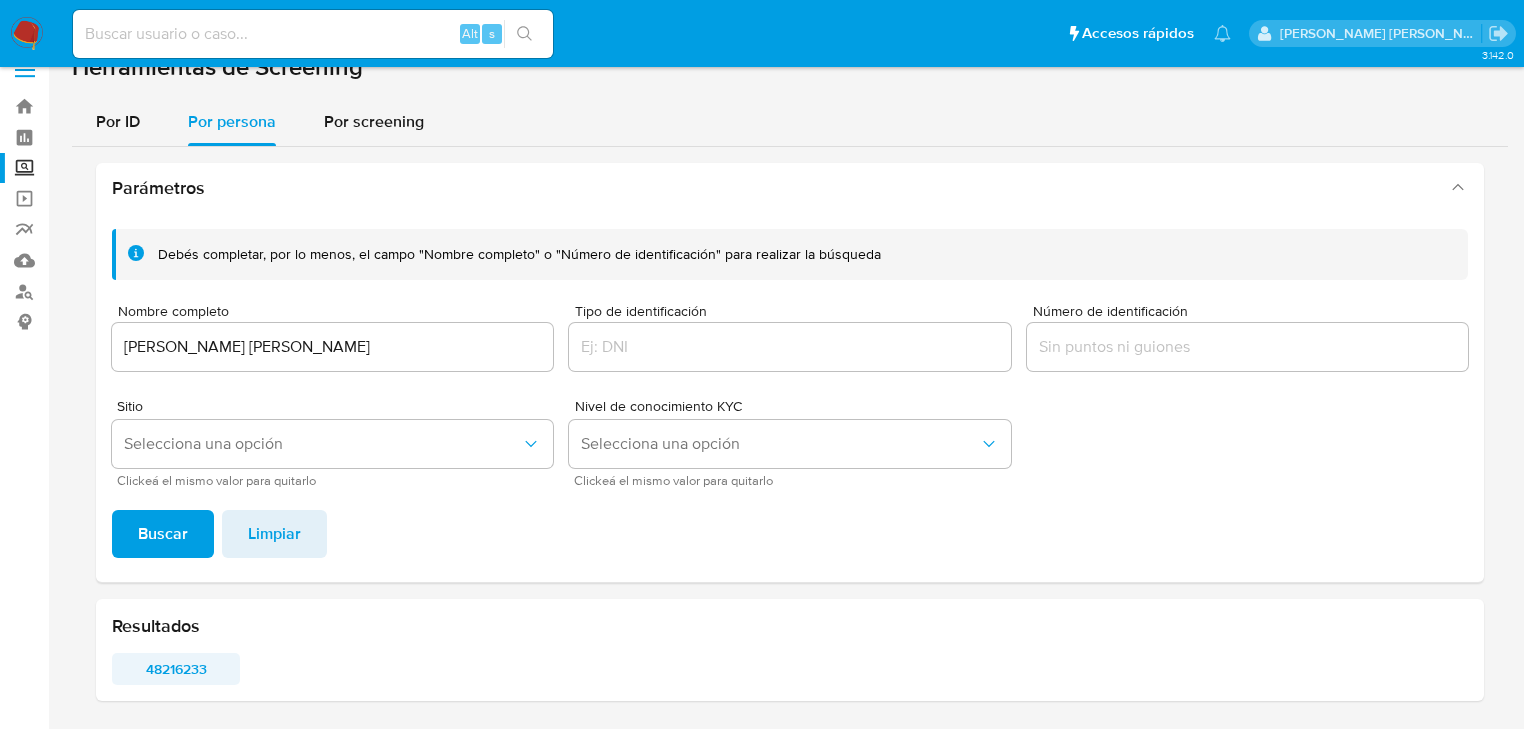 click on "48216233" at bounding box center [176, 669] 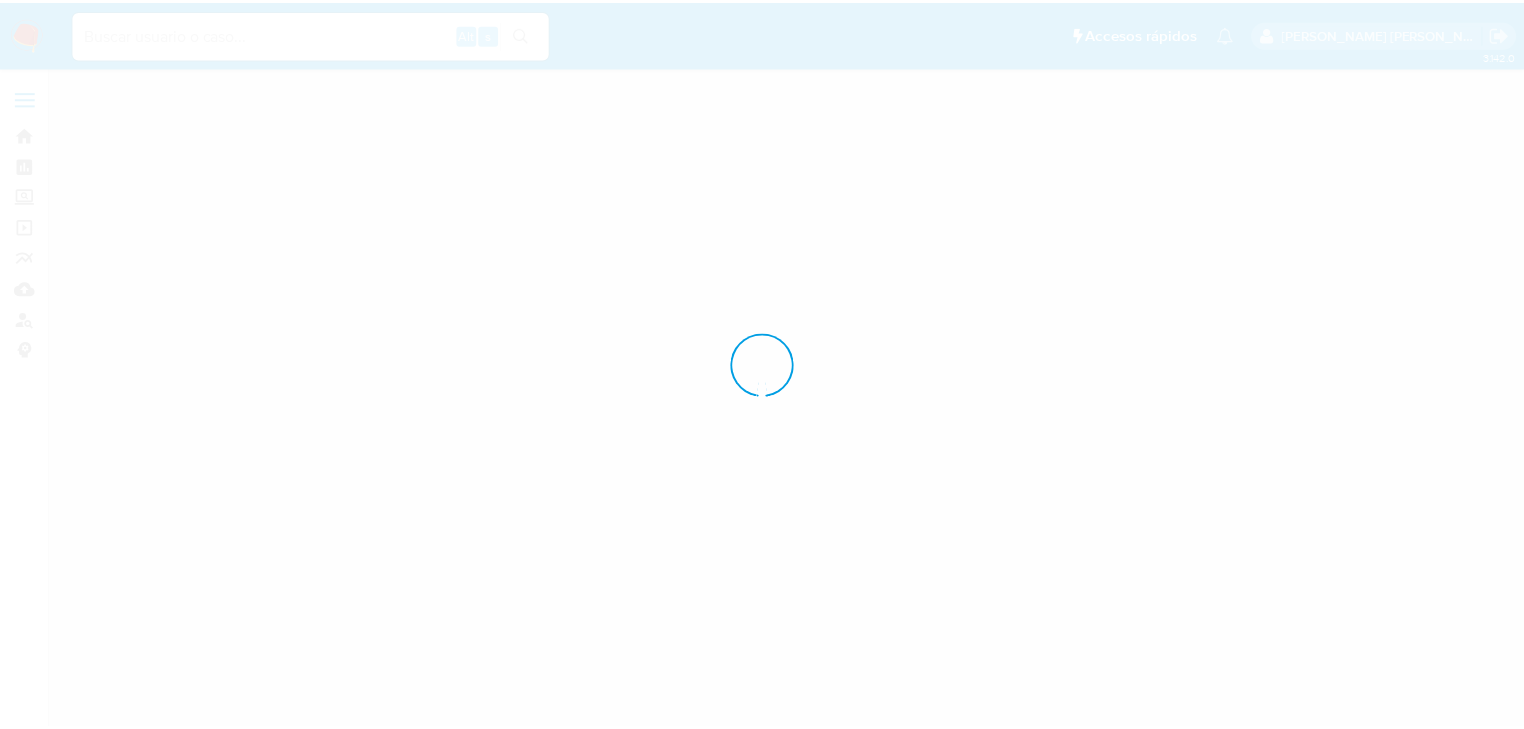 scroll, scrollTop: 0, scrollLeft: 0, axis: both 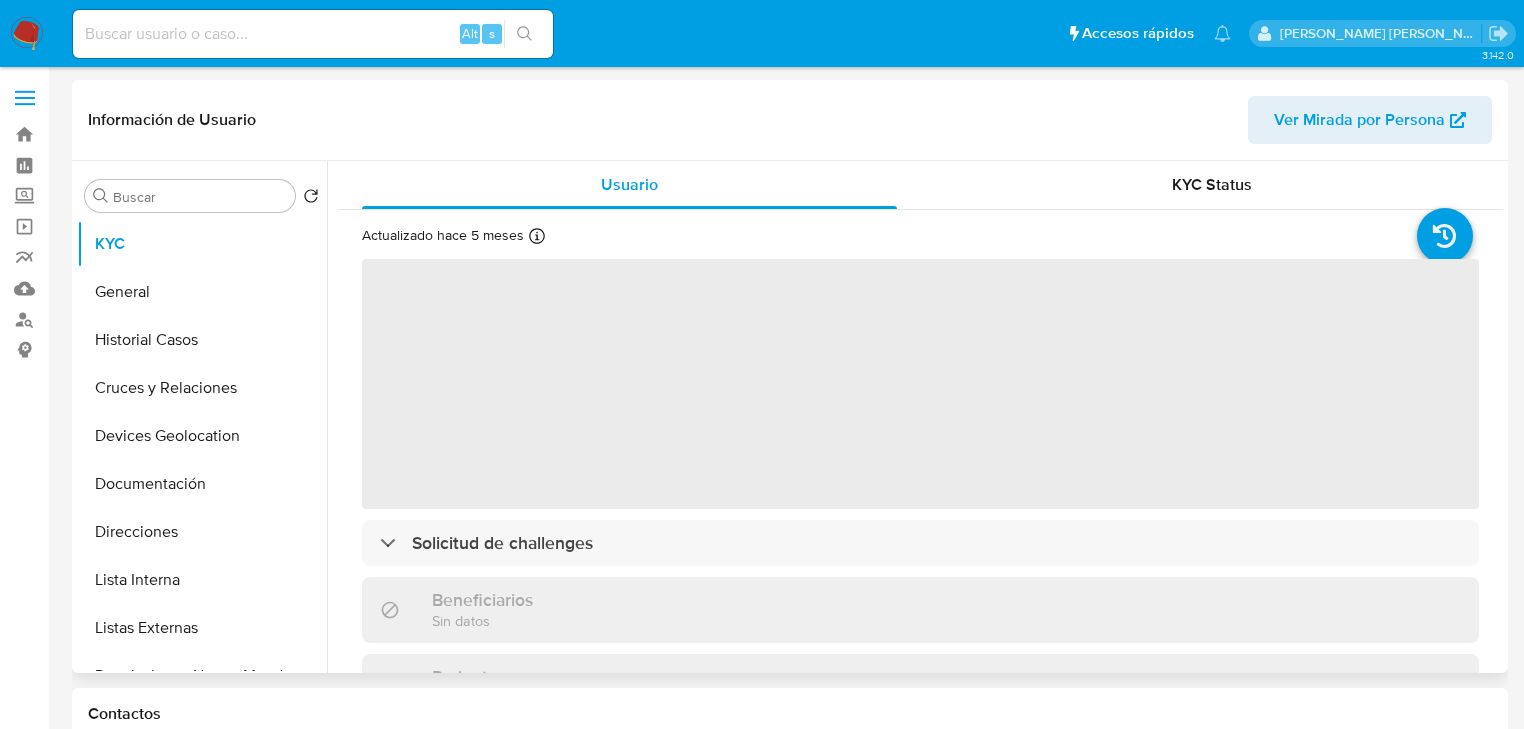 select on "10" 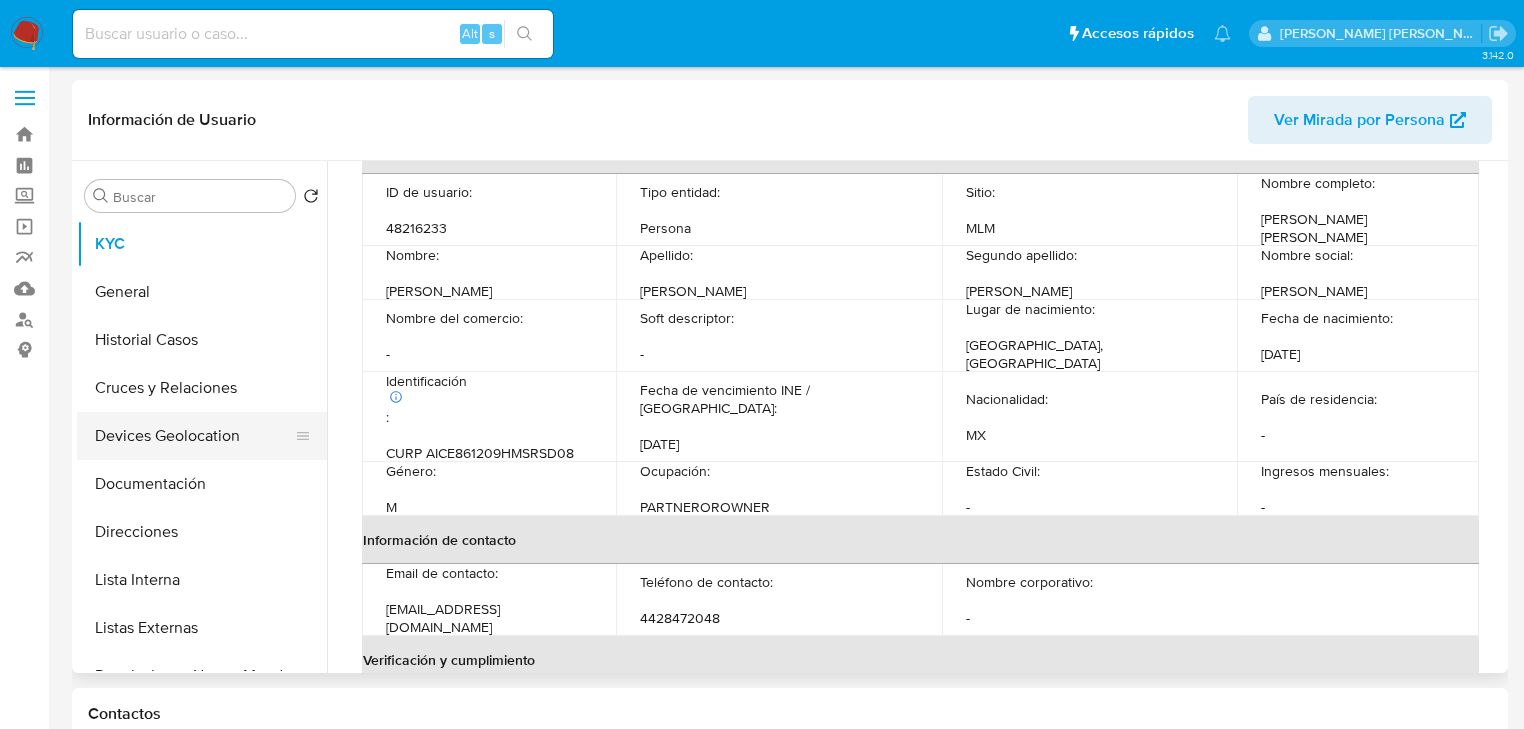 scroll, scrollTop: 320, scrollLeft: 0, axis: vertical 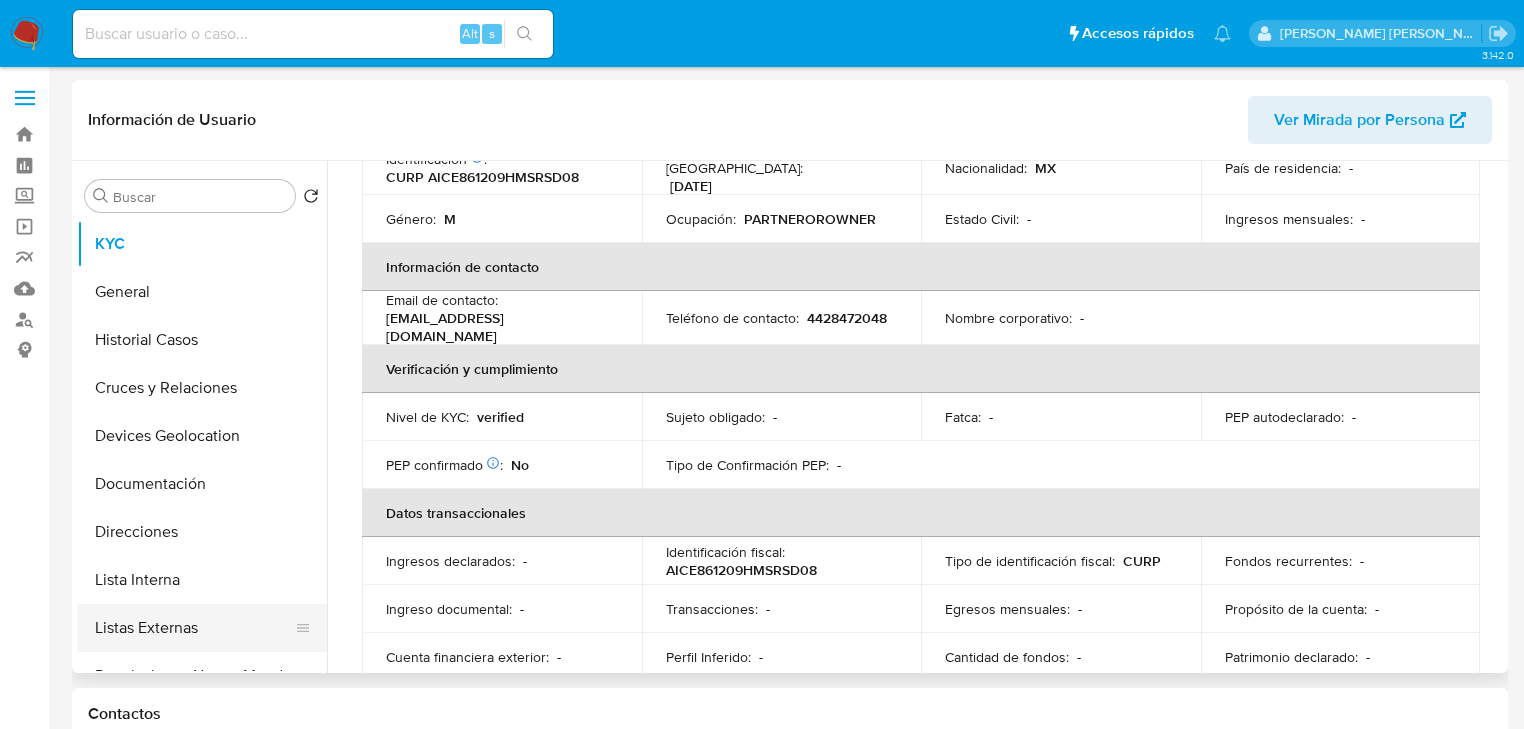 click on "Listas Externas" at bounding box center (194, 628) 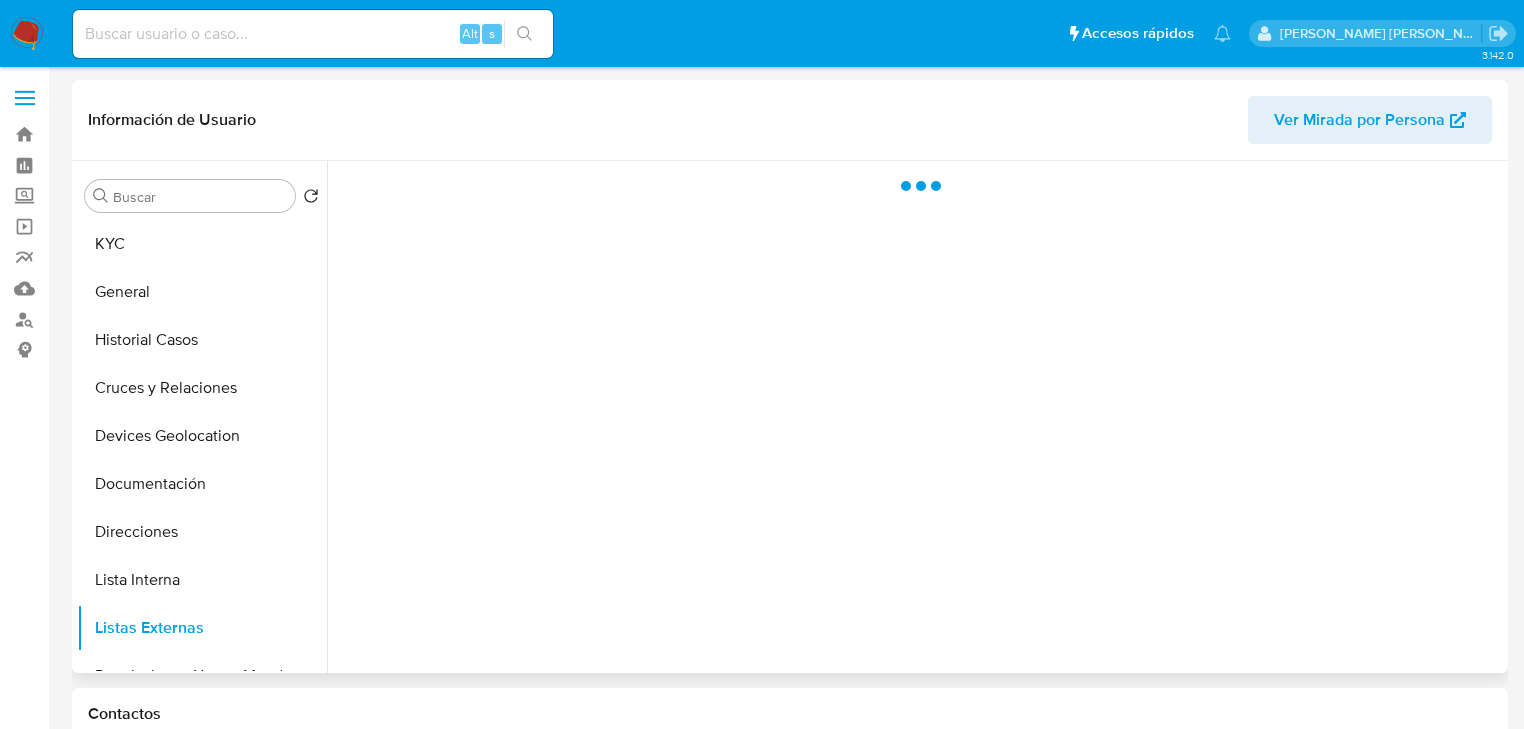 scroll, scrollTop: 0, scrollLeft: 0, axis: both 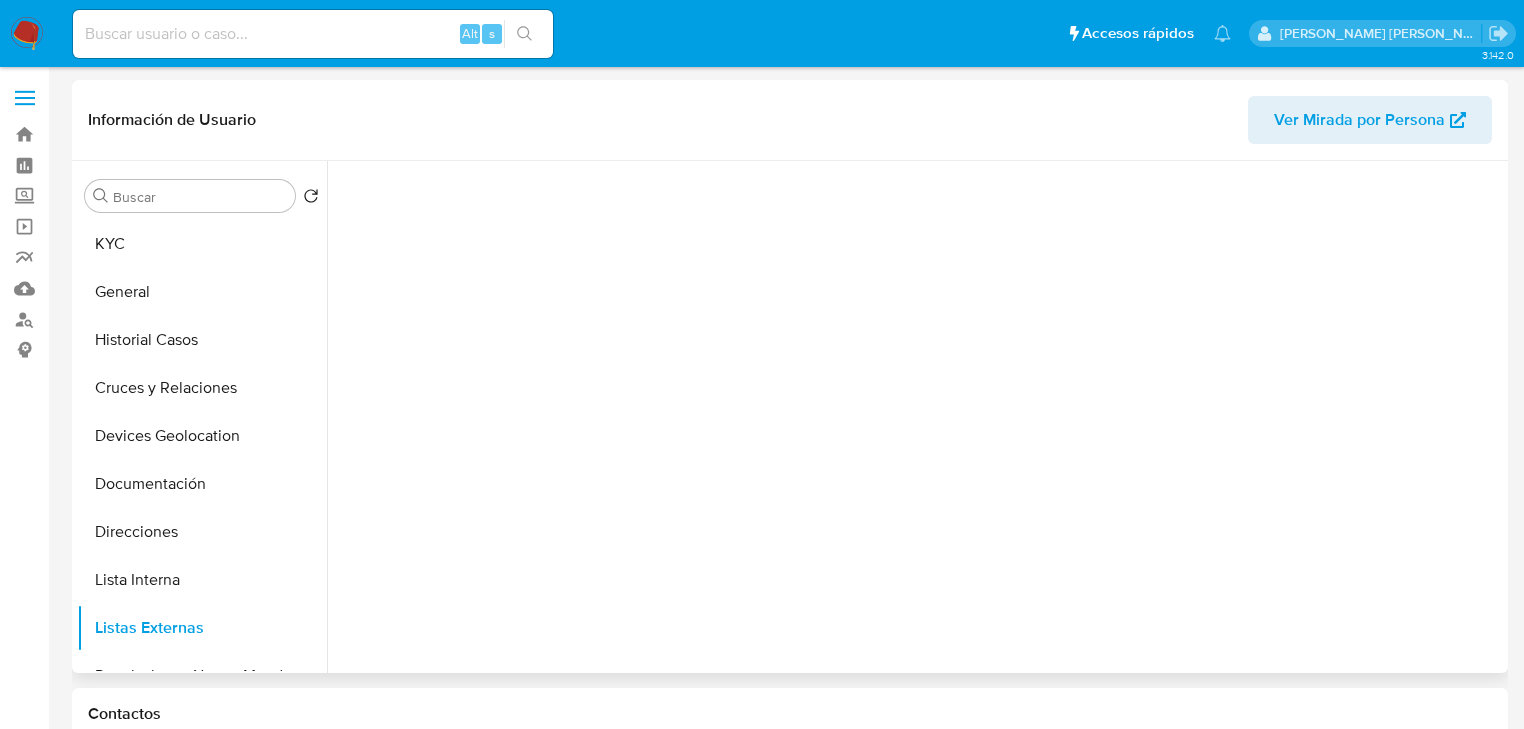 type 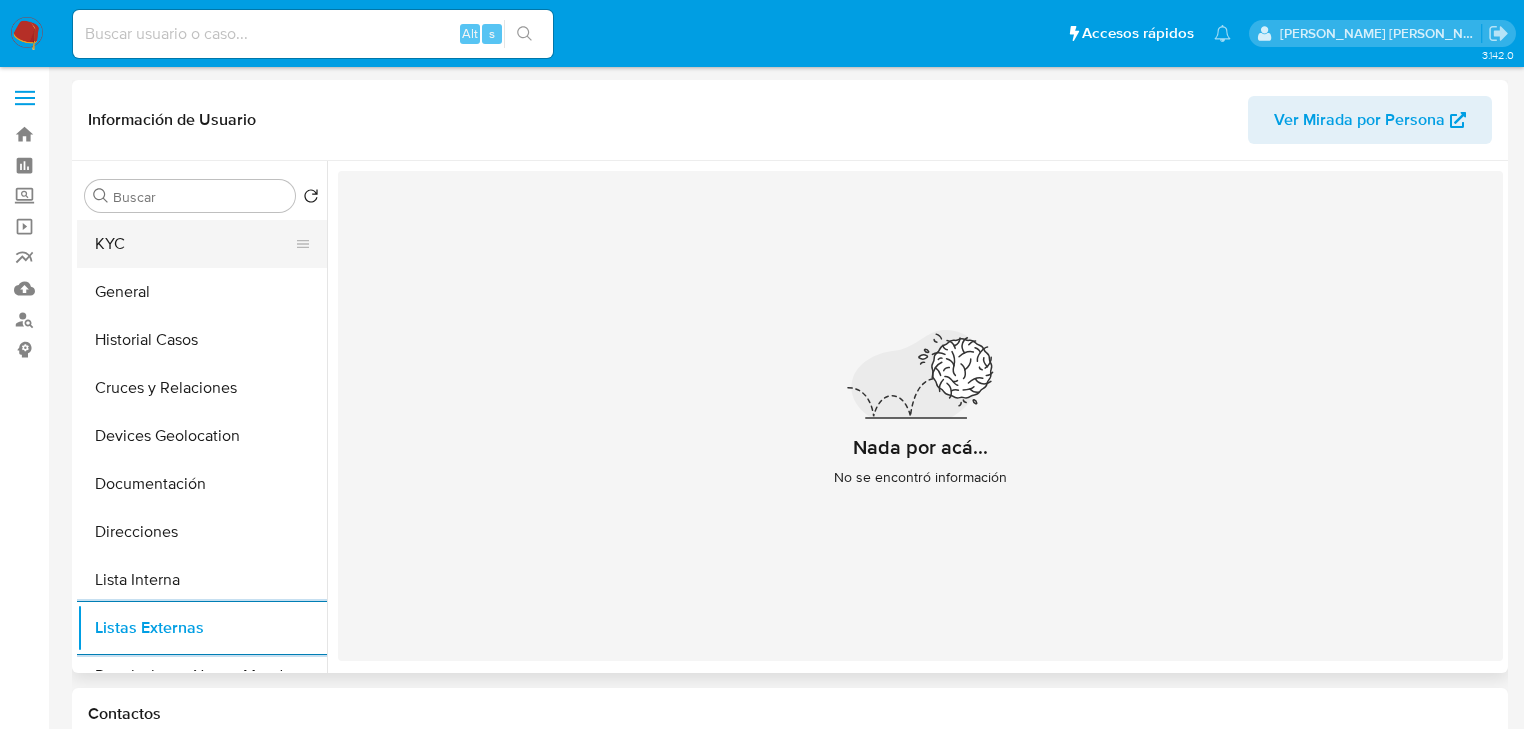 click on "KYC" at bounding box center [194, 244] 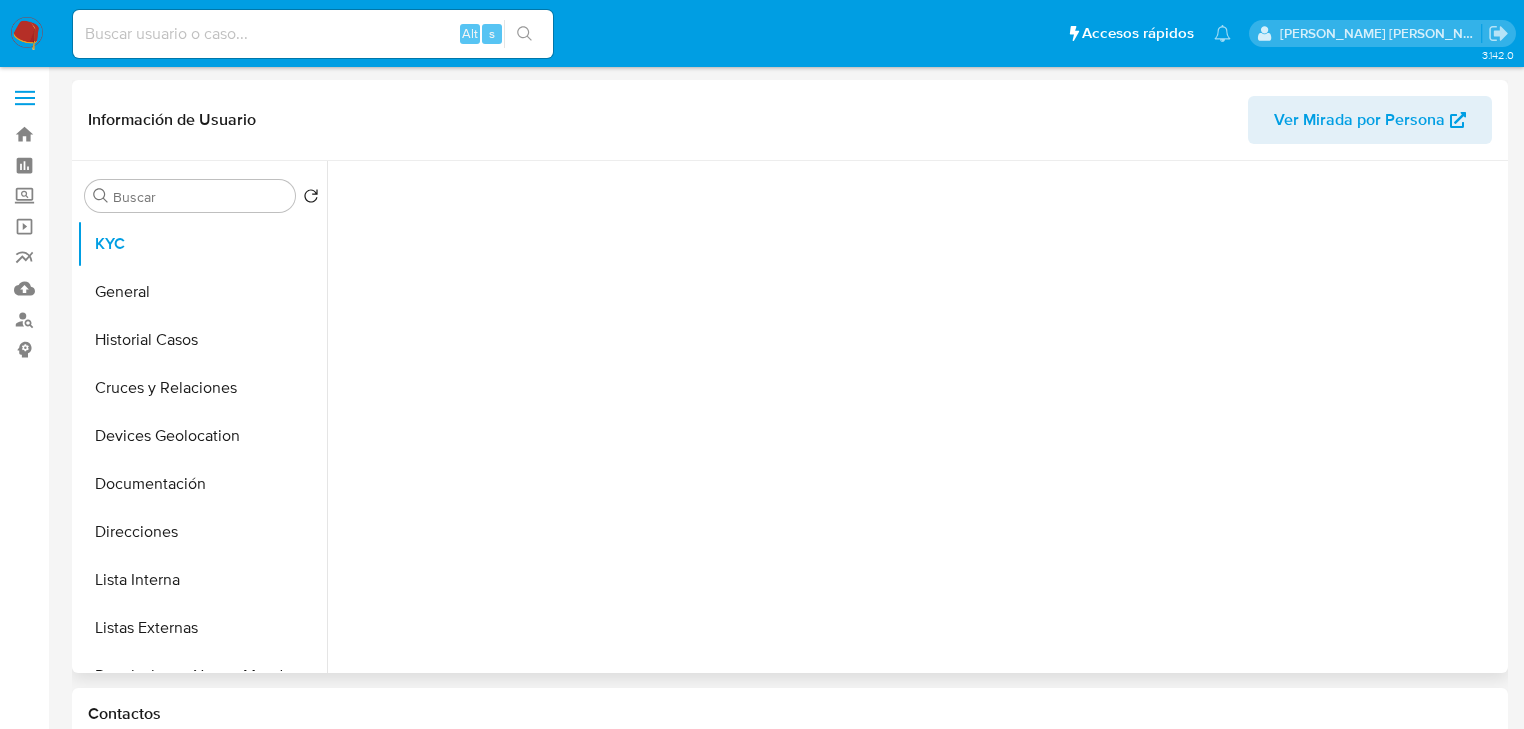 type 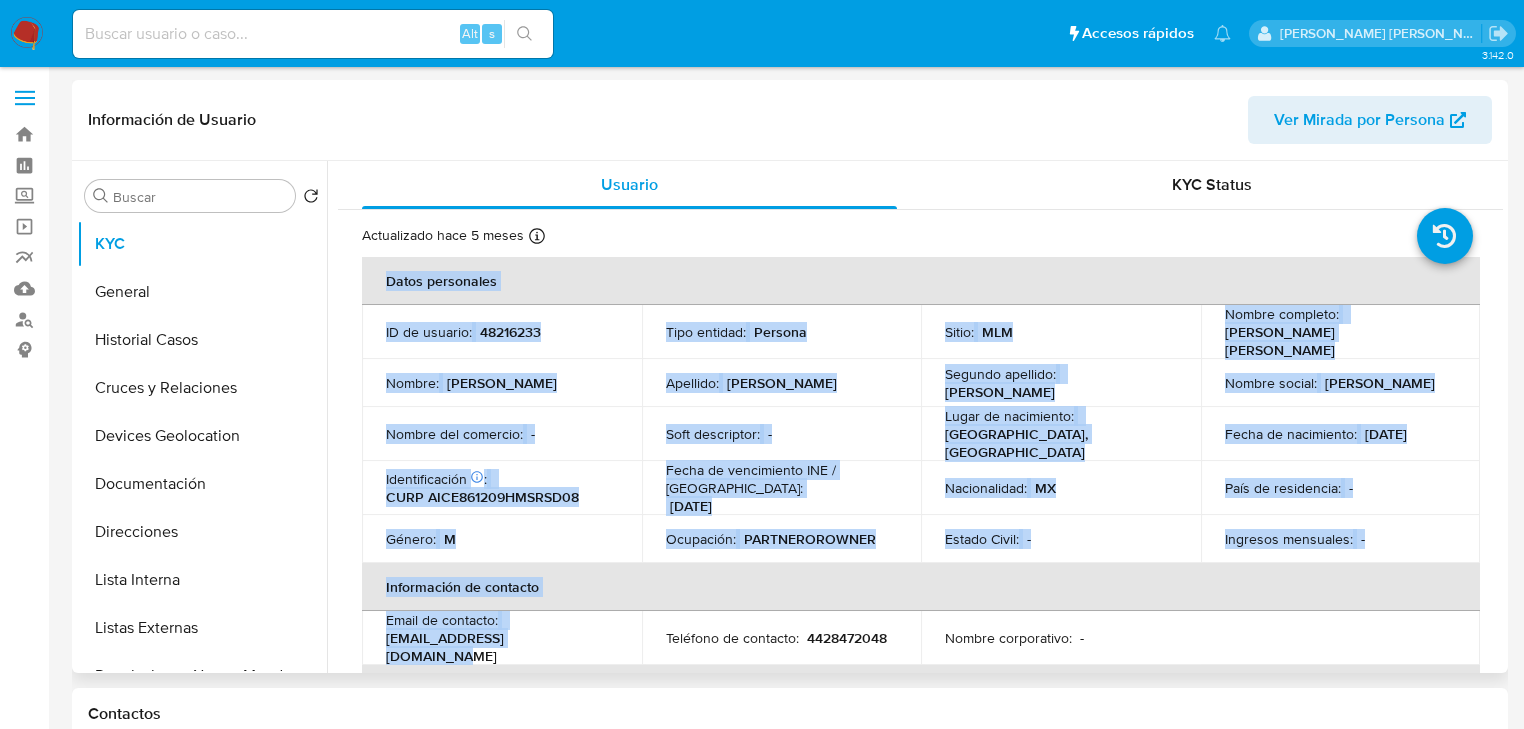 drag, startPoint x: 513, startPoint y: 651, endPoint x: 396, endPoint y: 524, distance: 172.6789 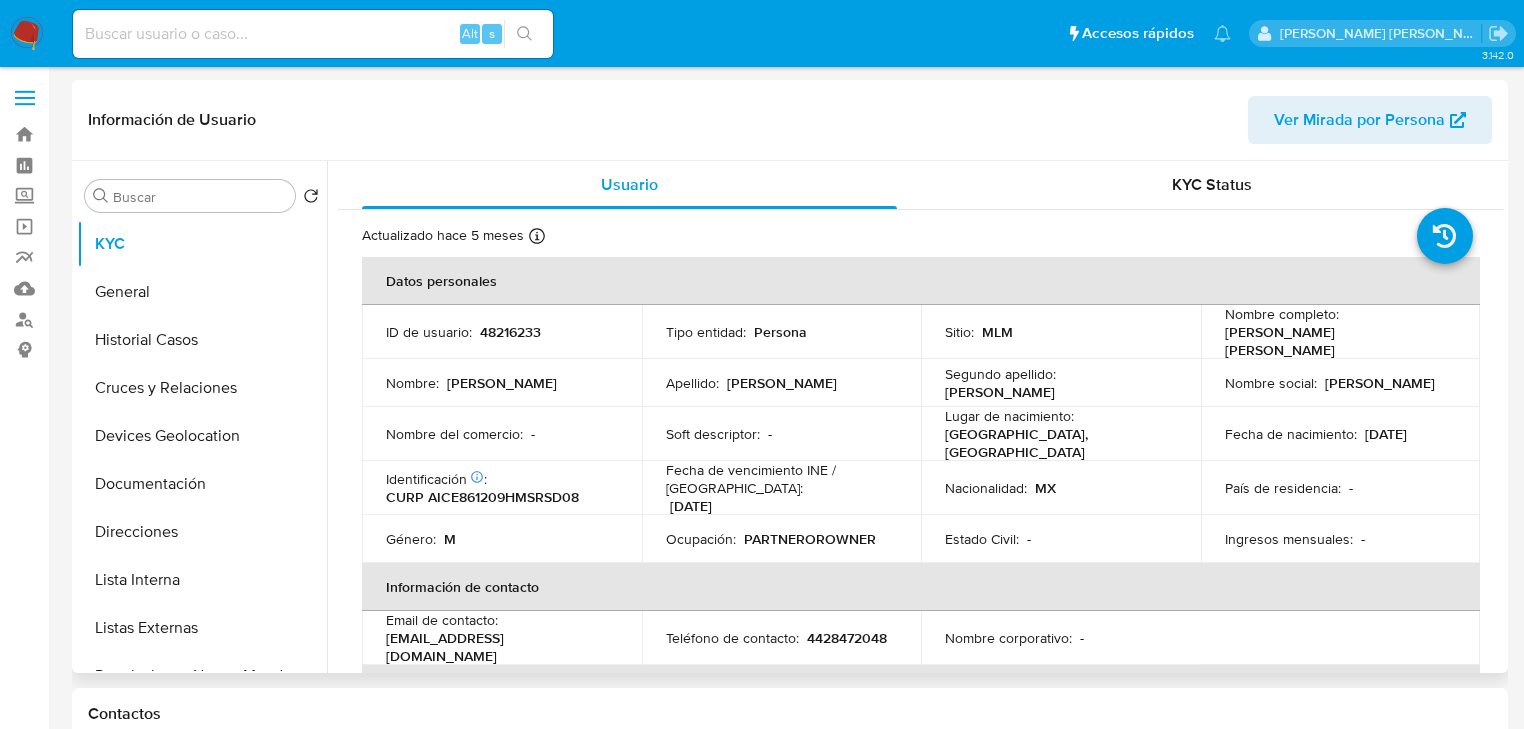 click on "Email de contacto :    arizmendi_net@hotmail.com" at bounding box center (502, 638) 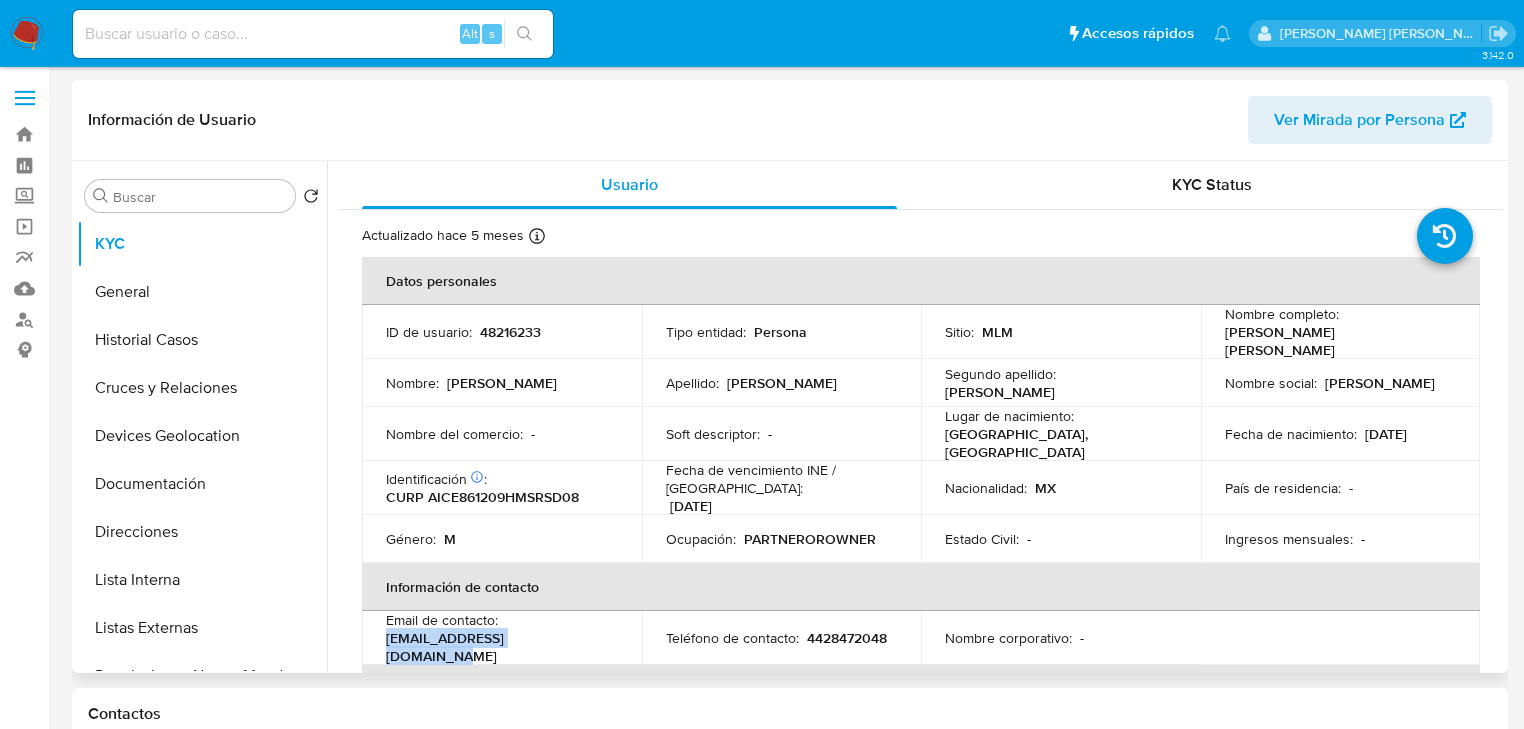 drag, startPoint x: 388, startPoint y: 640, endPoint x: 563, endPoint y: 640, distance: 175 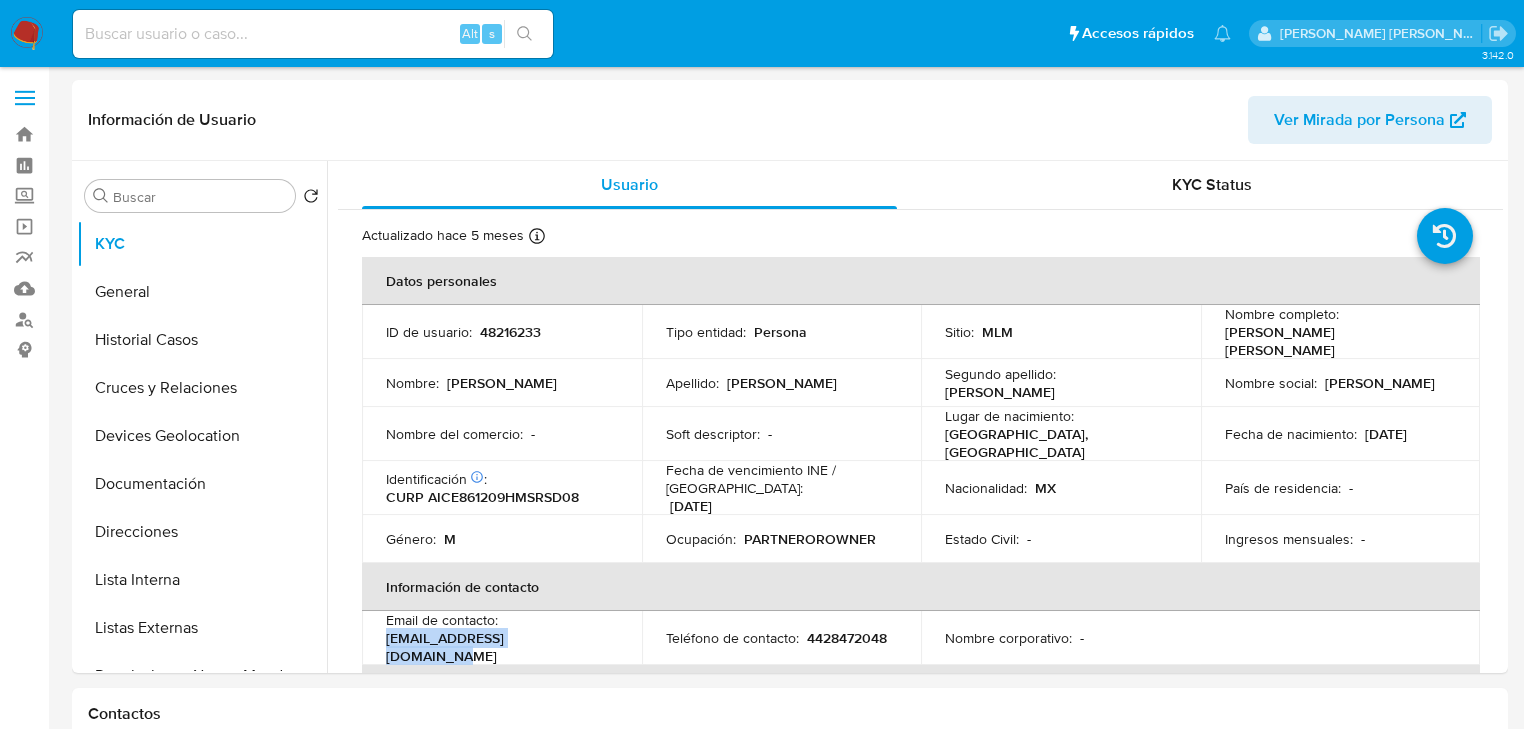 copy on "arizmendi_net@hotmail.com" 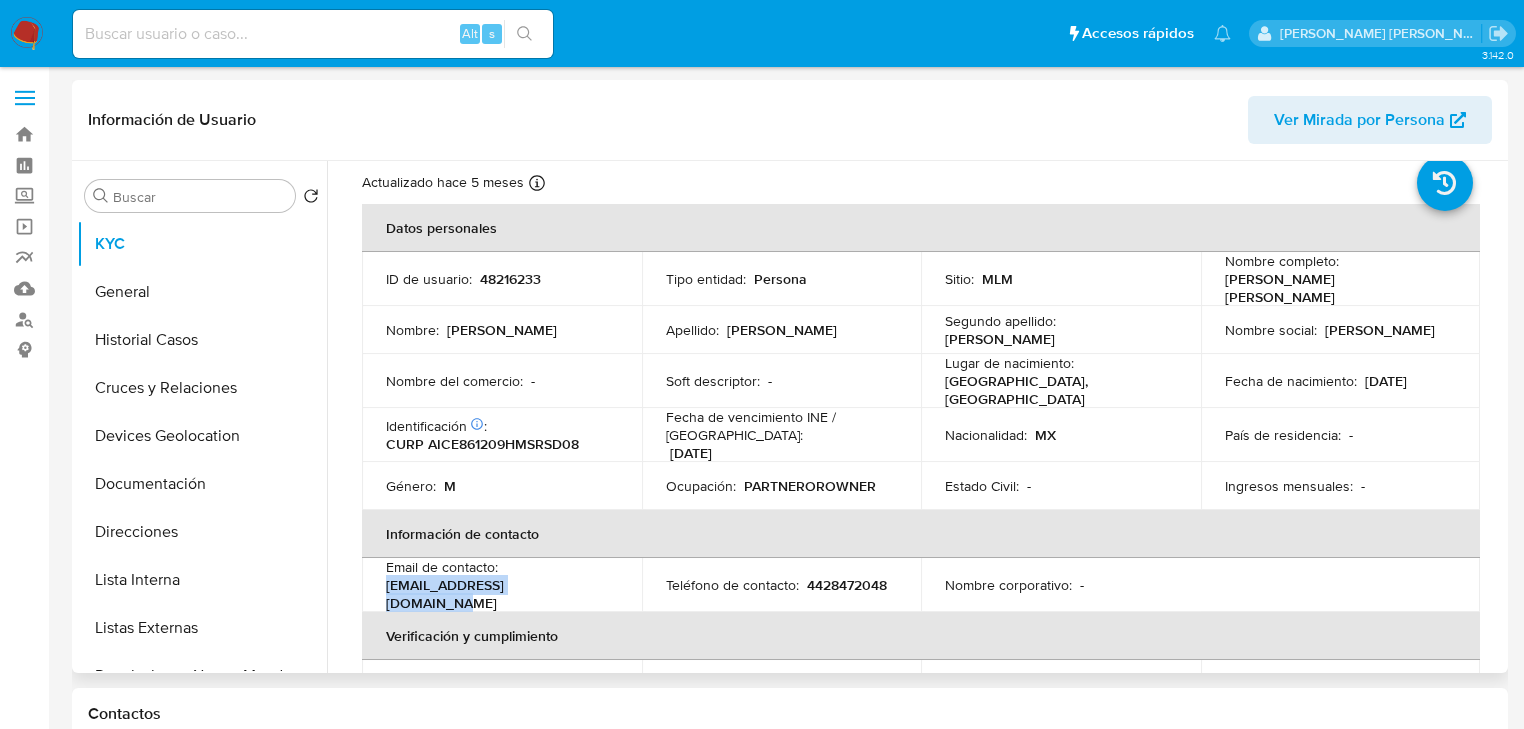 scroll, scrollTop: 160, scrollLeft: 0, axis: vertical 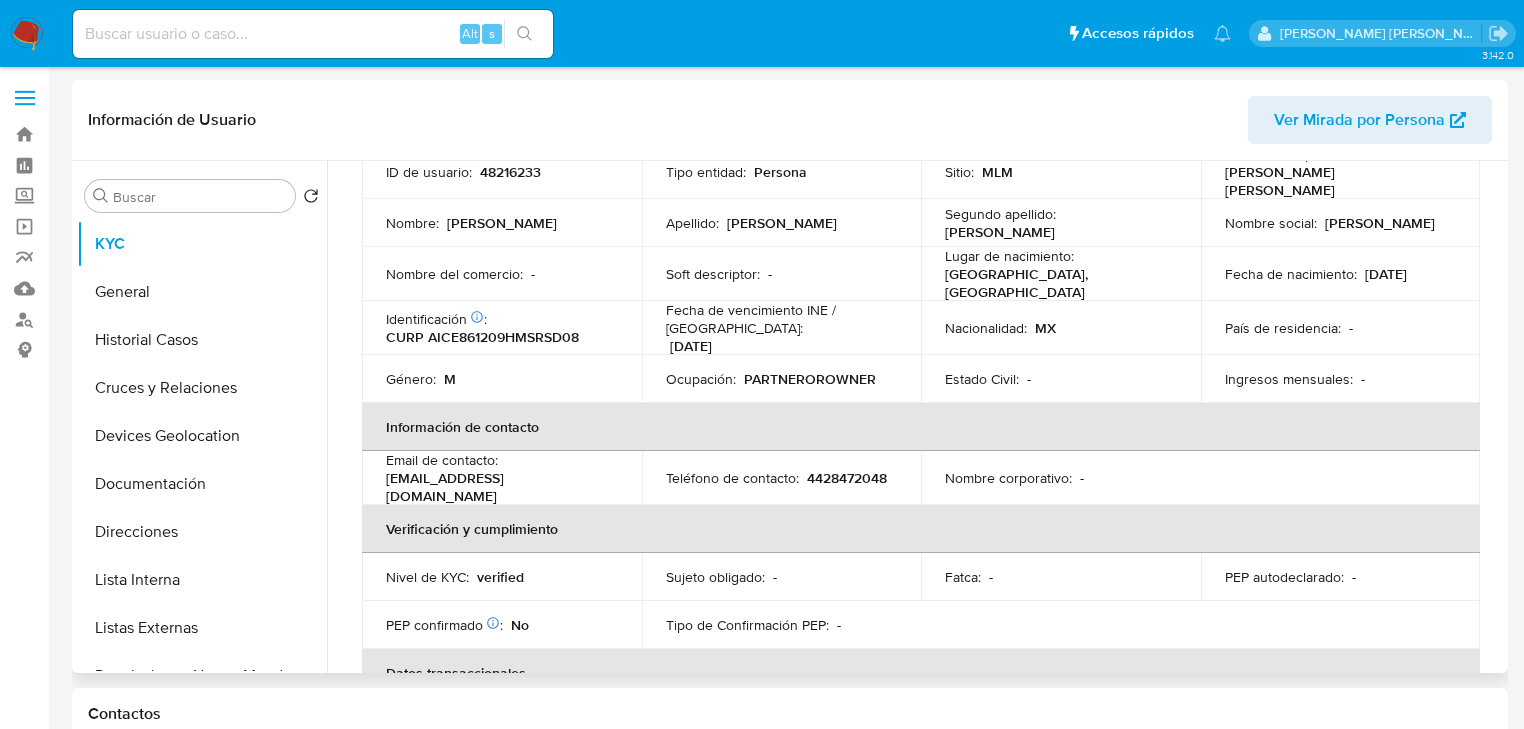 click on "Teléfono de contacto :" at bounding box center [732, 478] 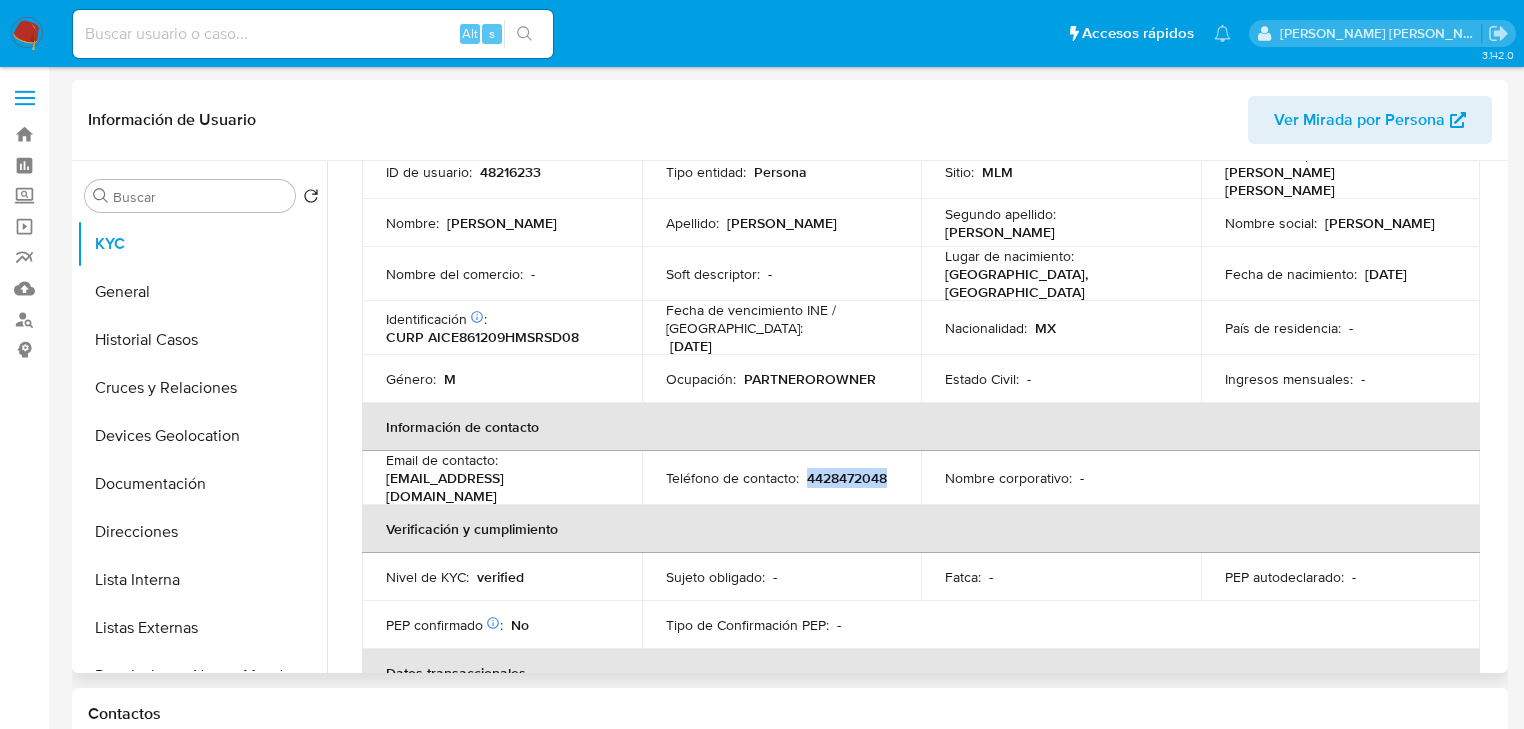 click on "4428472048" at bounding box center [847, 478] 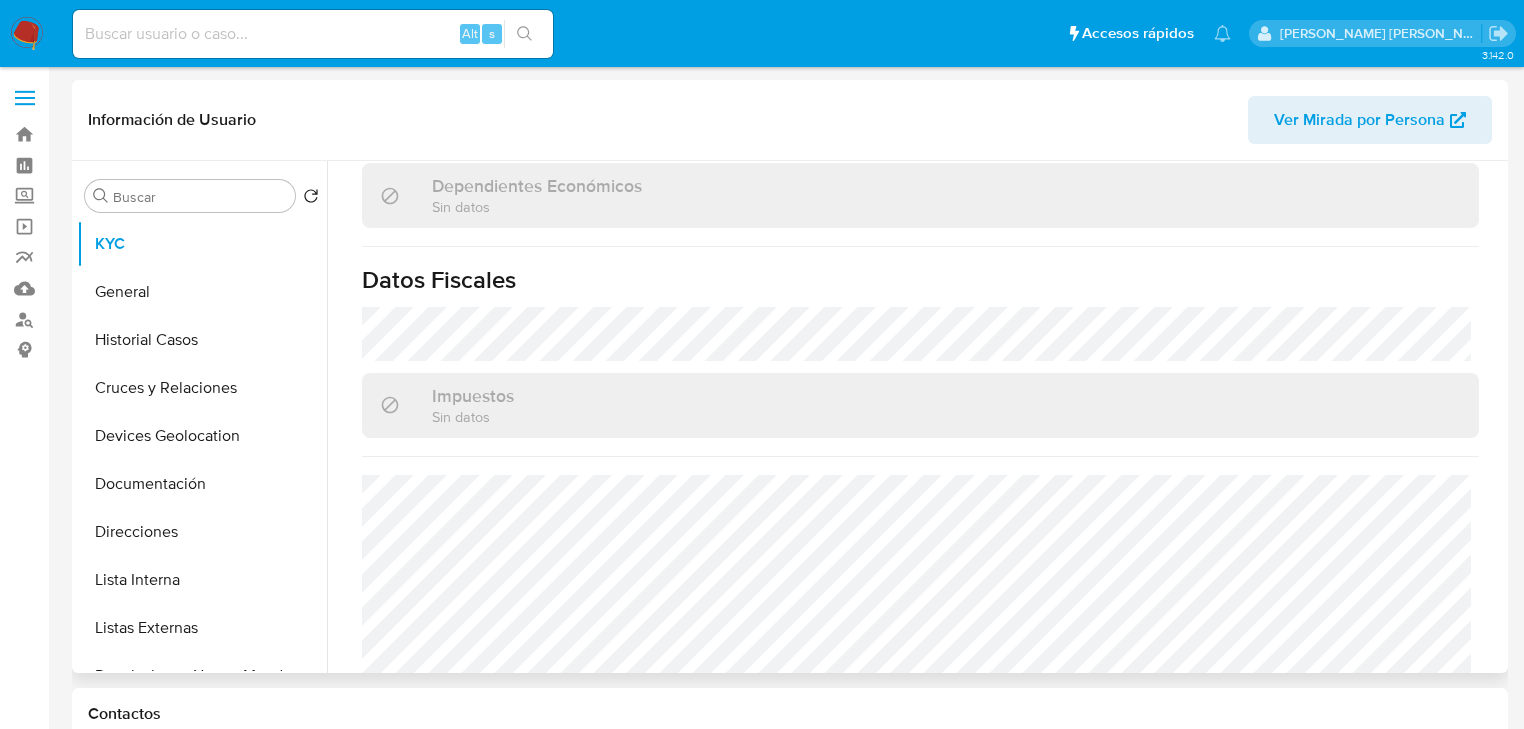 scroll, scrollTop: 1249, scrollLeft: 0, axis: vertical 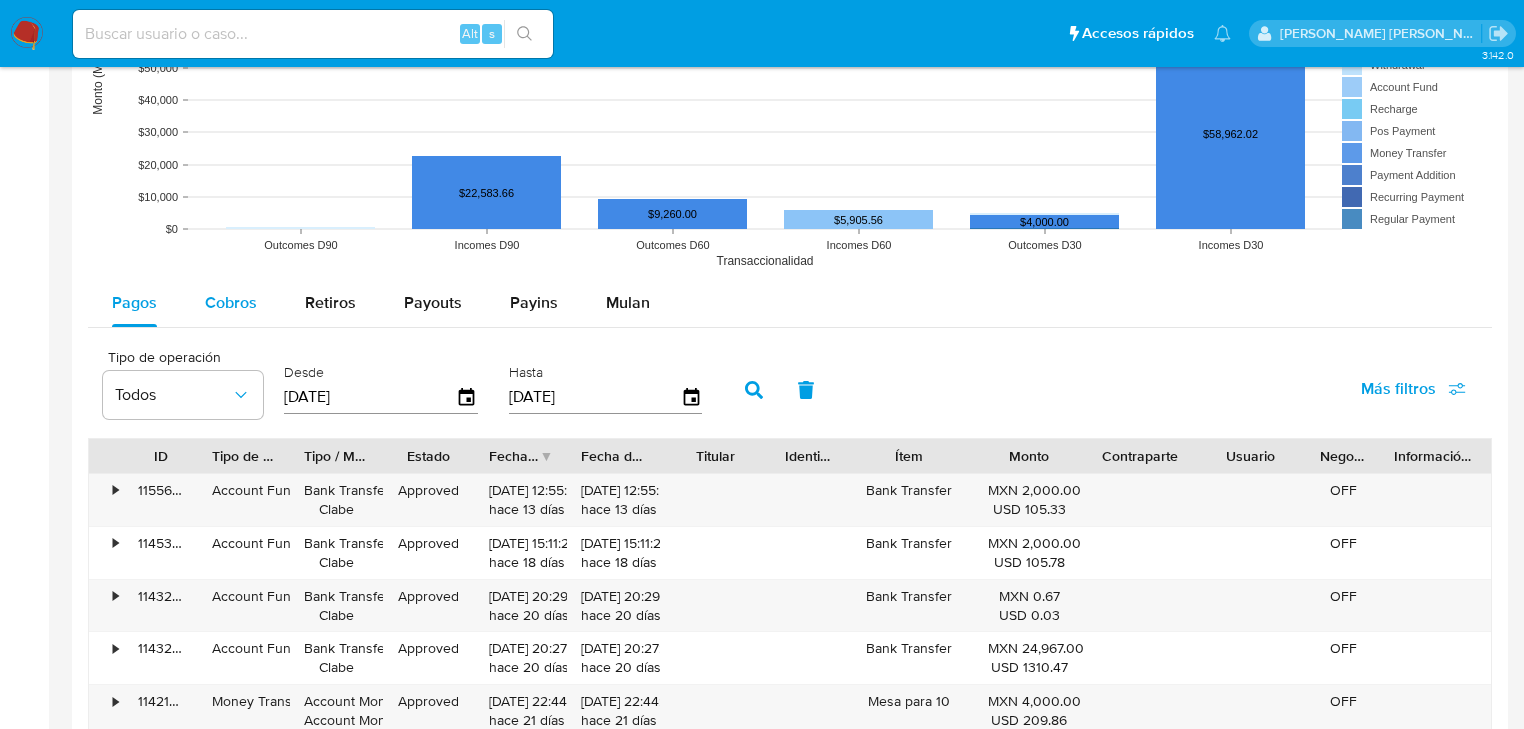 click on "Cobros" at bounding box center [231, 302] 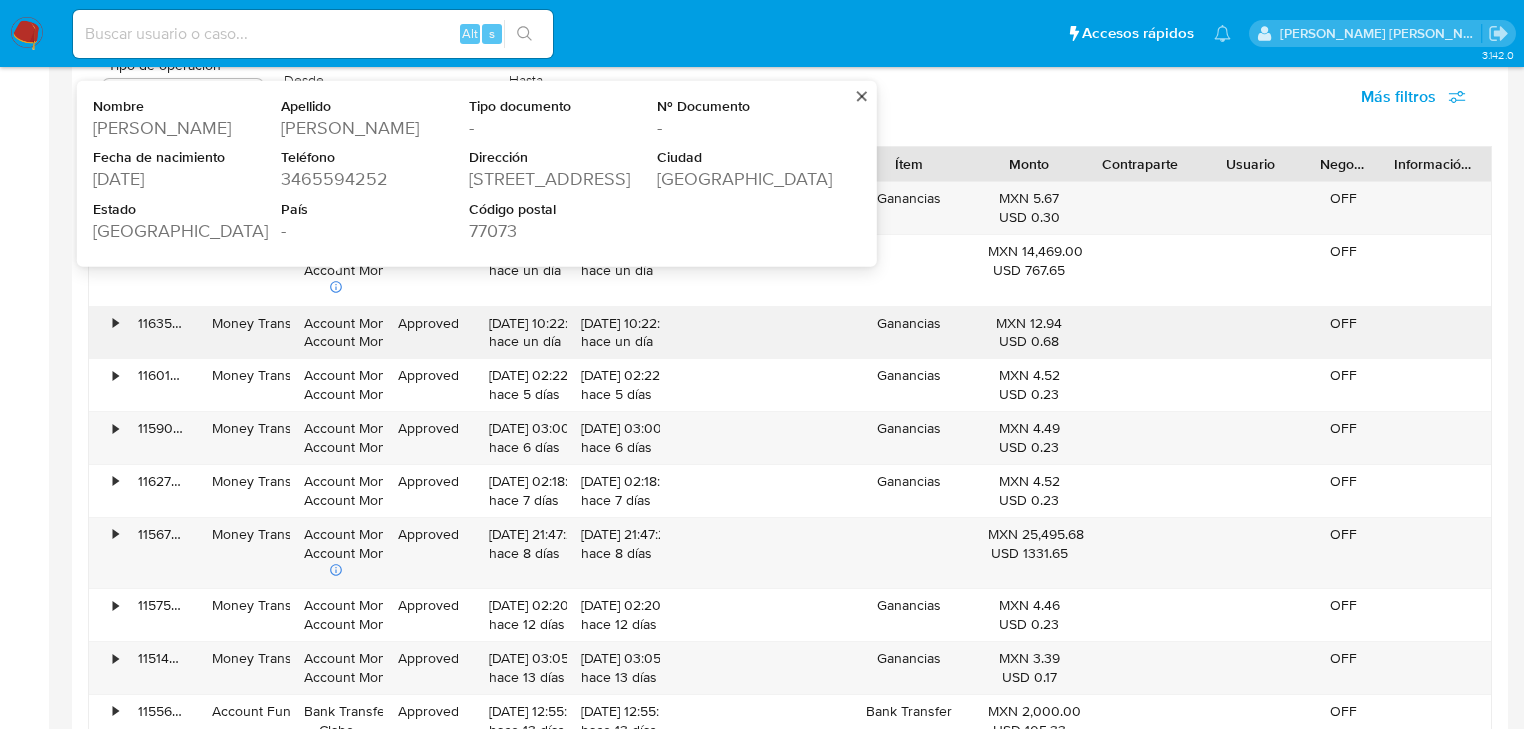 scroll, scrollTop: 2080, scrollLeft: 0, axis: vertical 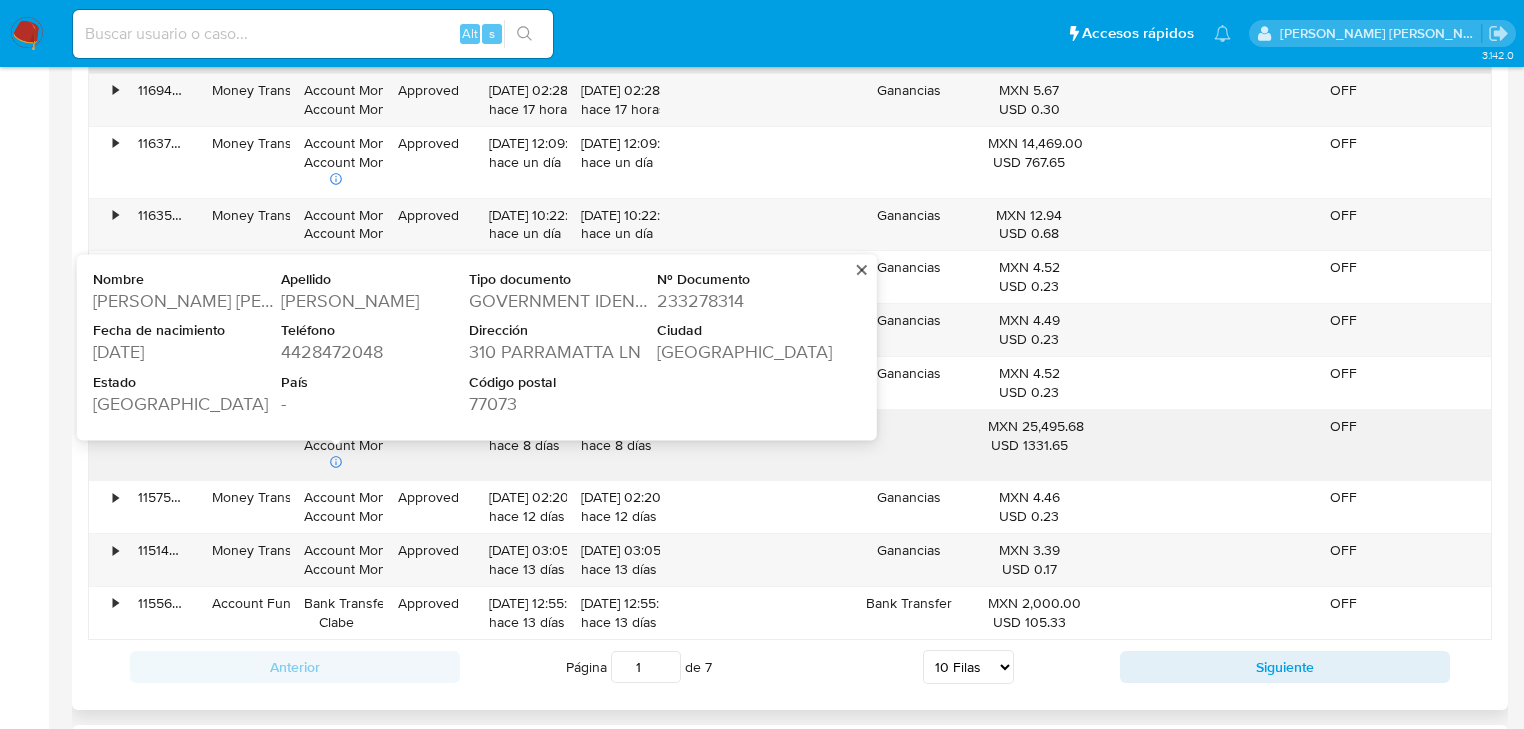 type 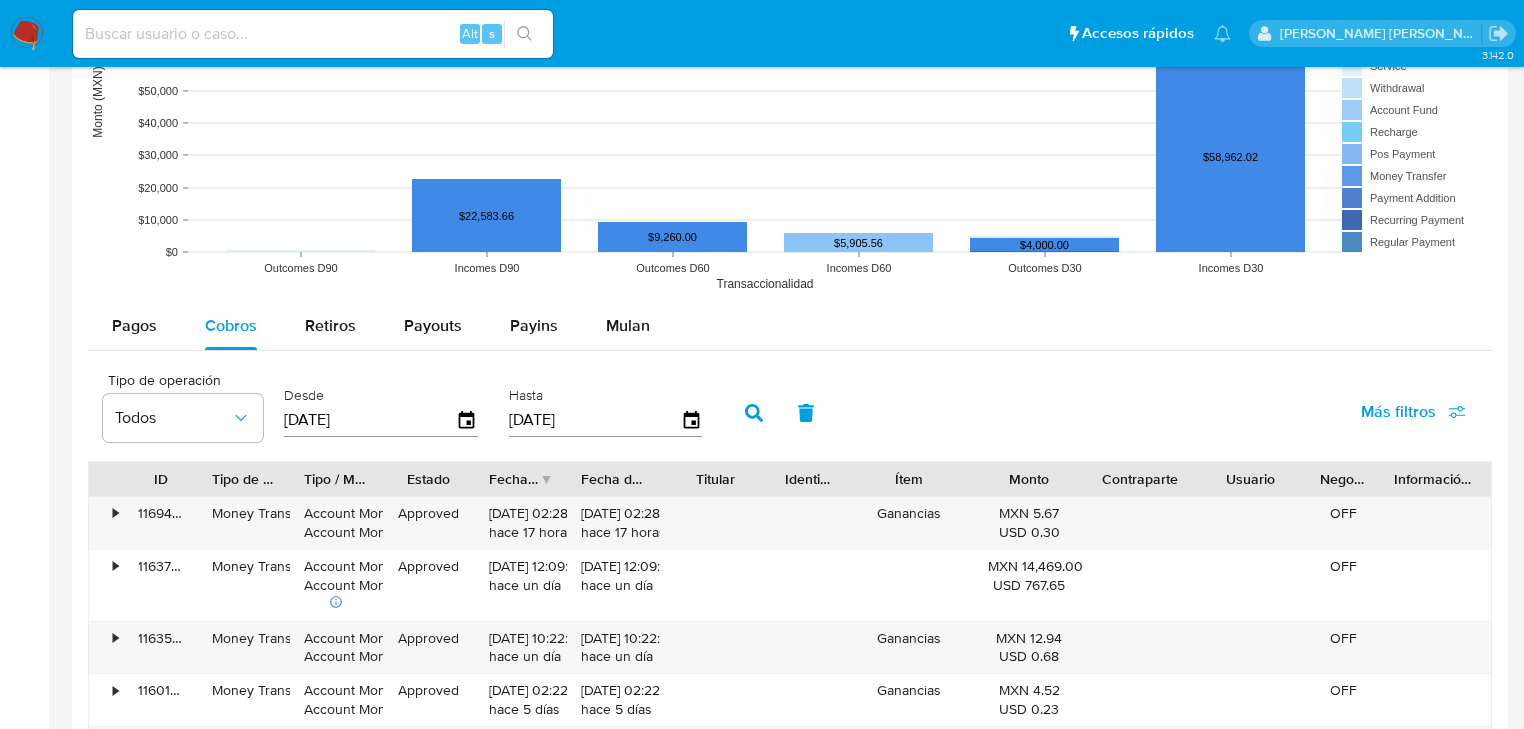 scroll, scrollTop: 1600, scrollLeft: 0, axis: vertical 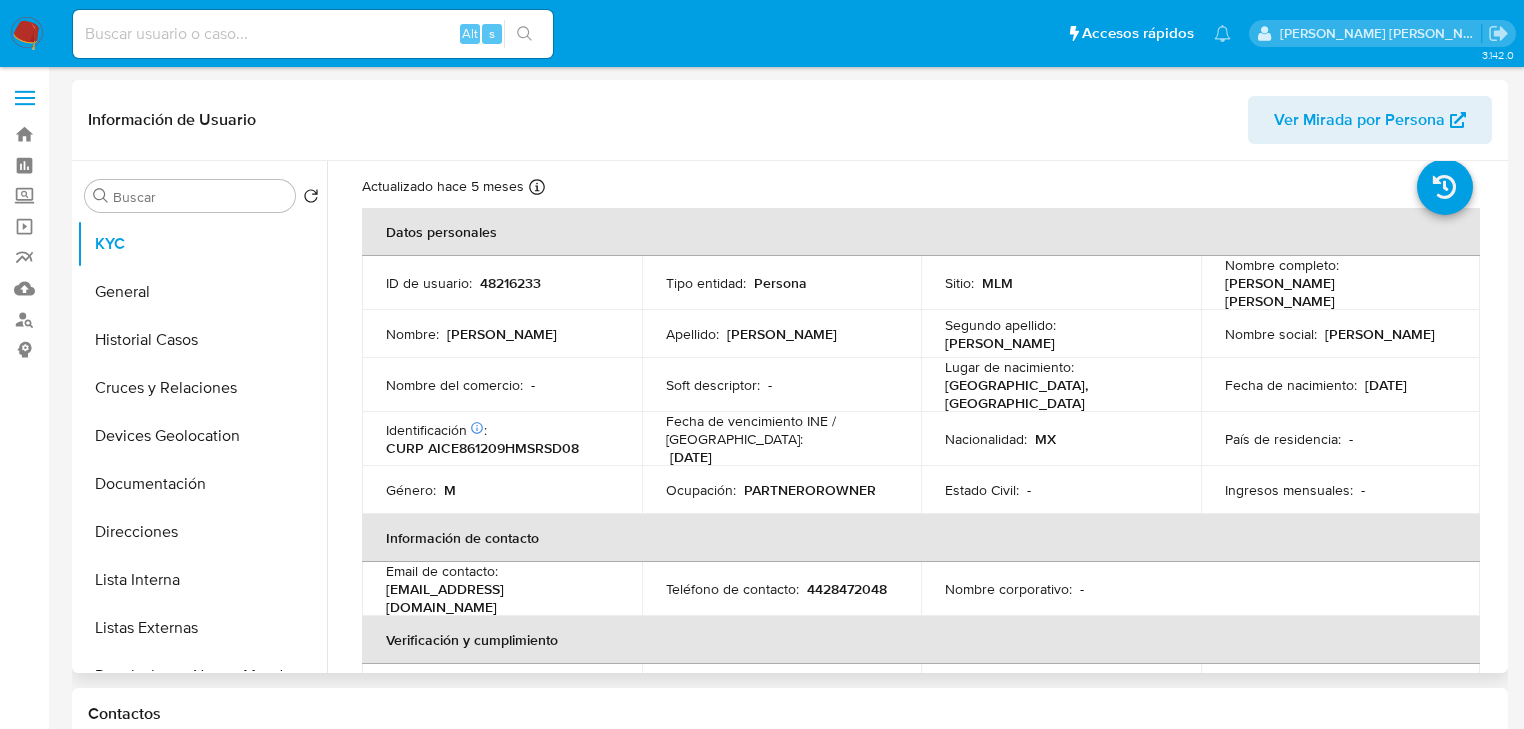 click on "48216233" at bounding box center [510, 283] 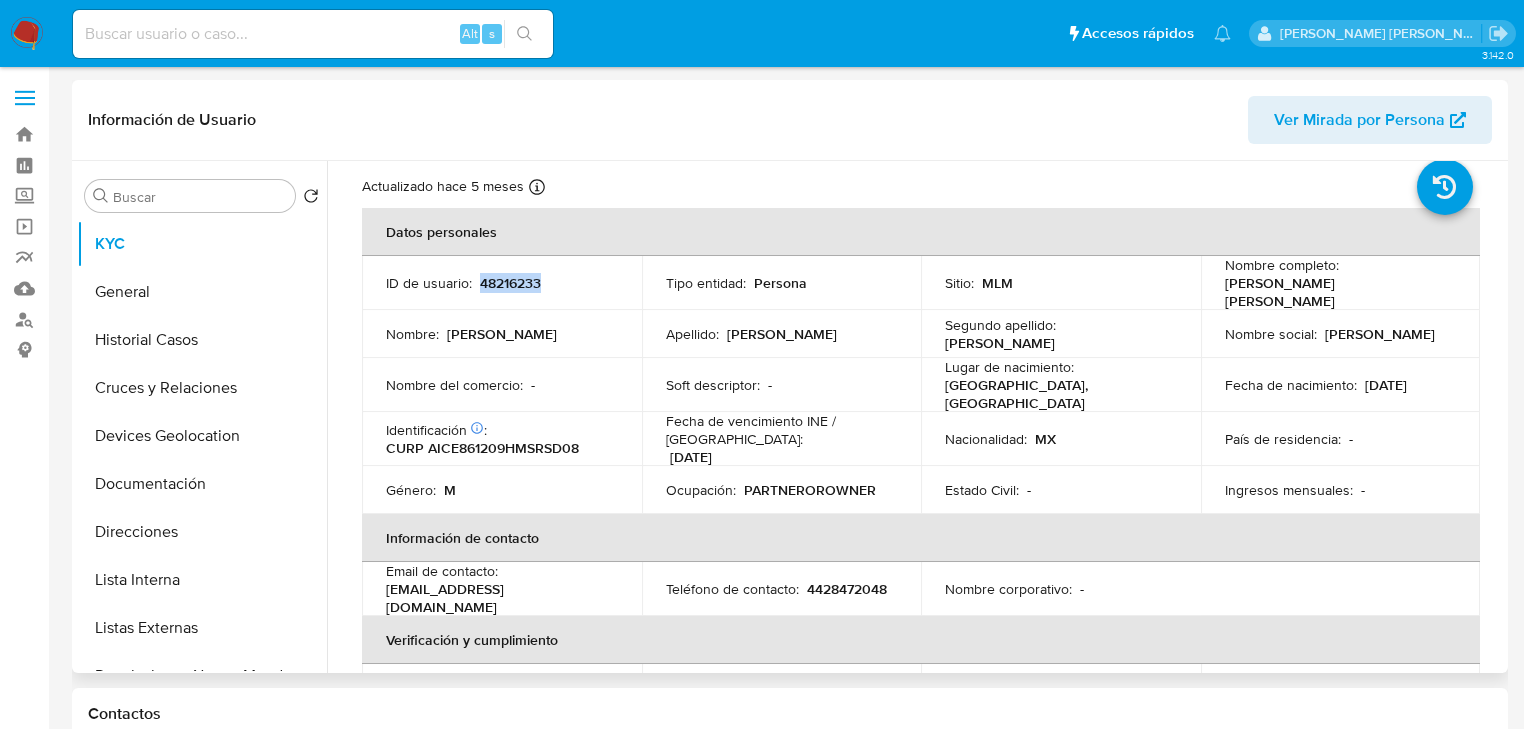 click on "48216233" at bounding box center [510, 283] 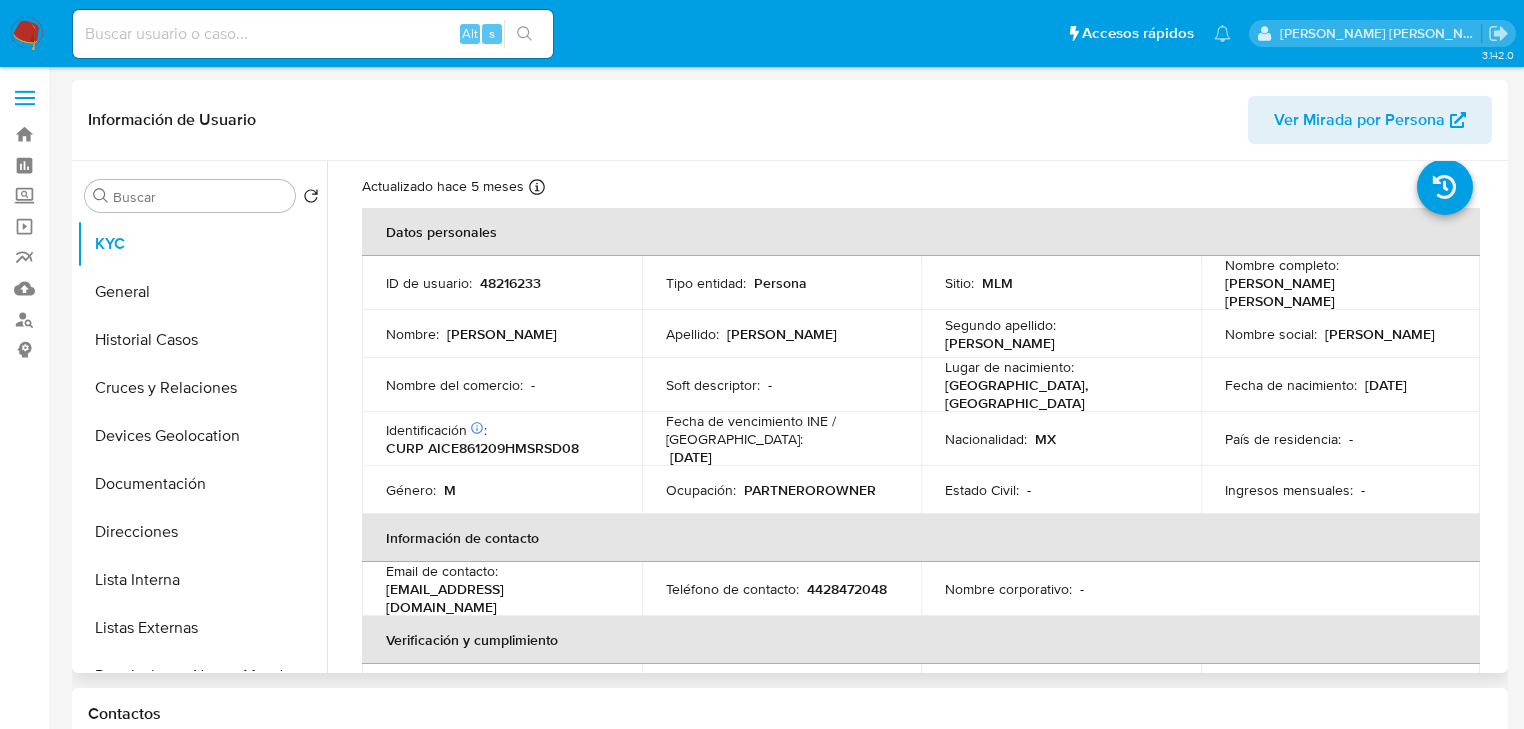 click on "CURP AICE861209HMSRSD08" at bounding box center (482, 448) 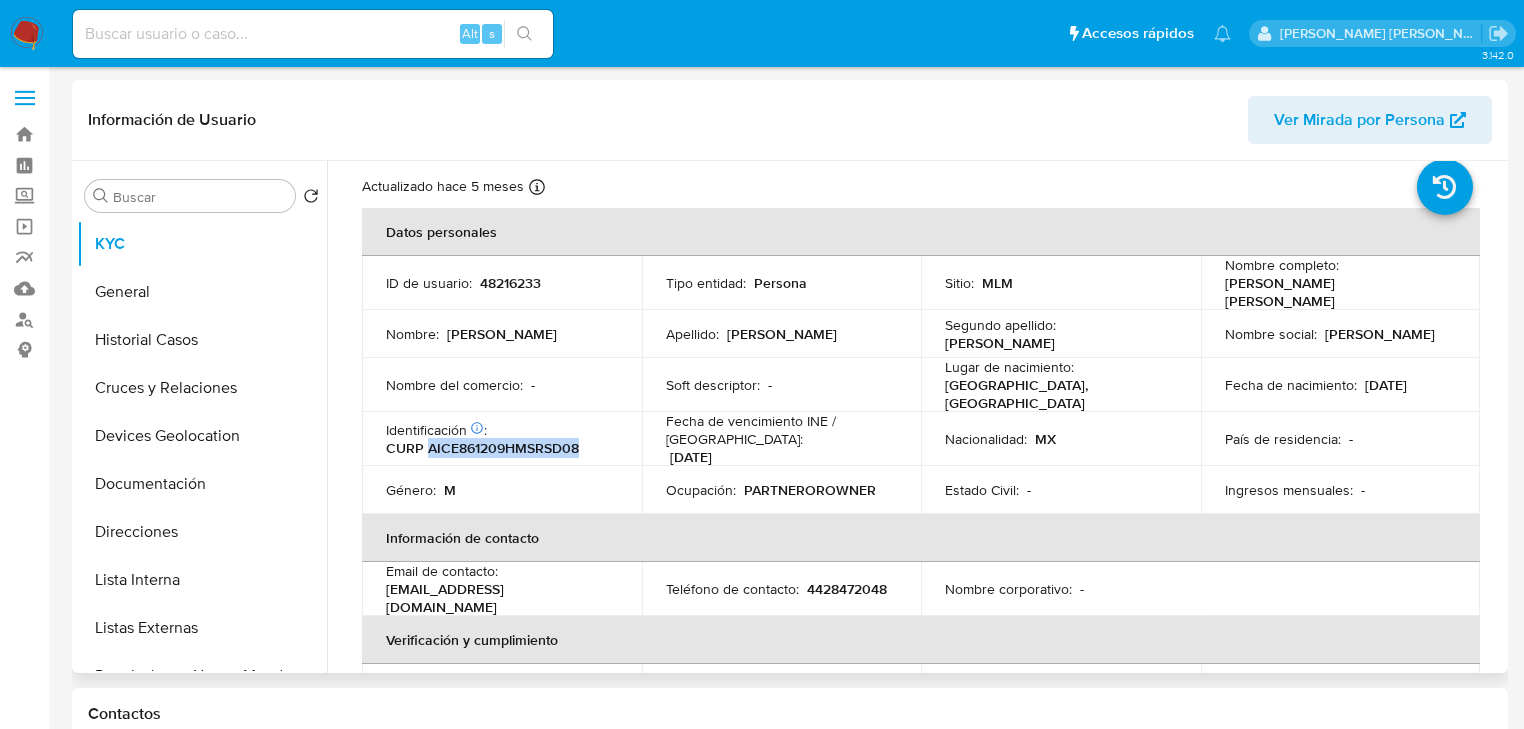 click on "CURP AICE861209HMSRSD08" at bounding box center [482, 448] 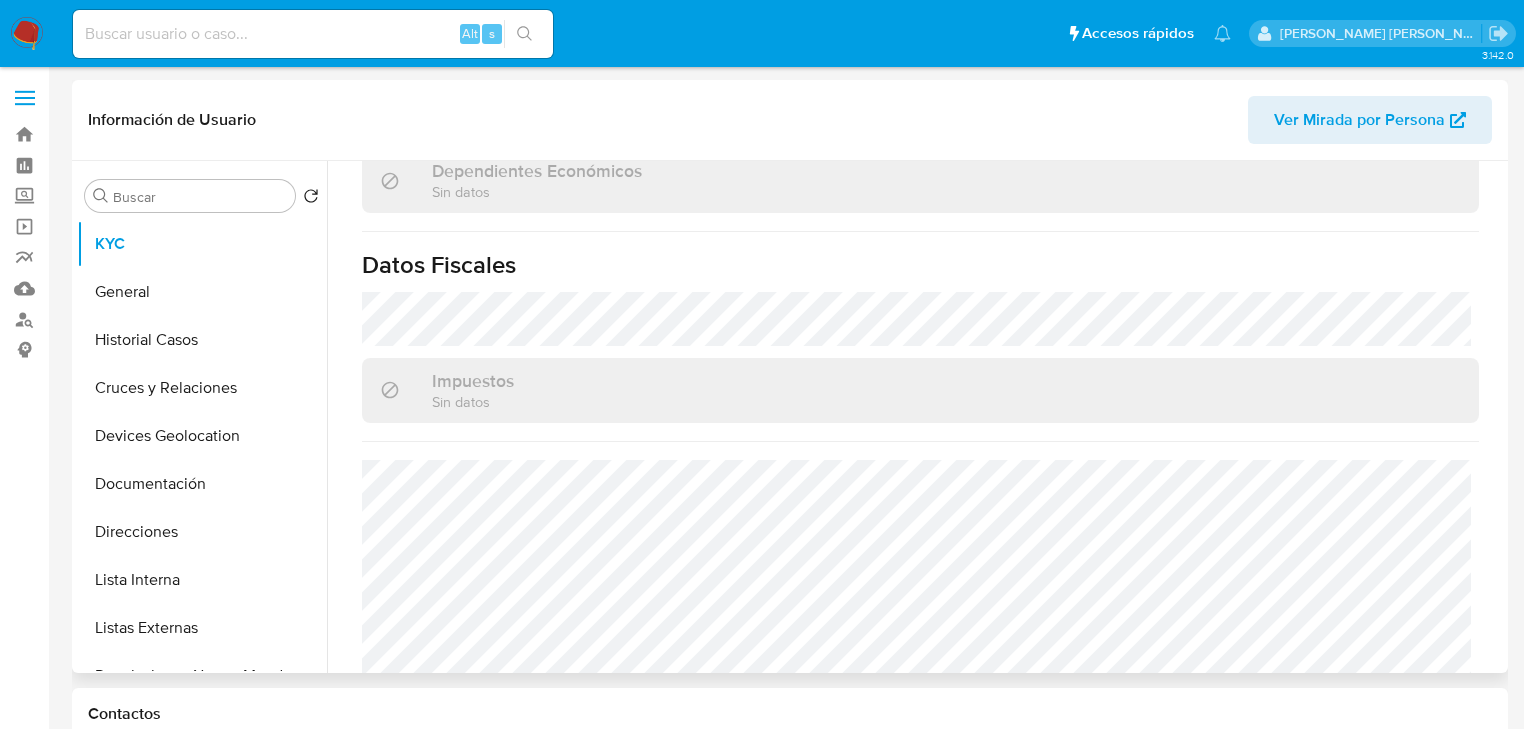 scroll, scrollTop: 1249, scrollLeft: 0, axis: vertical 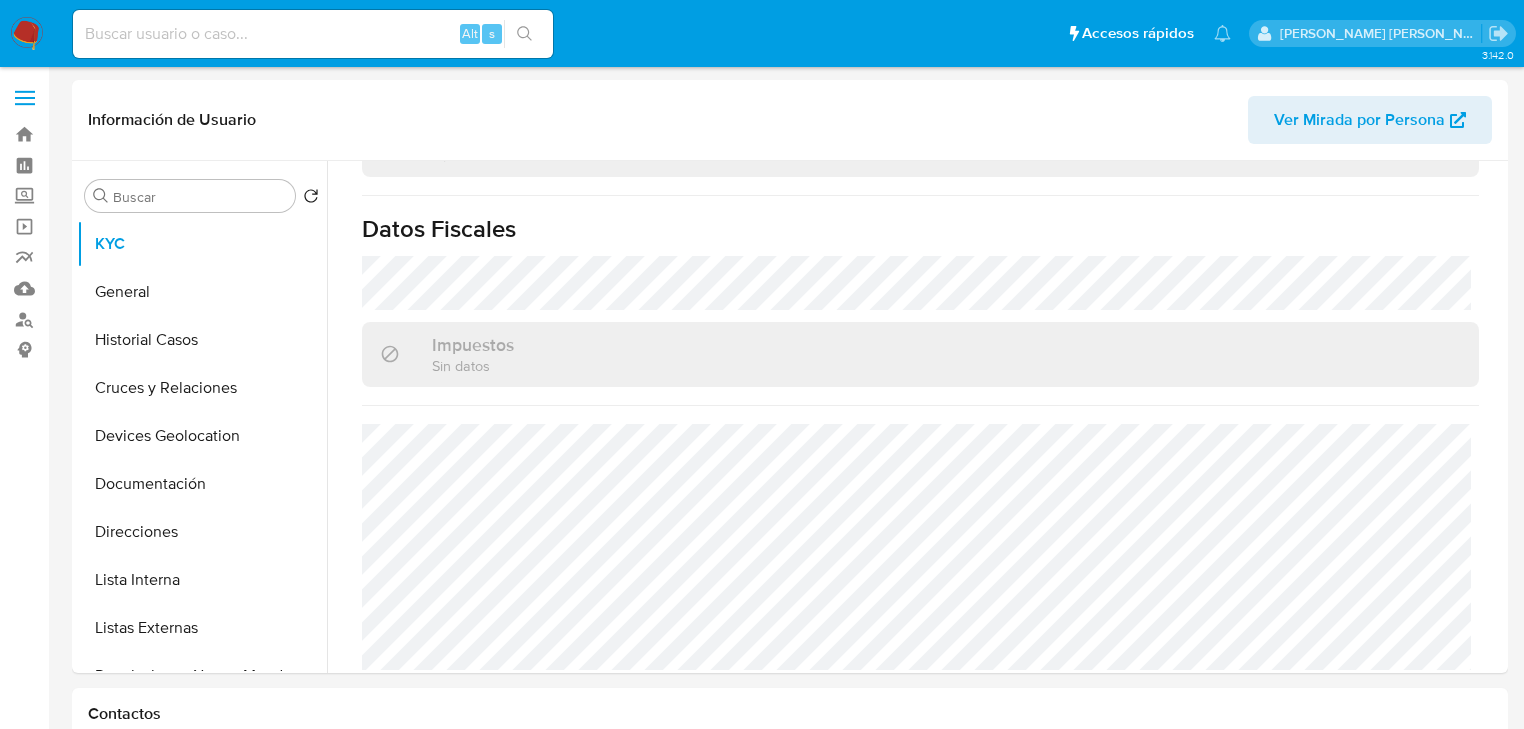 click at bounding box center [313, 34] 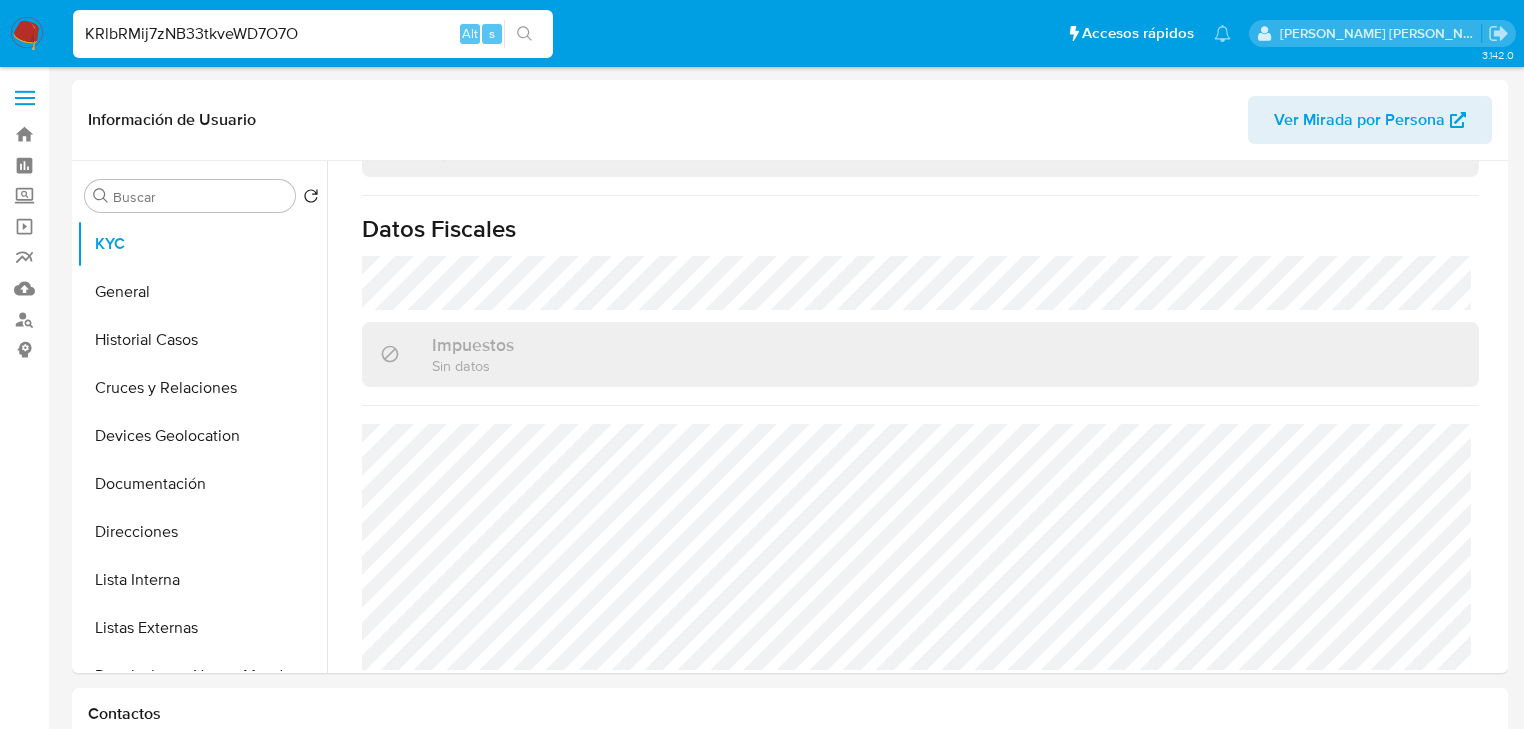 type on "KRlbRMij7zNB33tkveWD7O7O" 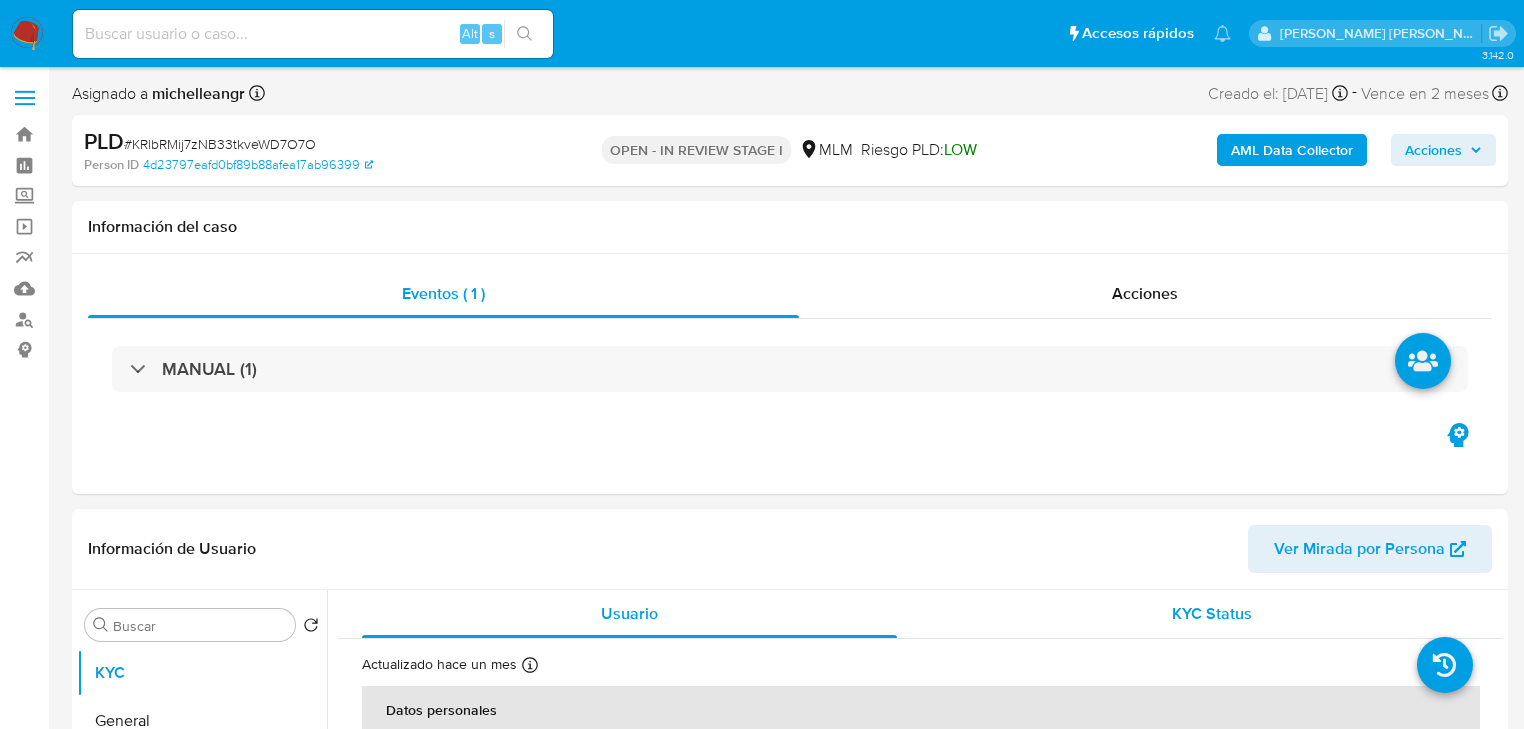 select on "10" 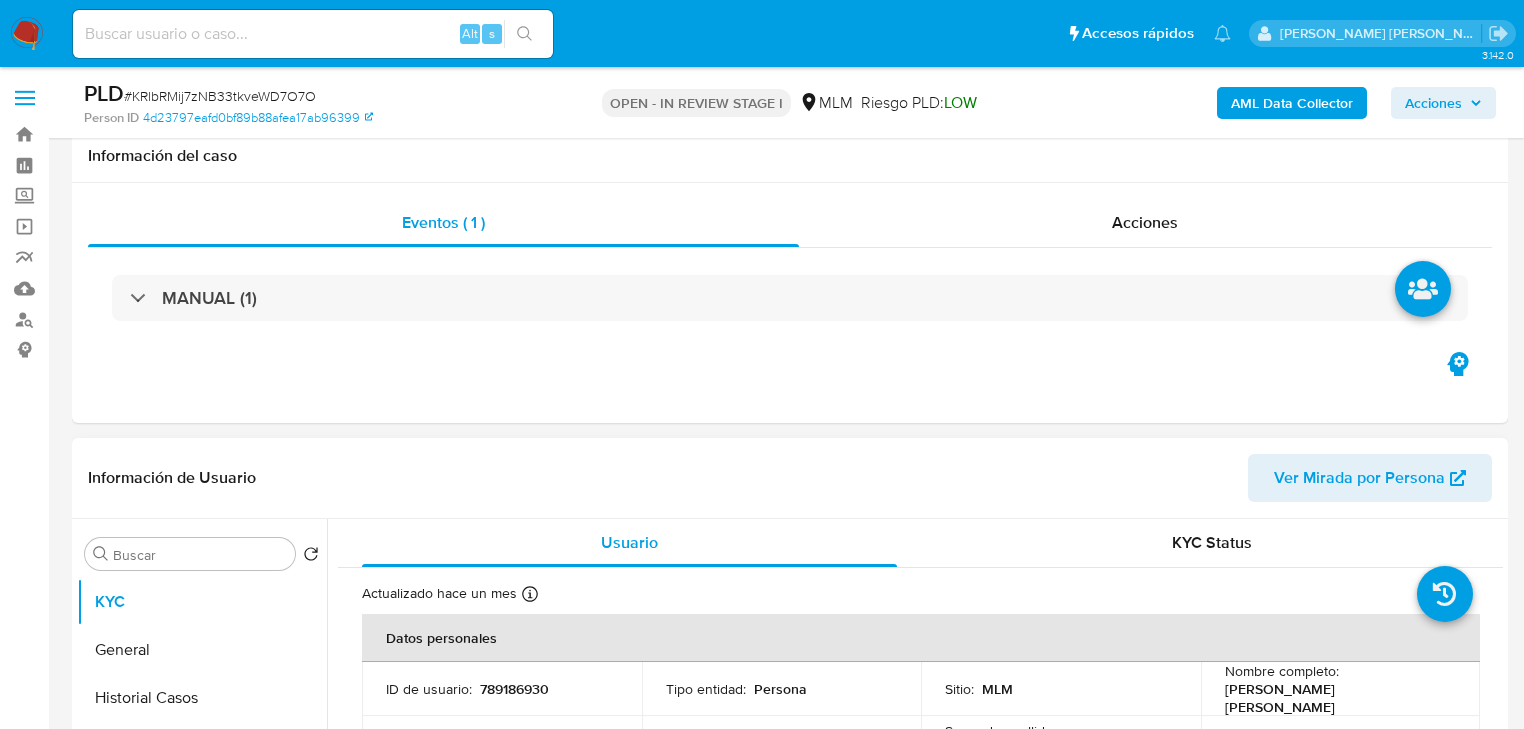 scroll, scrollTop: 320, scrollLeft: 0, axis: vertical 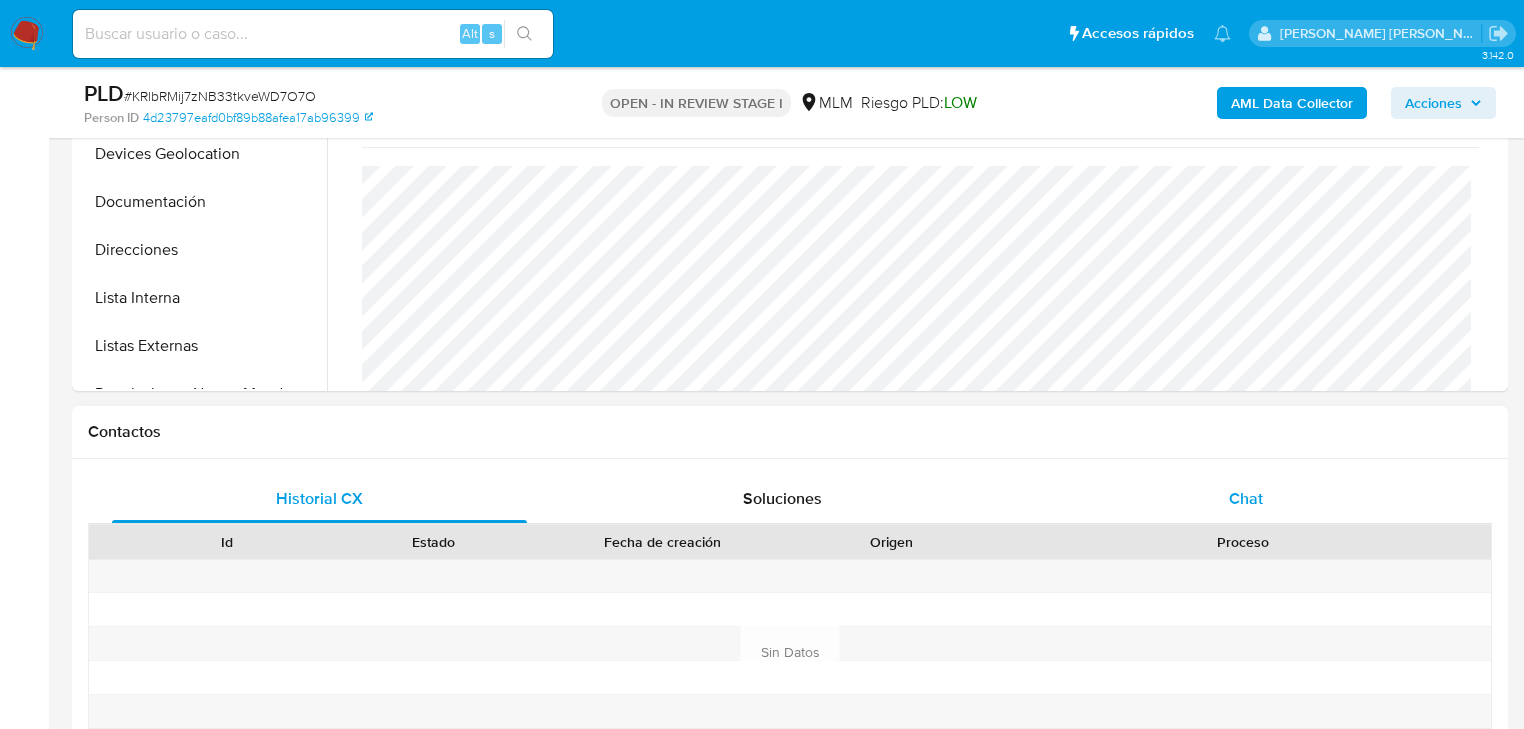 click on "Chat" at bounding box center [1246, 499] 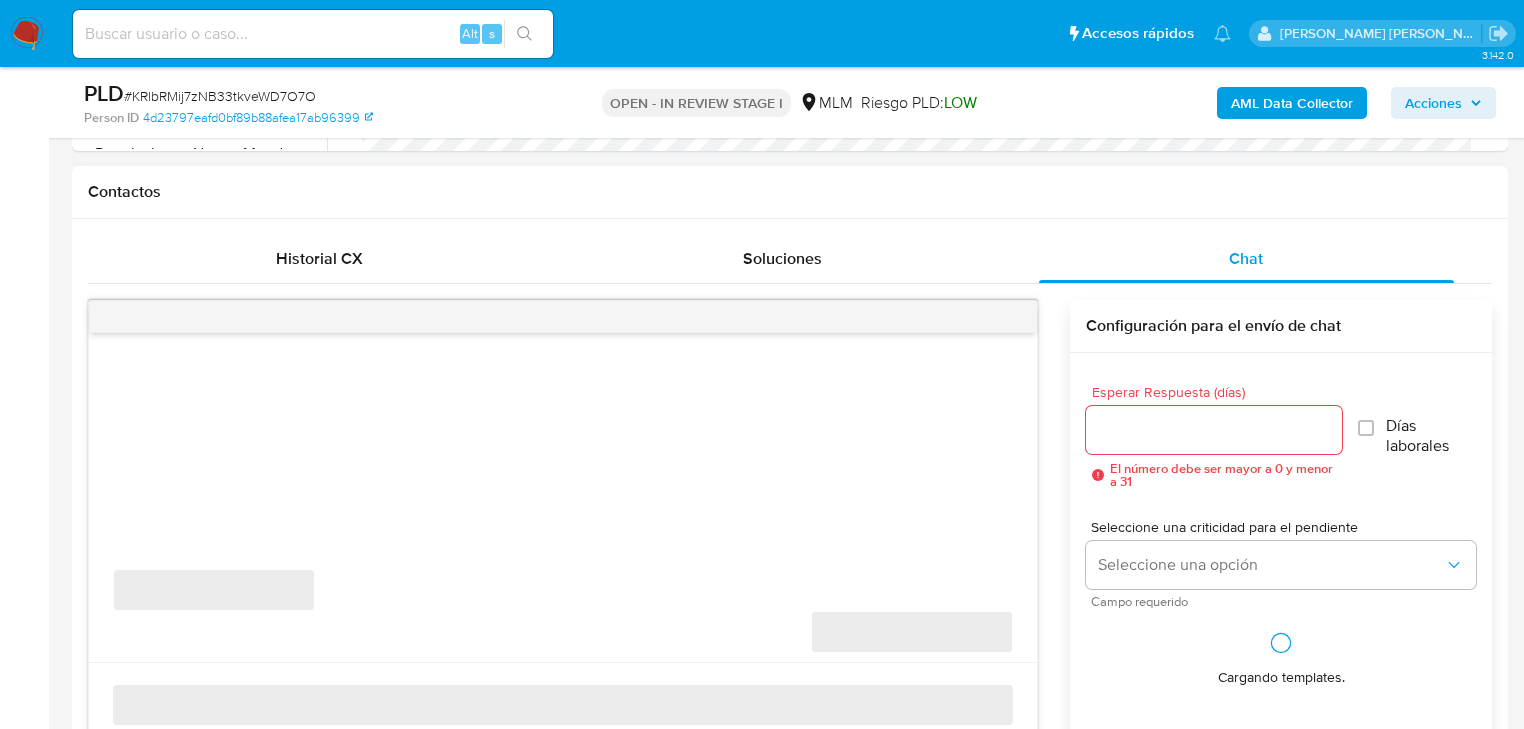 scroll, scrollTop: 1040, scrollLeft: 0, axis: vertical 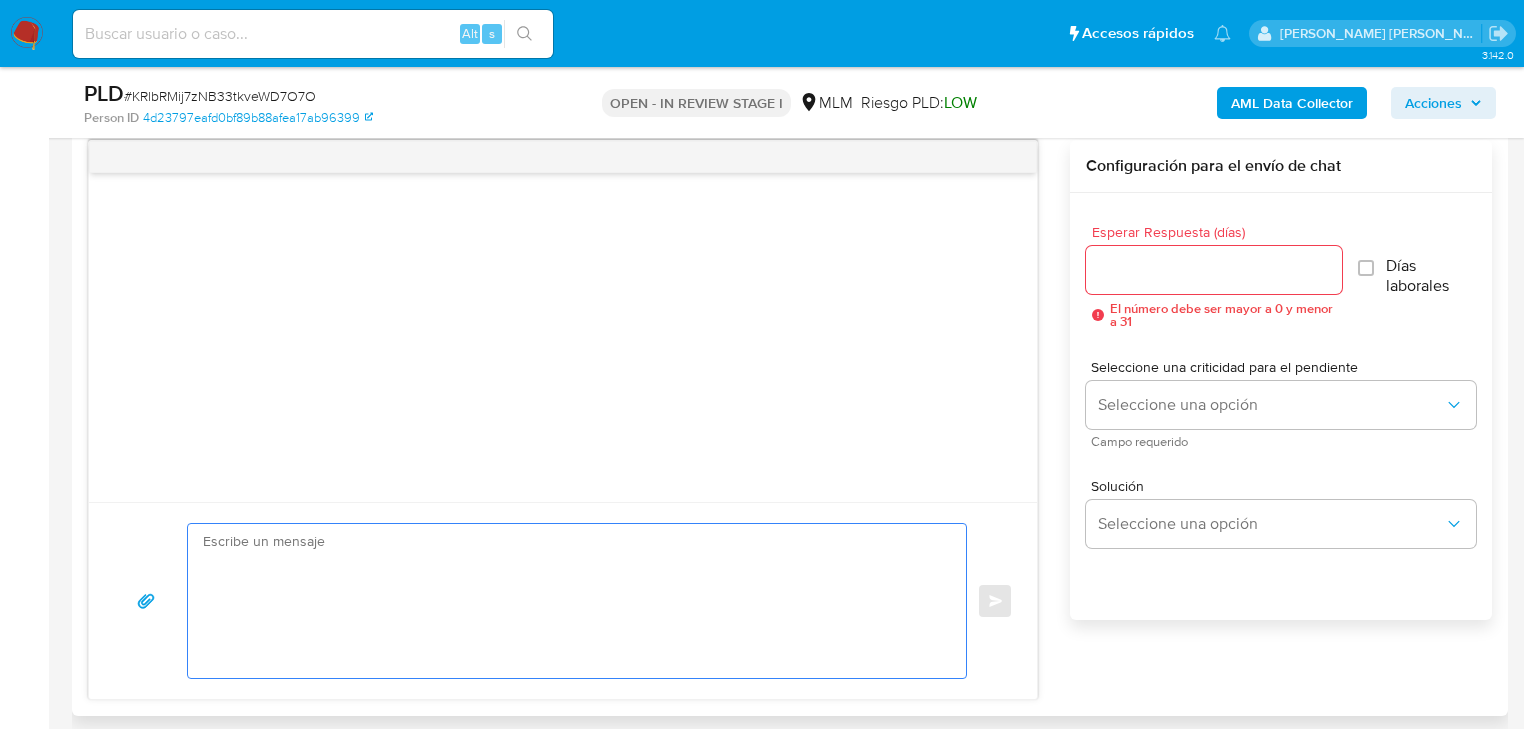 click at bounding box center [572, 601] 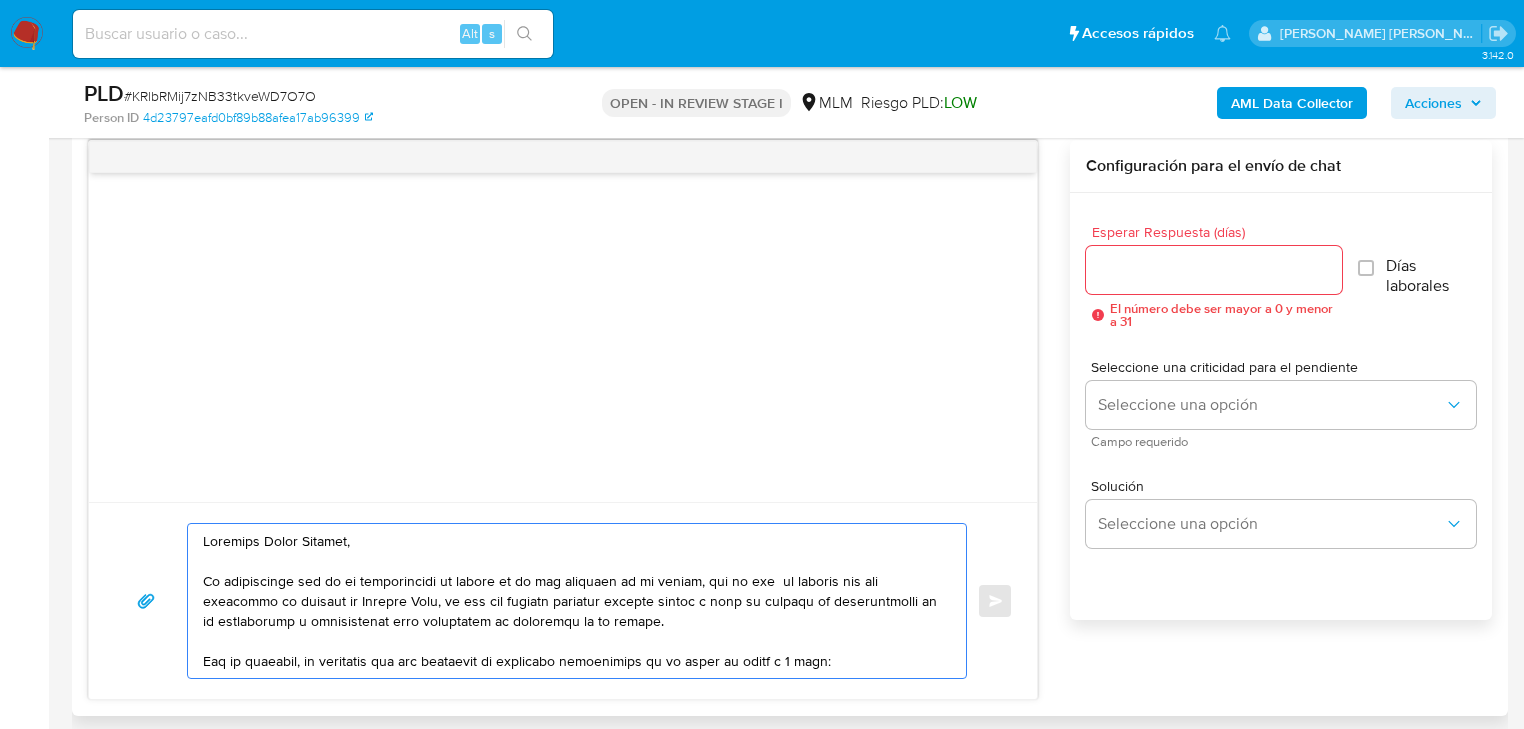 scroll, scrollTop: 367, scrollLeft: 0, axis: vertical 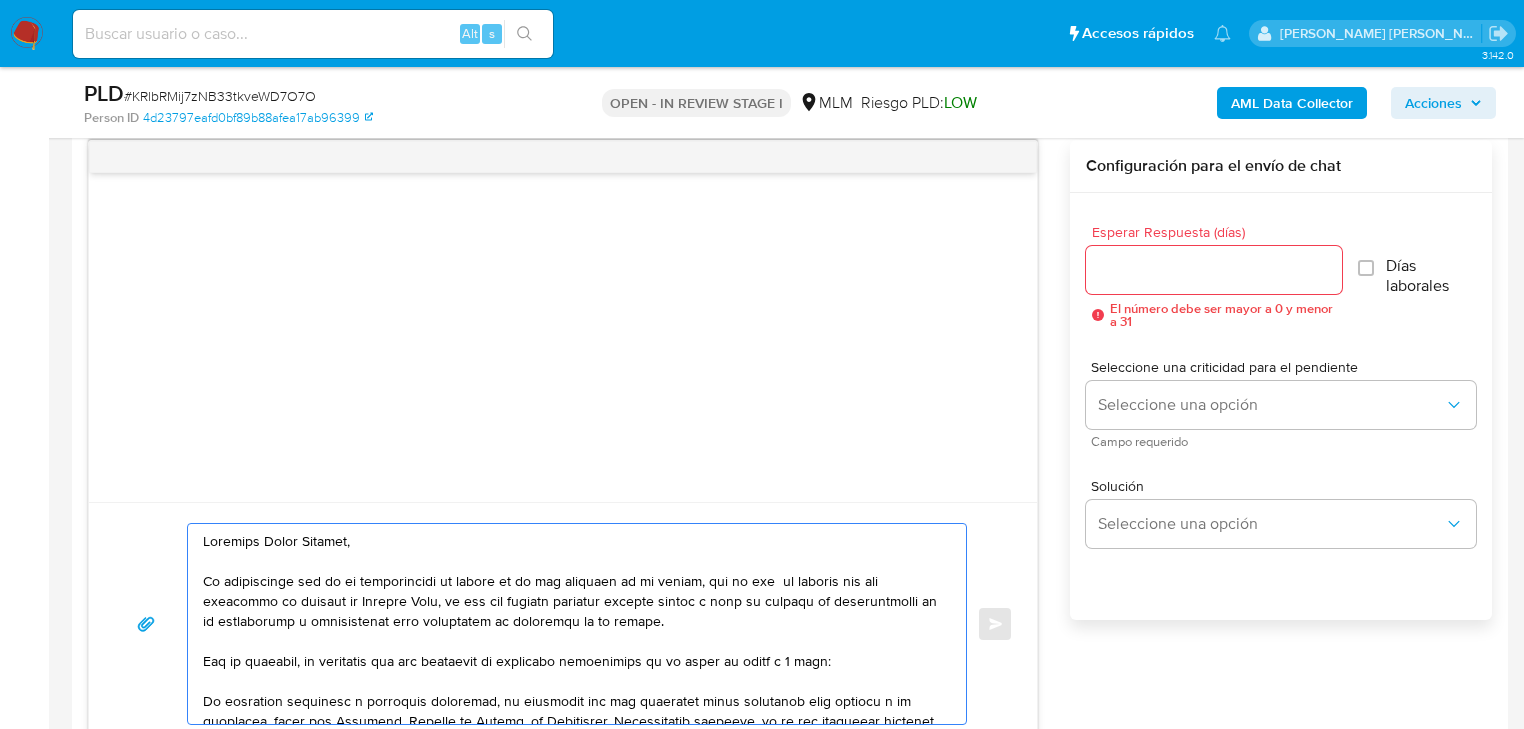 drag, startPoint x: 392, startPoint y: 547, endPoint x: 267, endPoint y: 540, distance: 125.19585 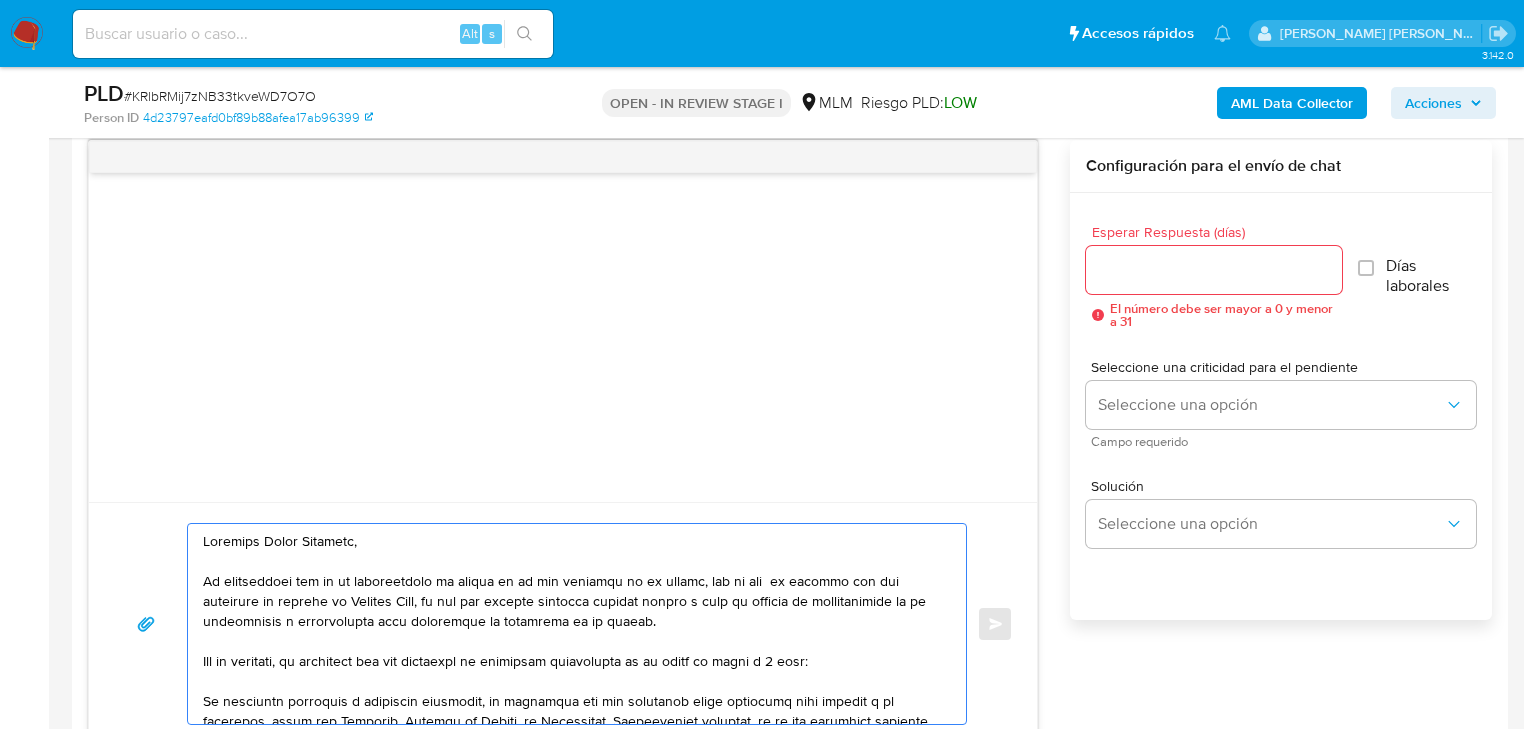 click at bounding box center [572, 624] 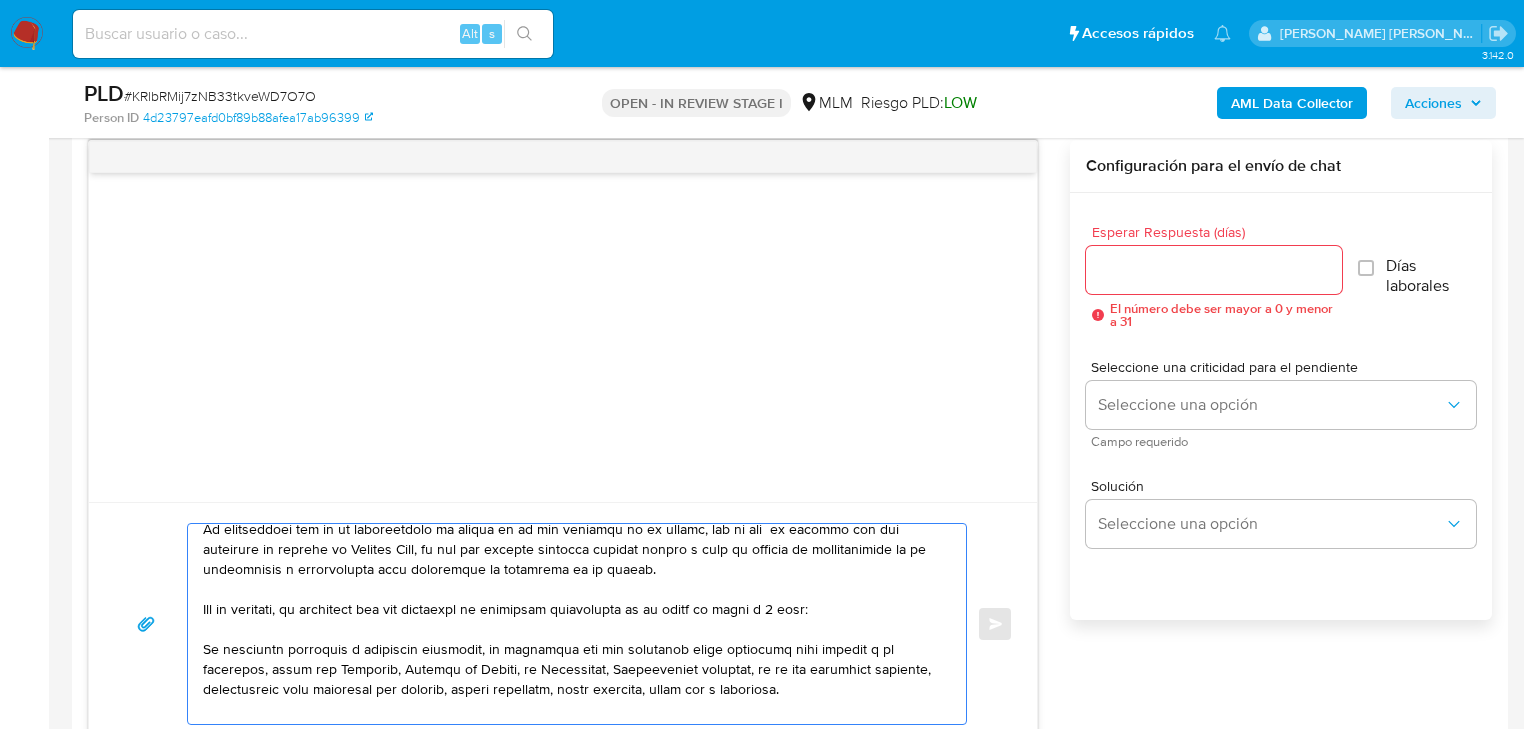 scroll, scrollTop: 80, scrollLeft: 0, axis: vertical 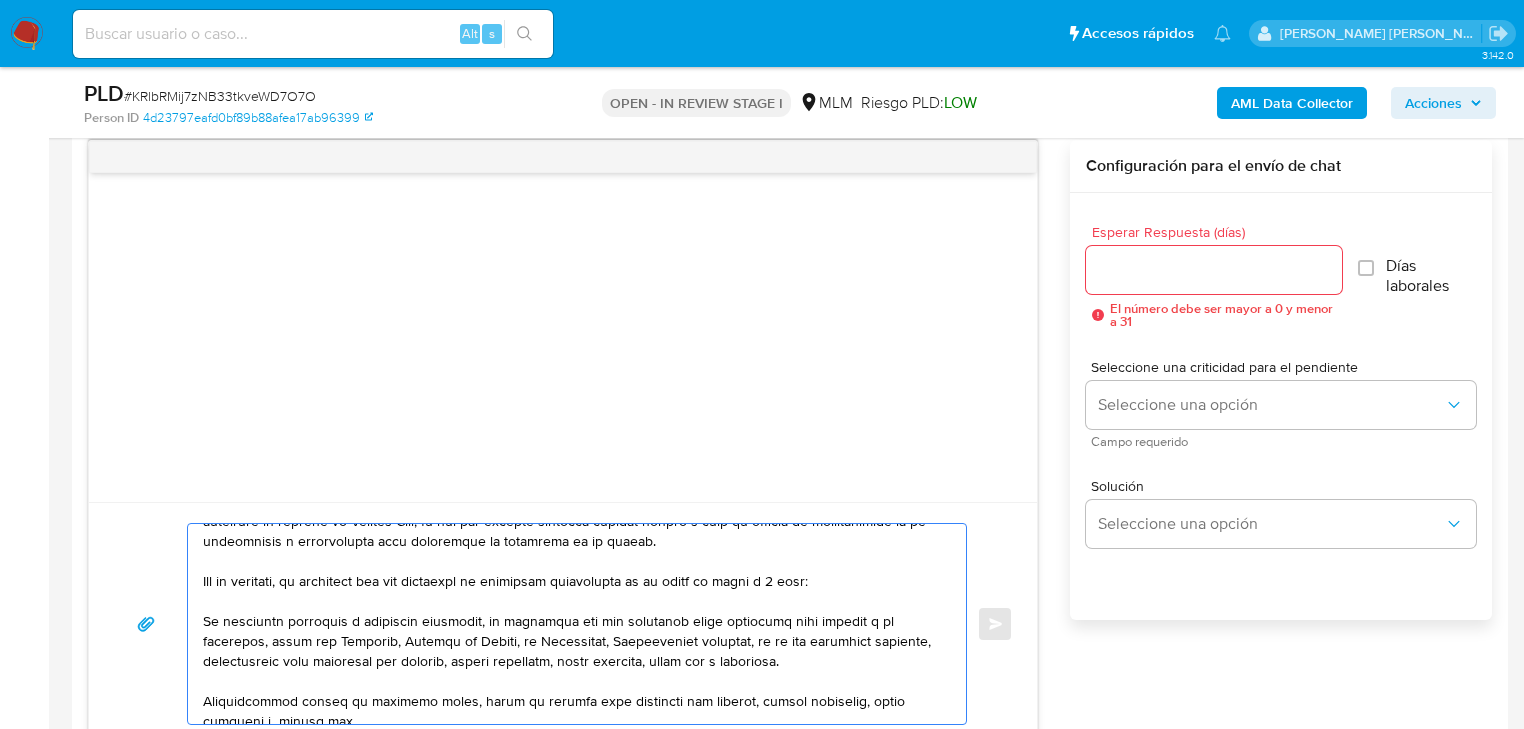 click at bounding box center (572, 624) 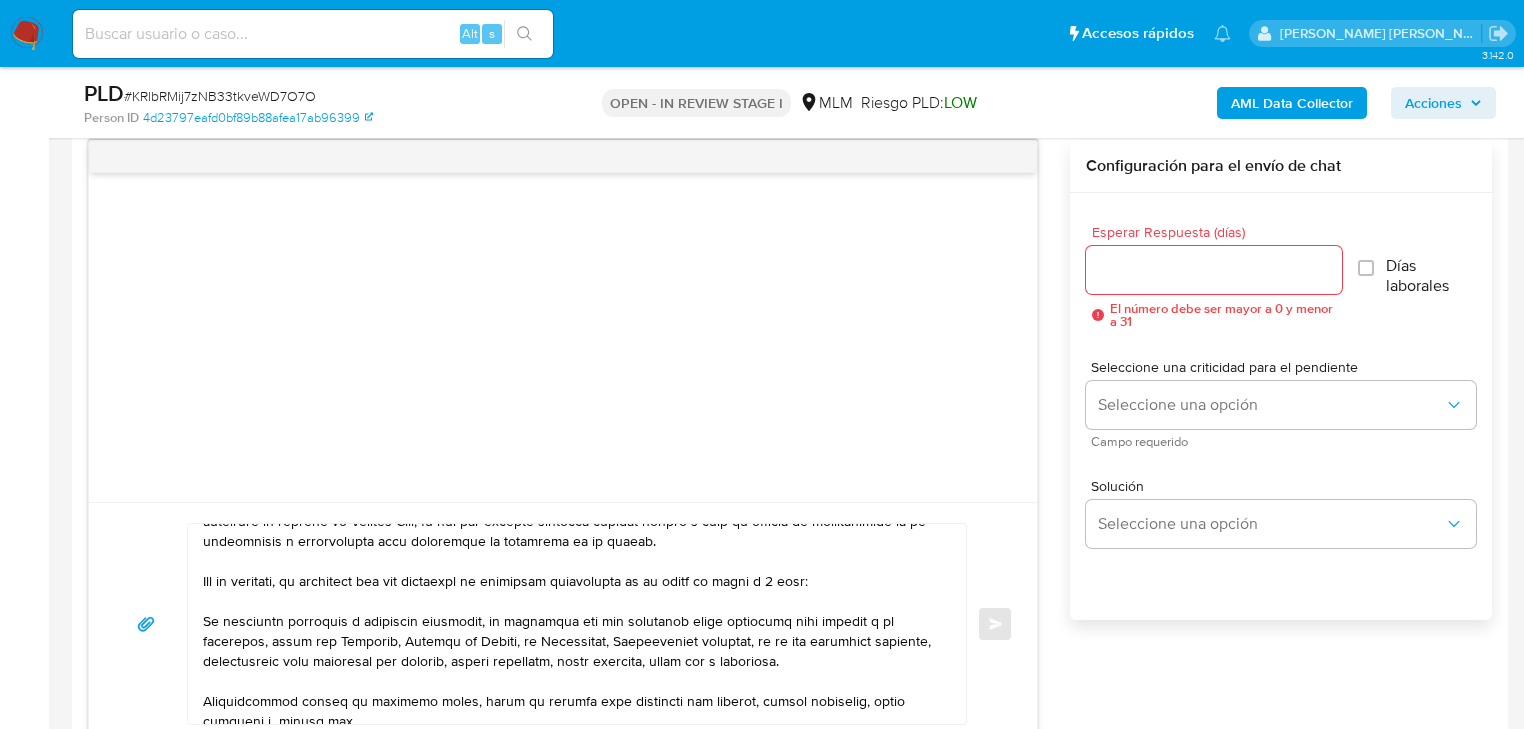 click at bounding box center [572, 624] 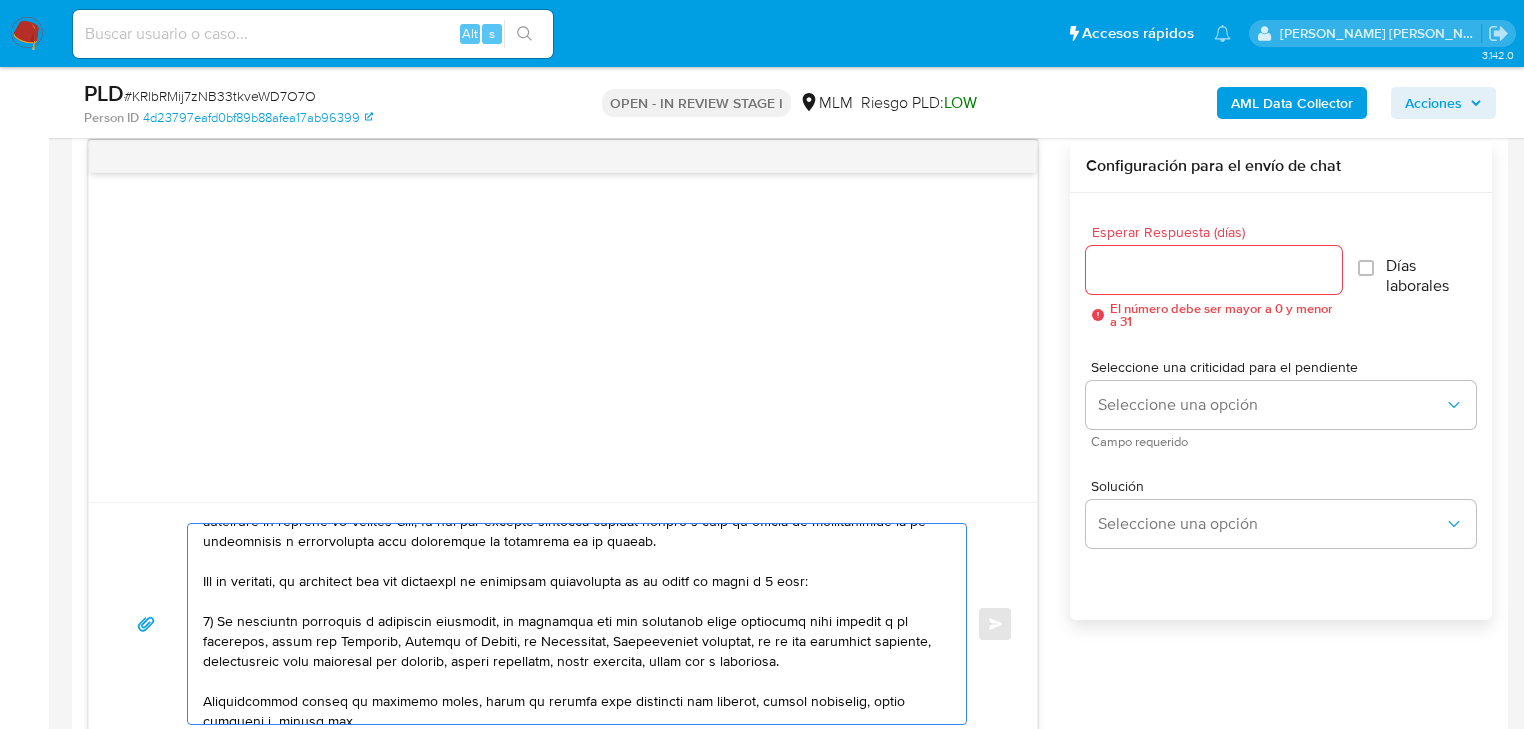 drag, startPoint x: 861, startPoint y: 652, endPoint x: 756, endPoint y: 644, distance: 105.30432 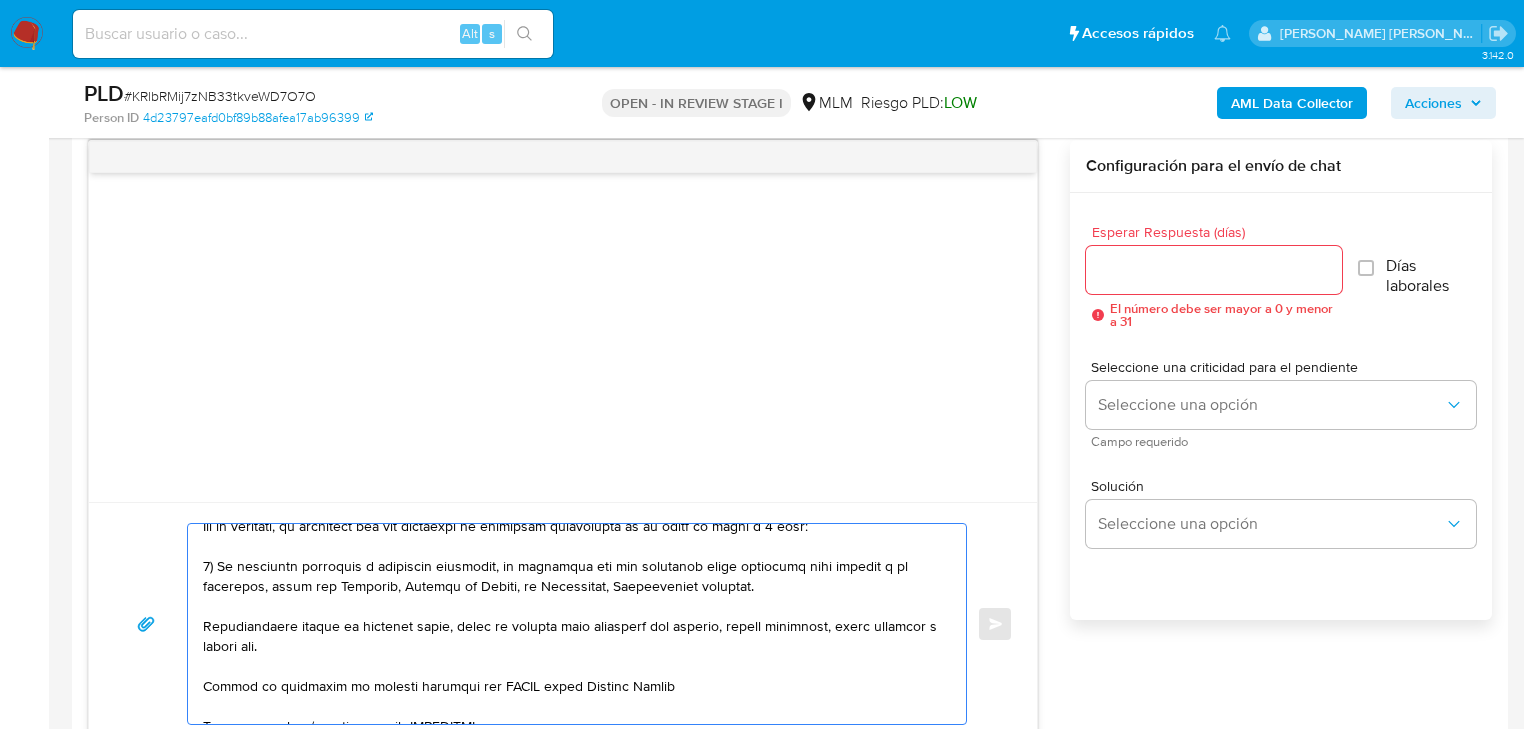 scroll, scrollTop: 160, scrollLeft: 0, axis: vertical 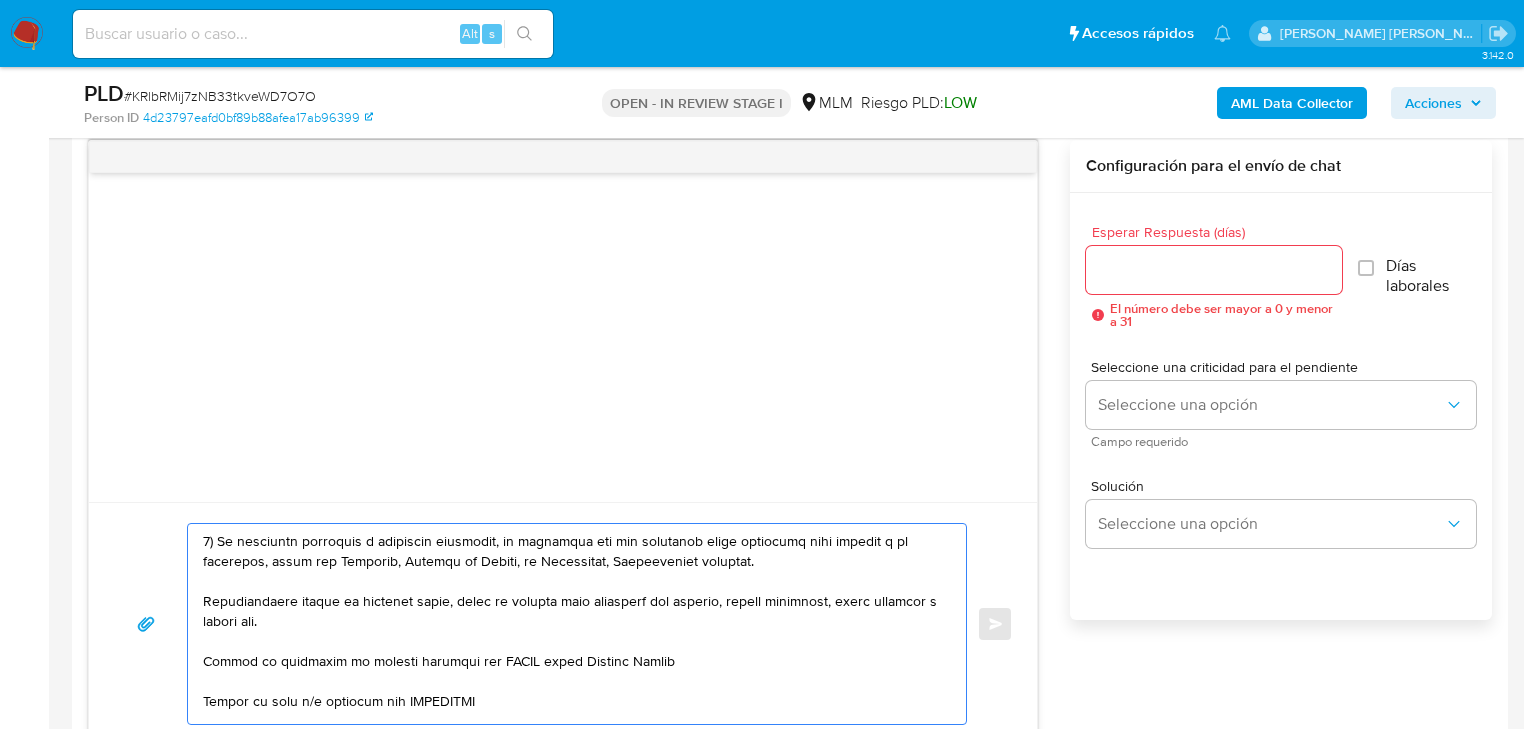 drag, startPoint x: 291, startPoint y: 624, endPoint x: 100, endPoint y: 600, distance: 192.50195 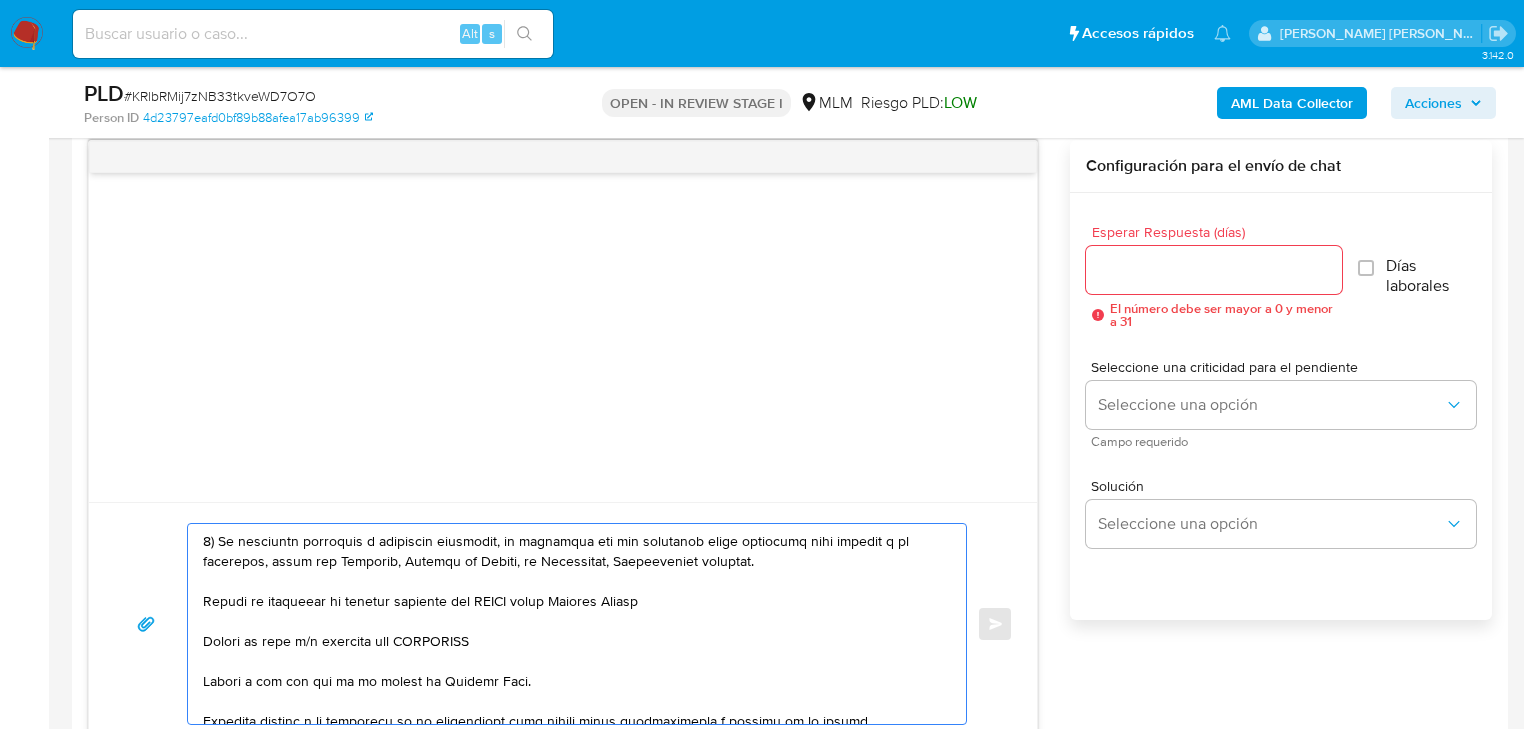 click at bounding box center [572, 624] 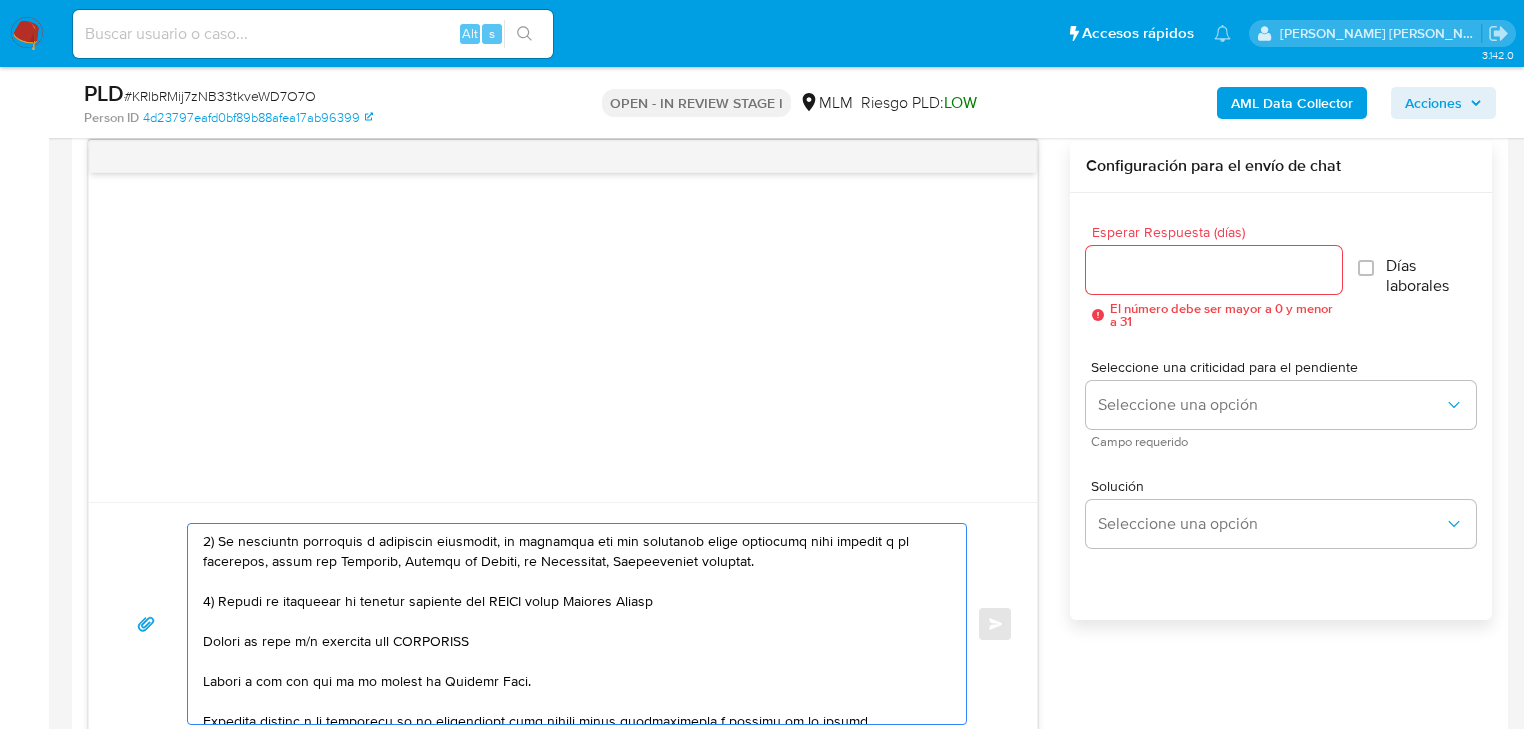 click at bounding box center (572, 624) 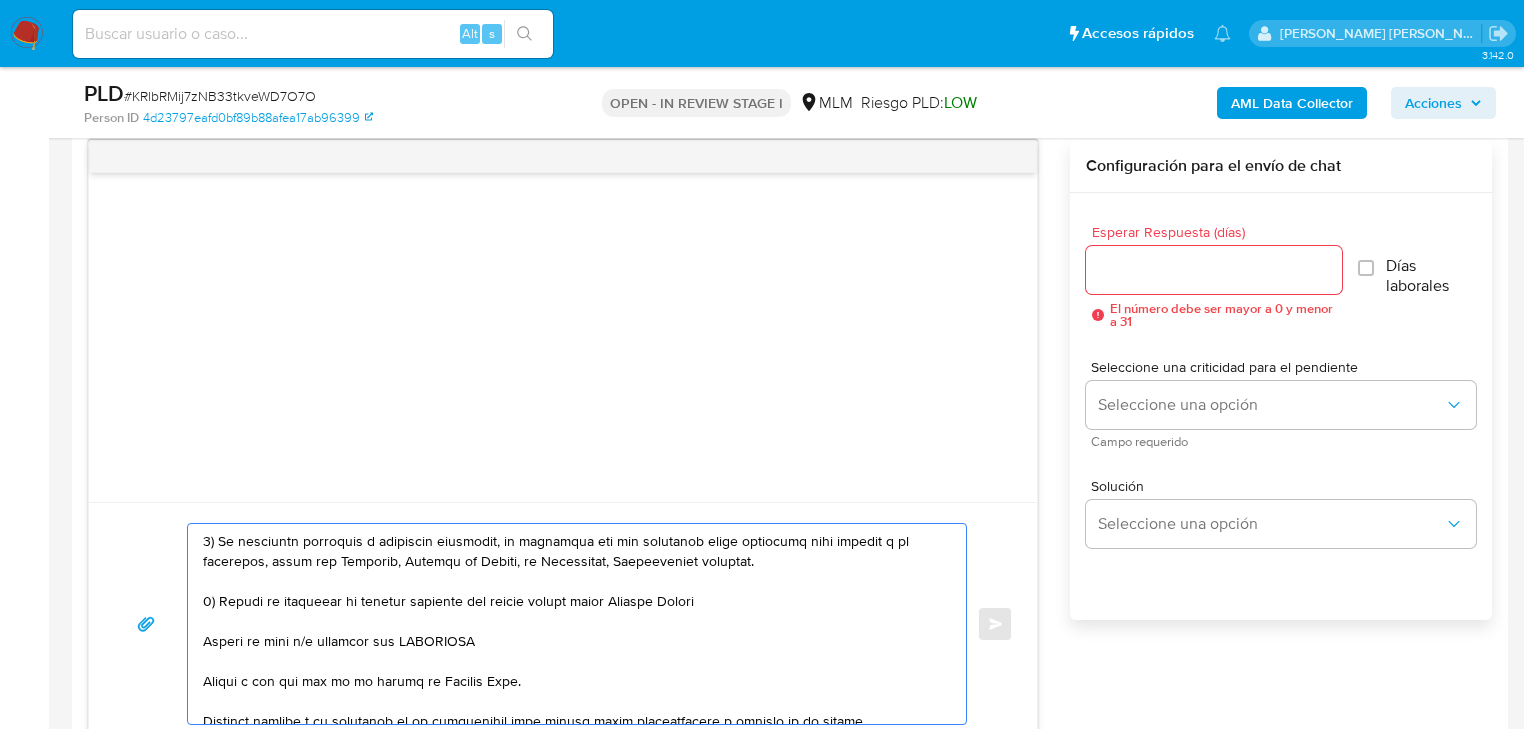 click at bounding box center [572, 624] 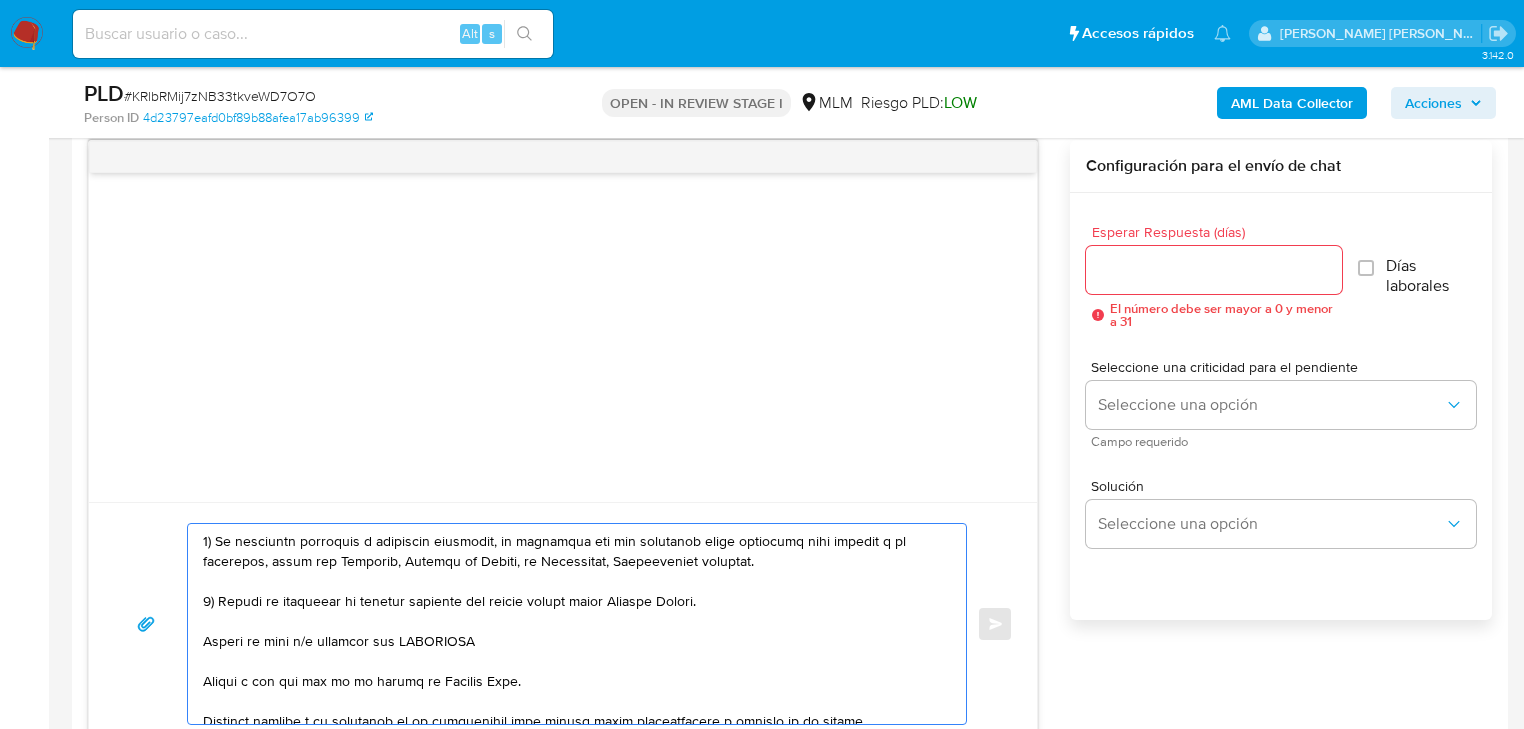 click at bounding box center [572, 624] 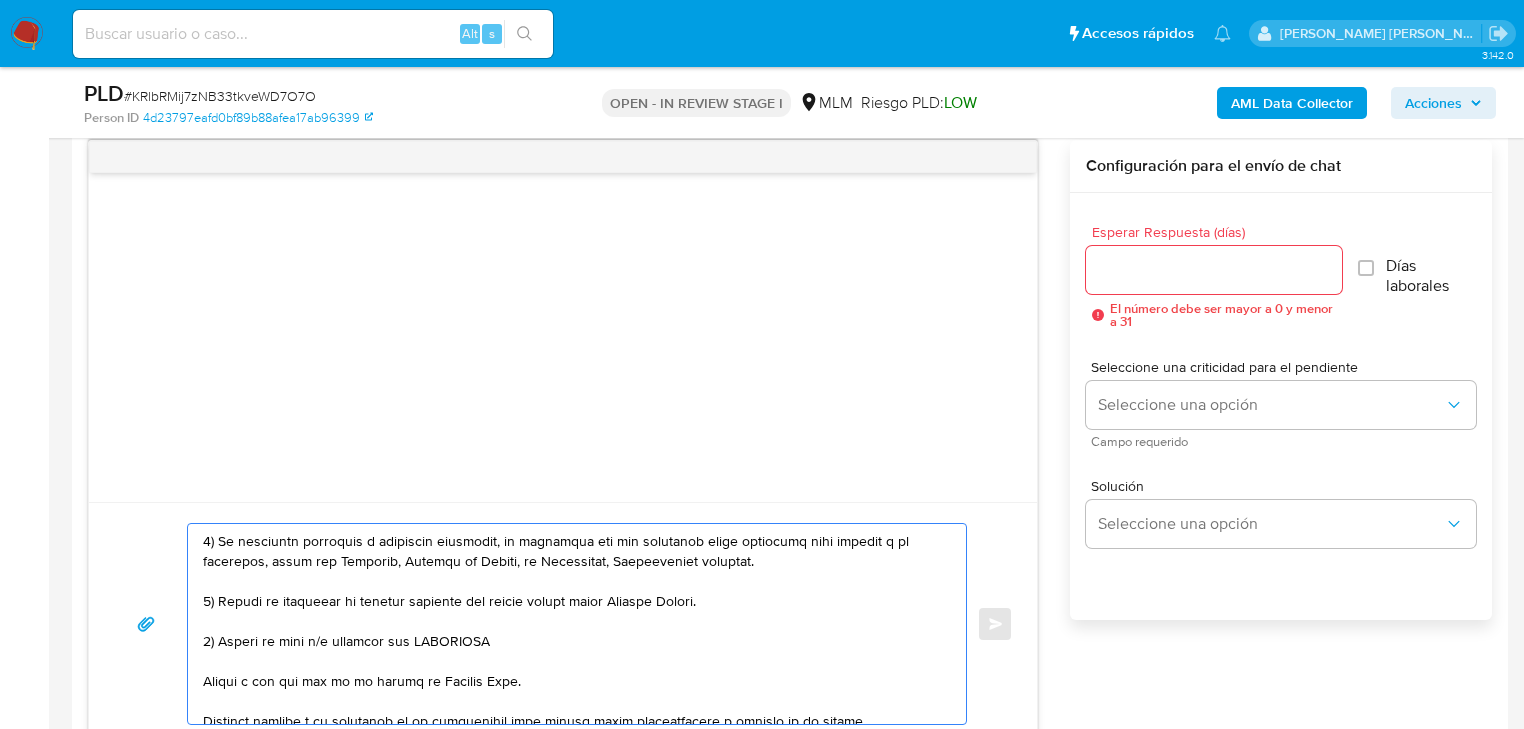 drag, startPoint x: 525, startPoint y: 640, endPoint x: 217, endPoint y: 634, distance: 308.05844 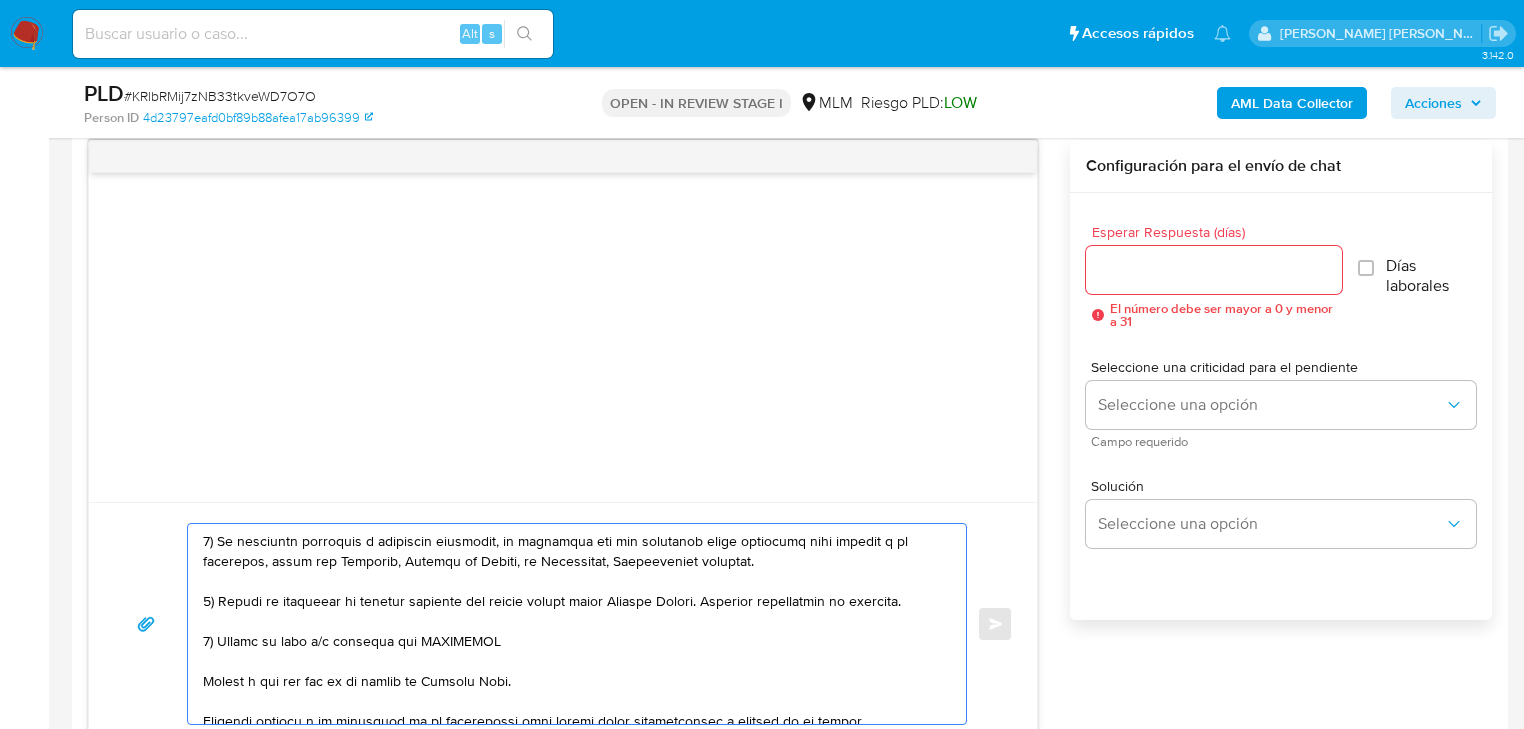 click at bounding box center (572, 624) 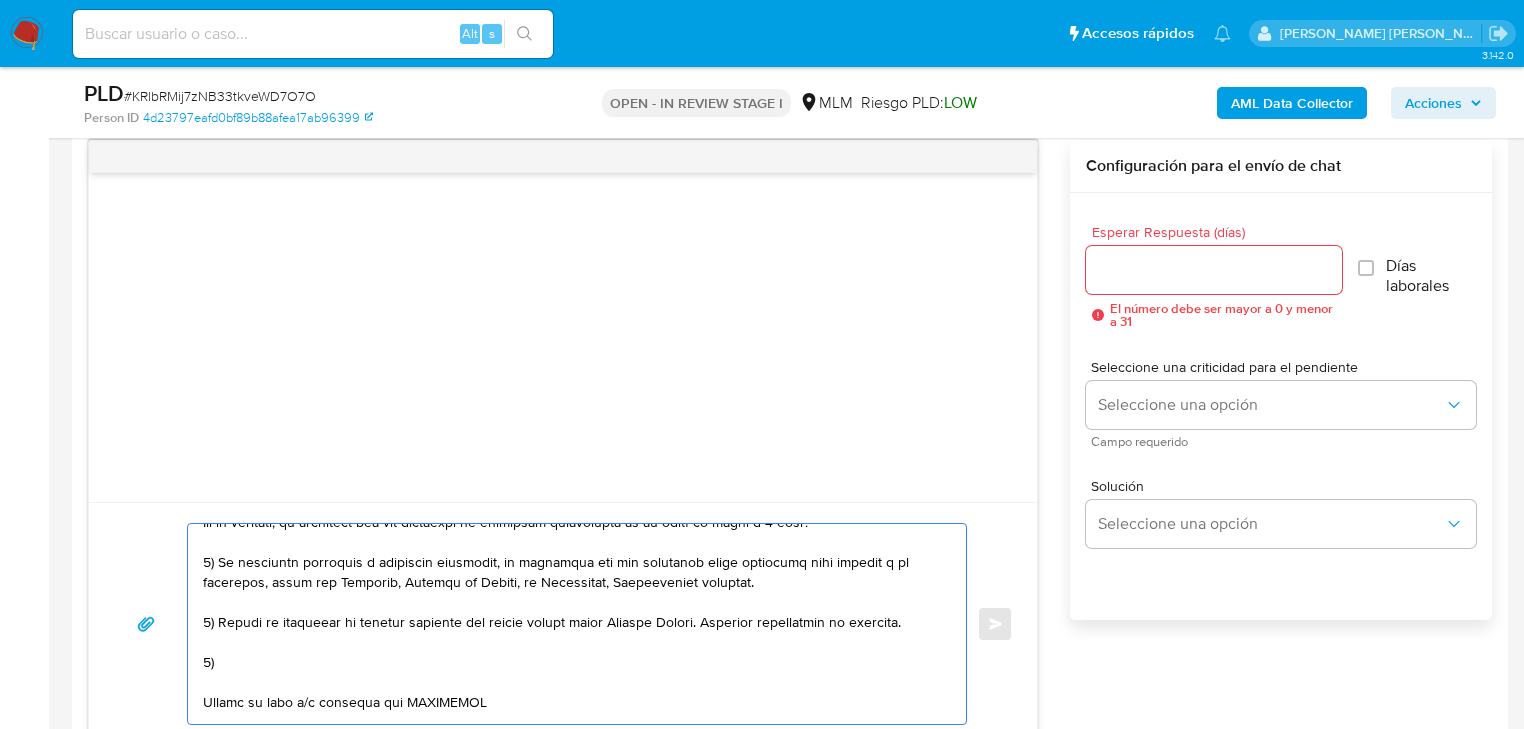 scroll, scrollTop: 167, scrollLeft: 0, axis: vertical 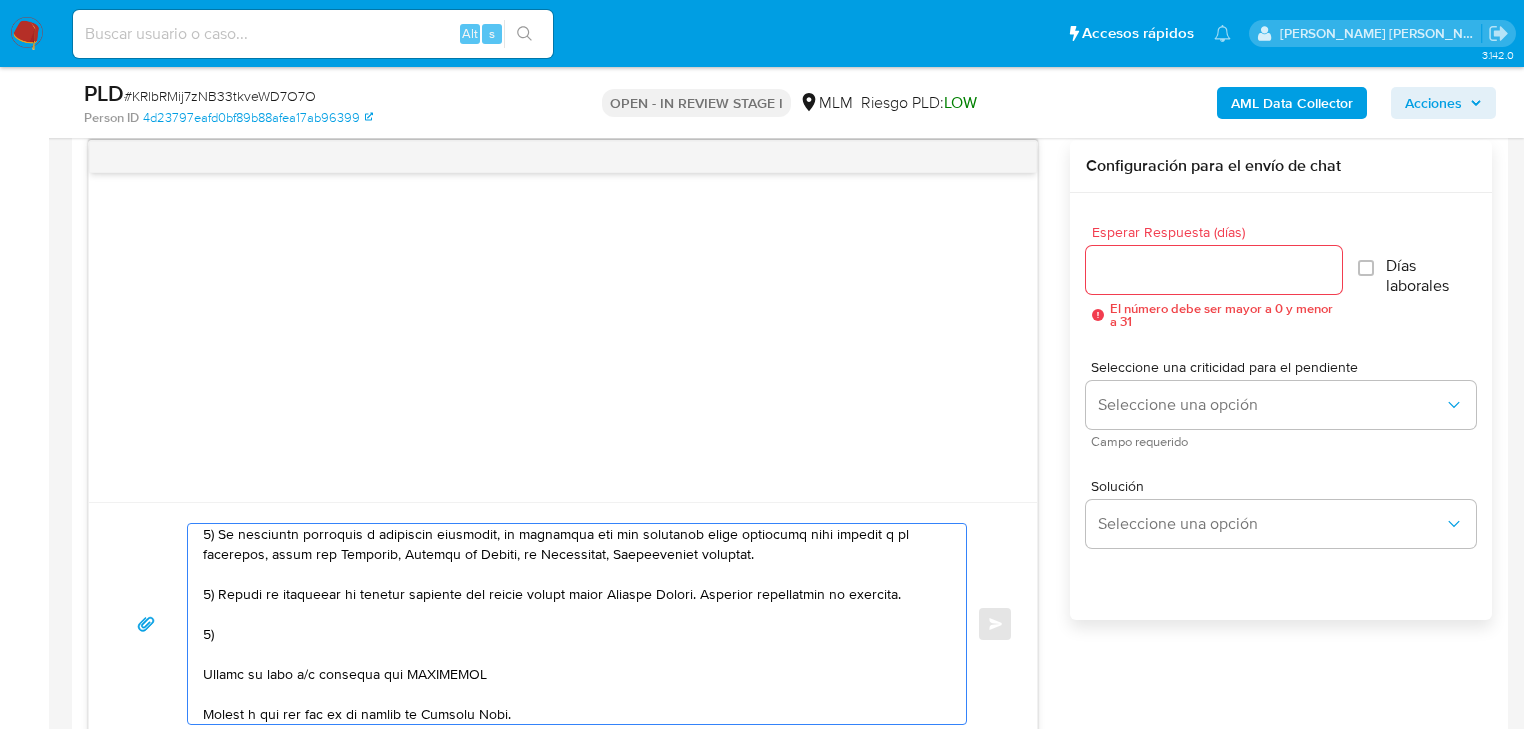click at bounding box center [572, 624] 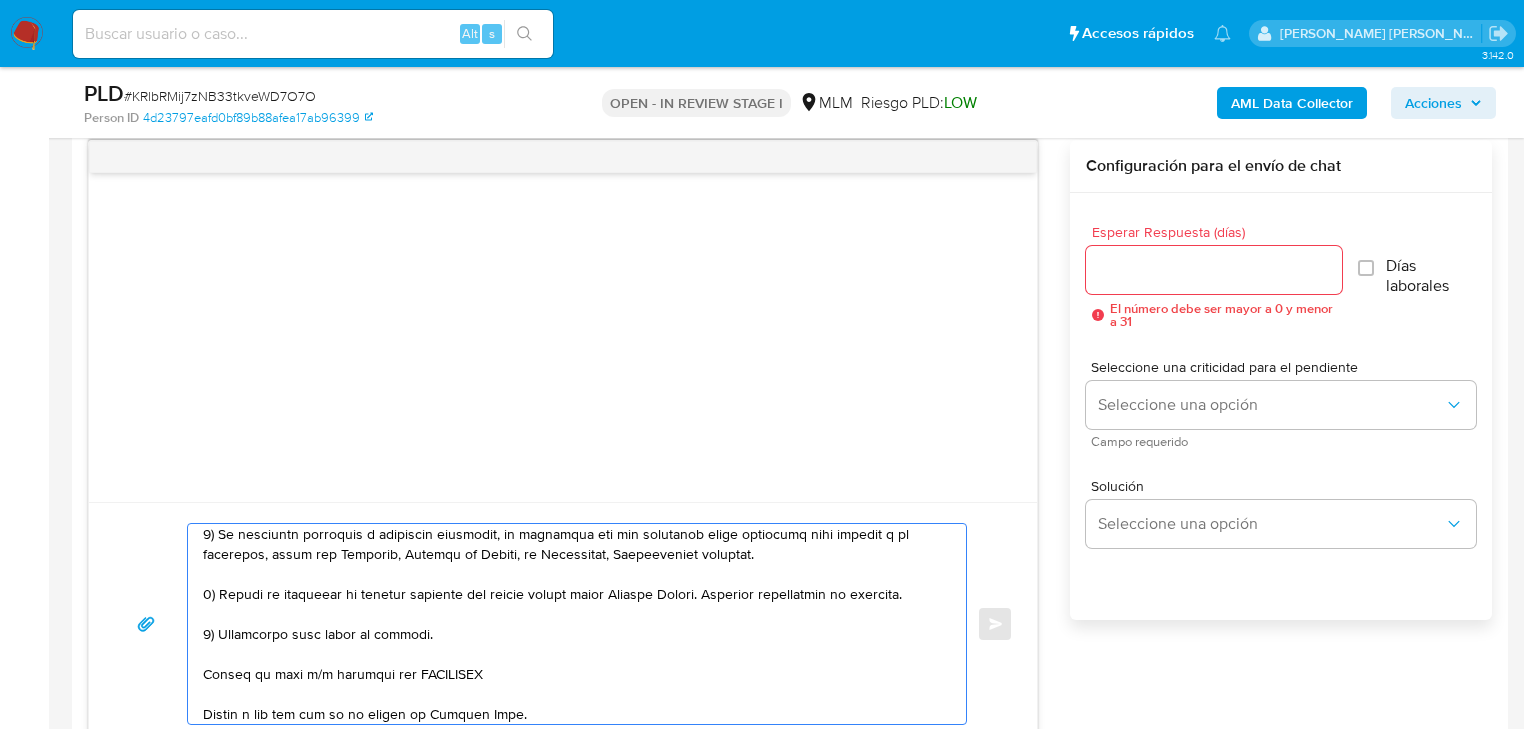click at bounding box center [572, 624] 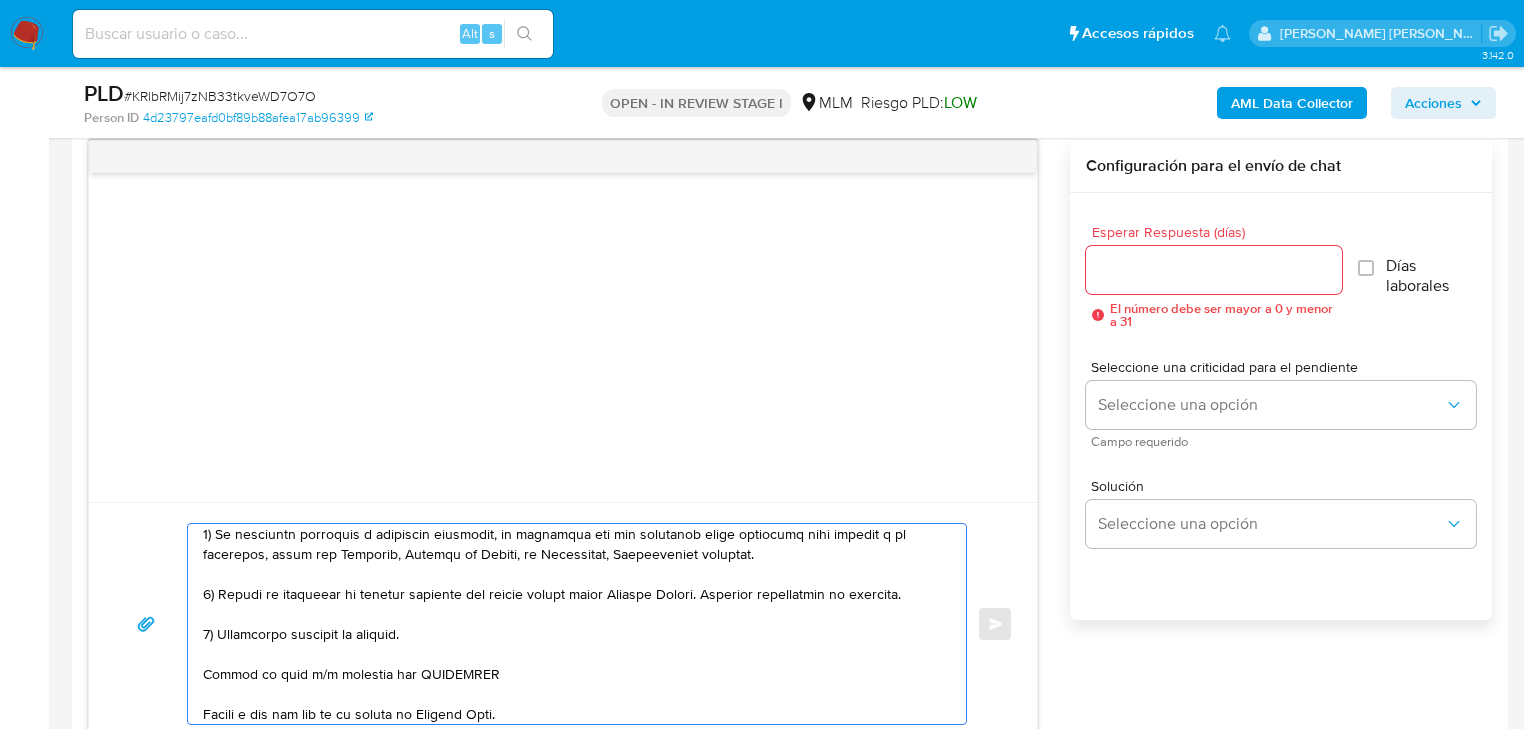 drag, startPoint x: 341, startPoint y: 652, endPoint x: 408, endPoint y: 654, distance: 67.02985 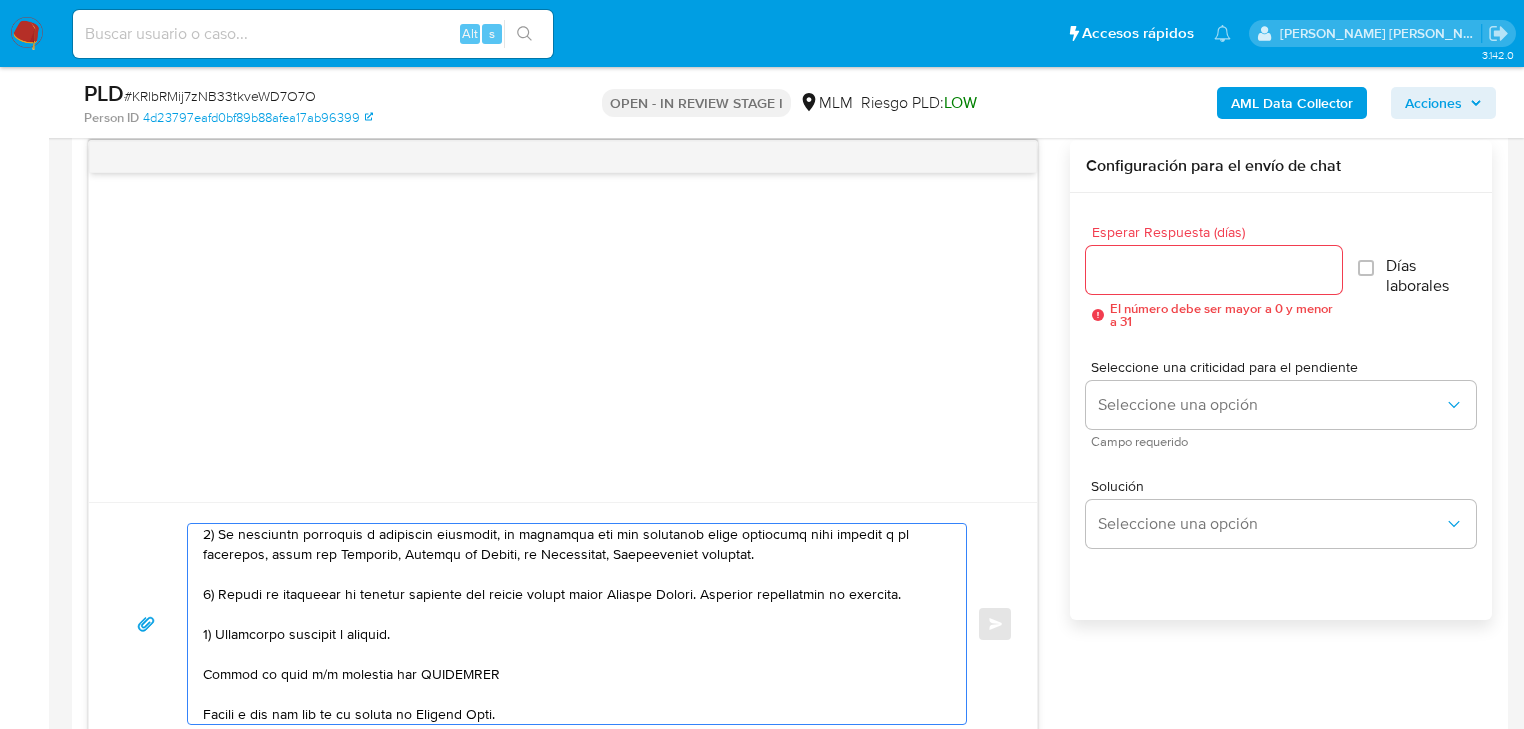 click at bounding box center (572, 624) 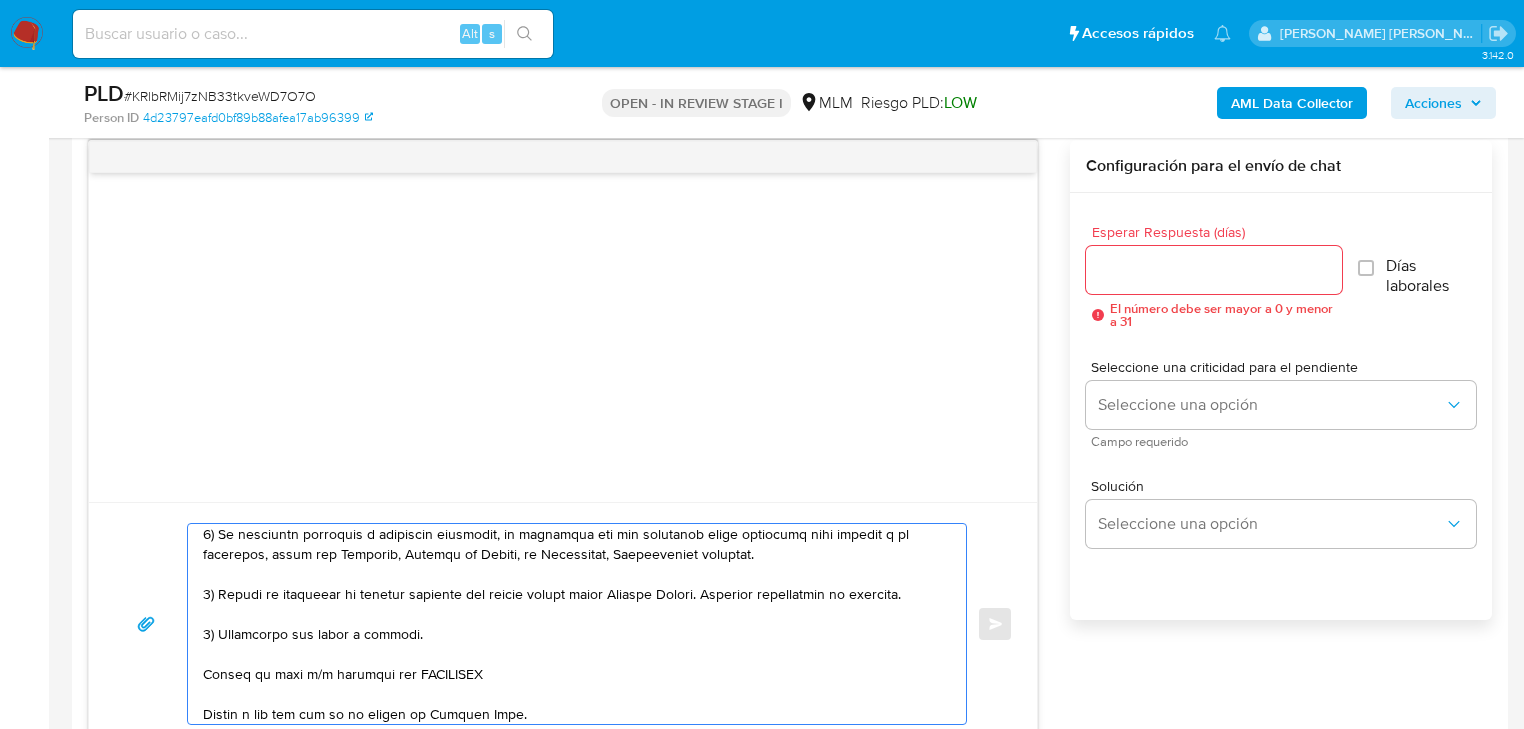 click at bounding box center (572, 624) 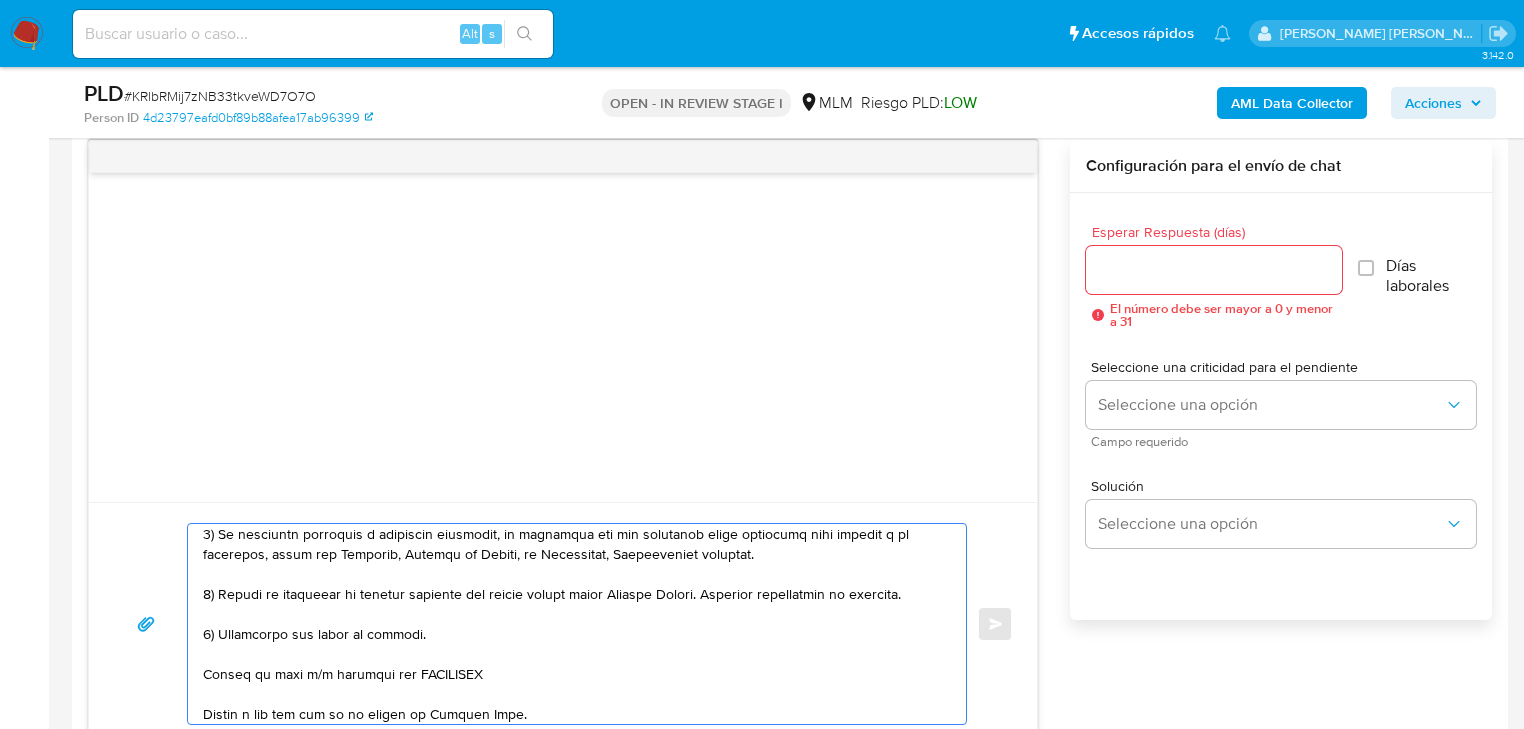 click at bounding box center (572, 624) 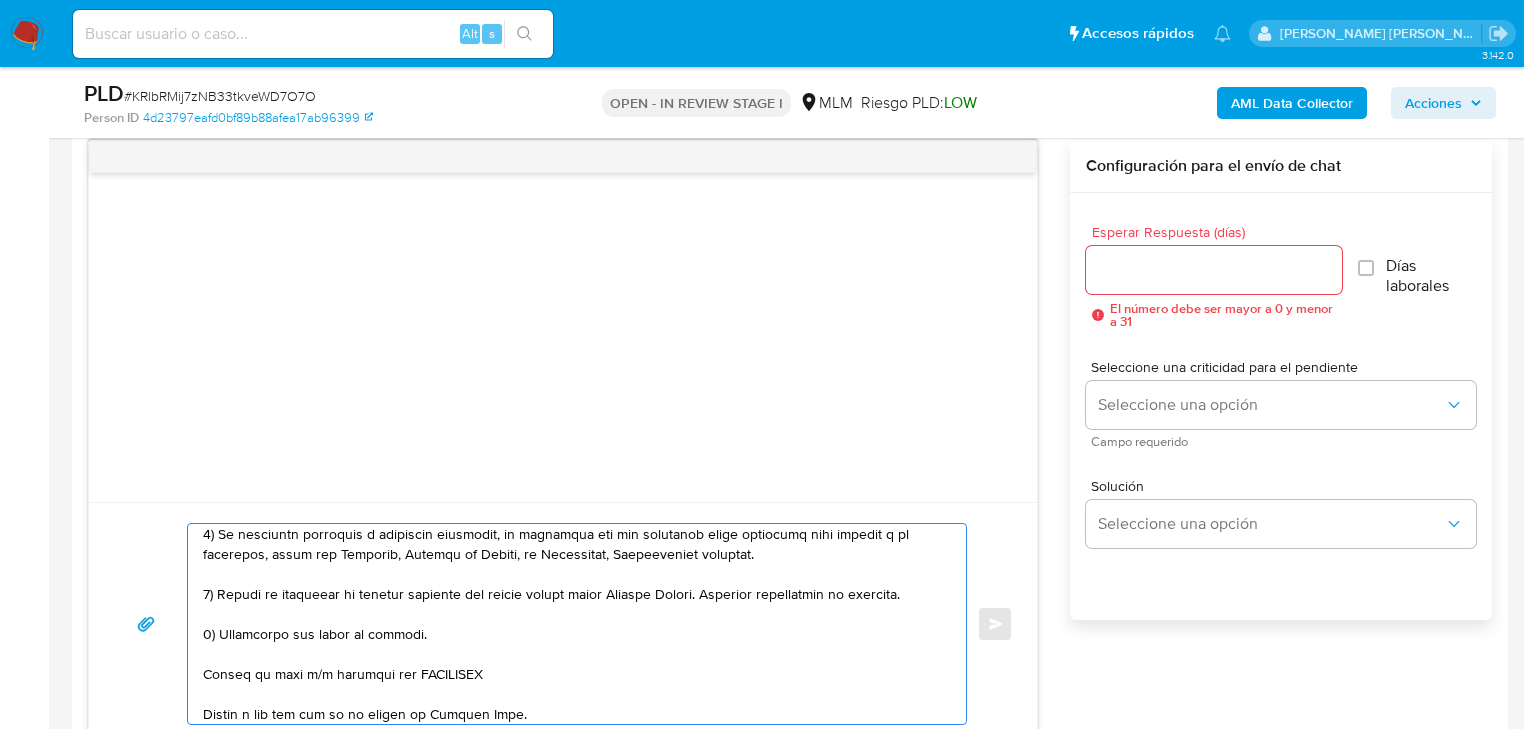 click at bounding box center (572, 624) 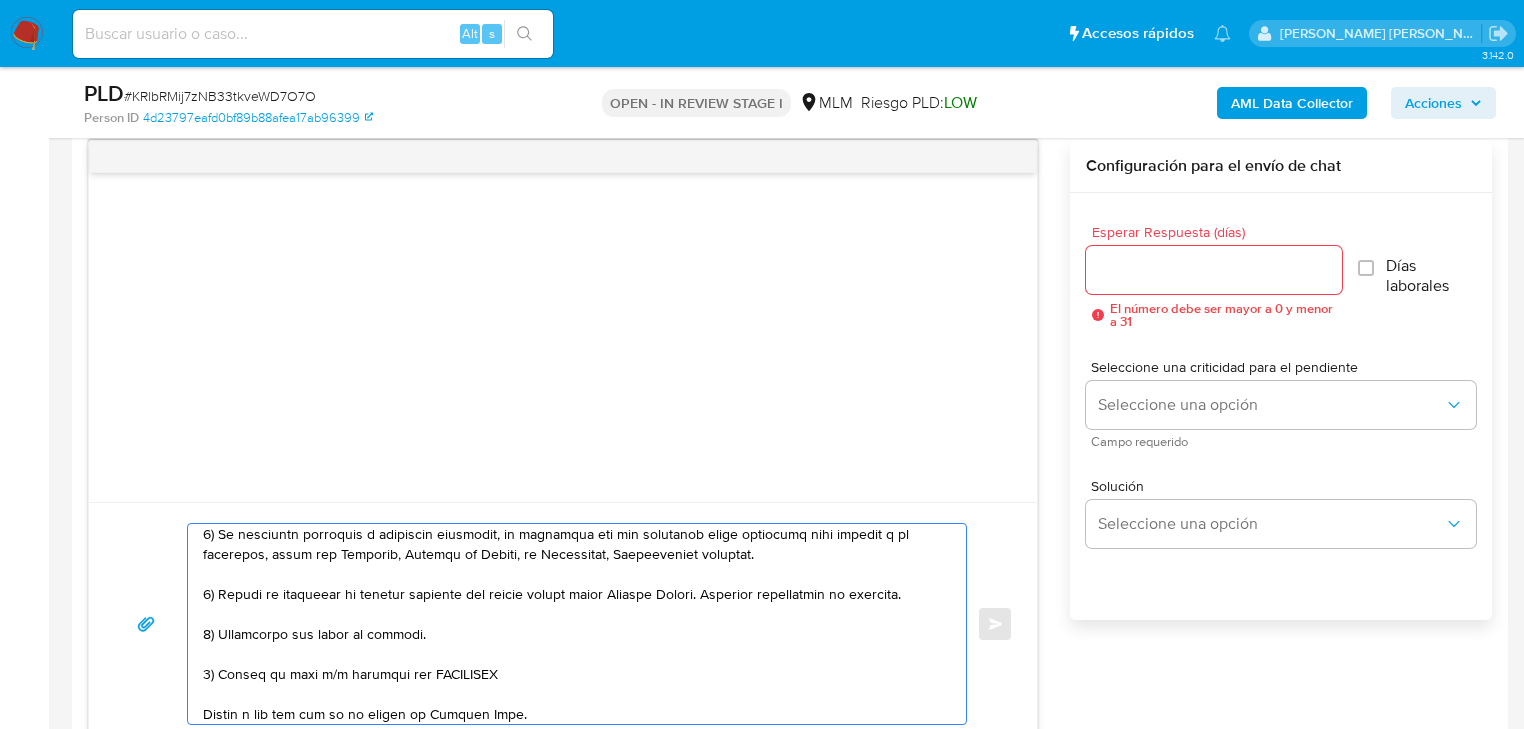 click at bounding box center (572, 624) 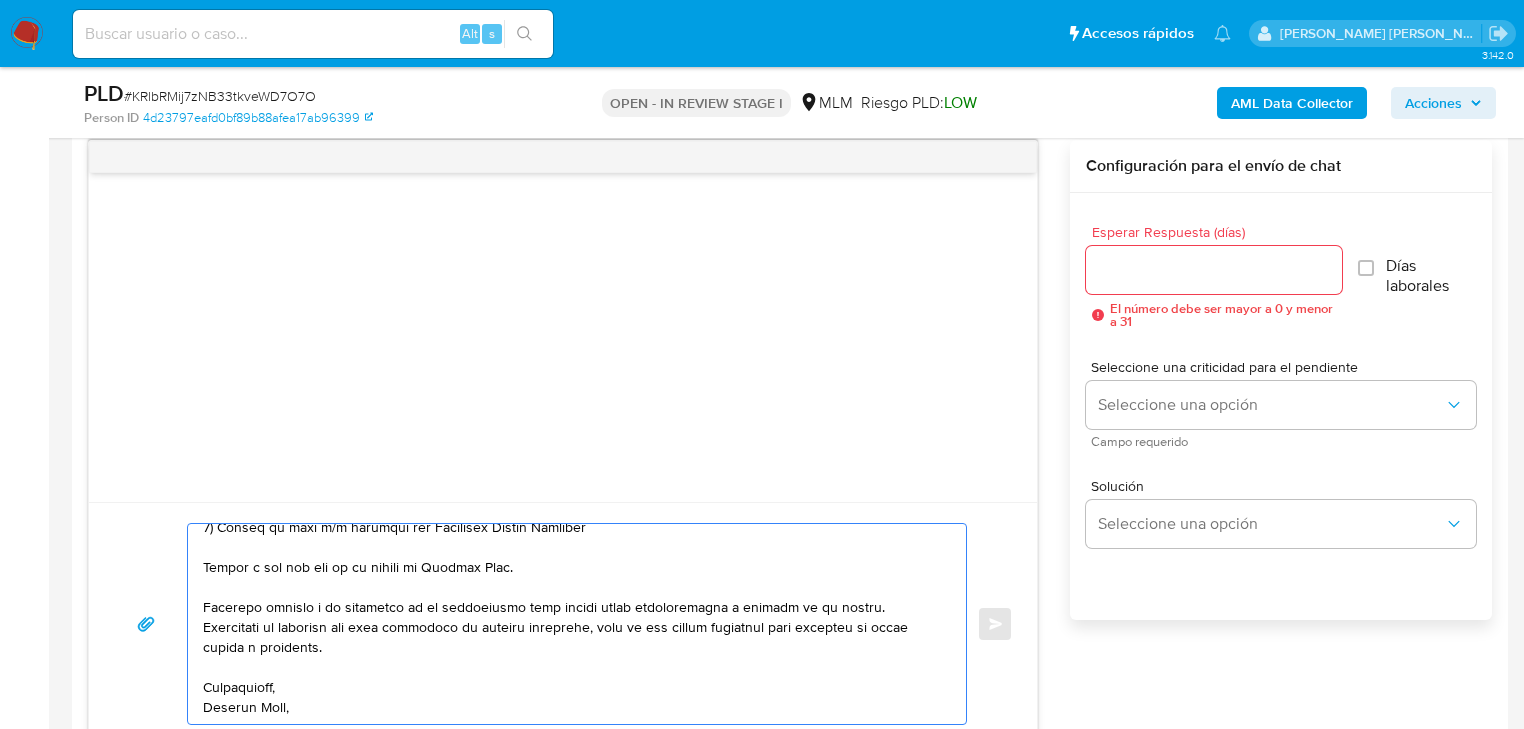 scroll, scrollTop: 327, scrollLeft: 0, axis: vertical 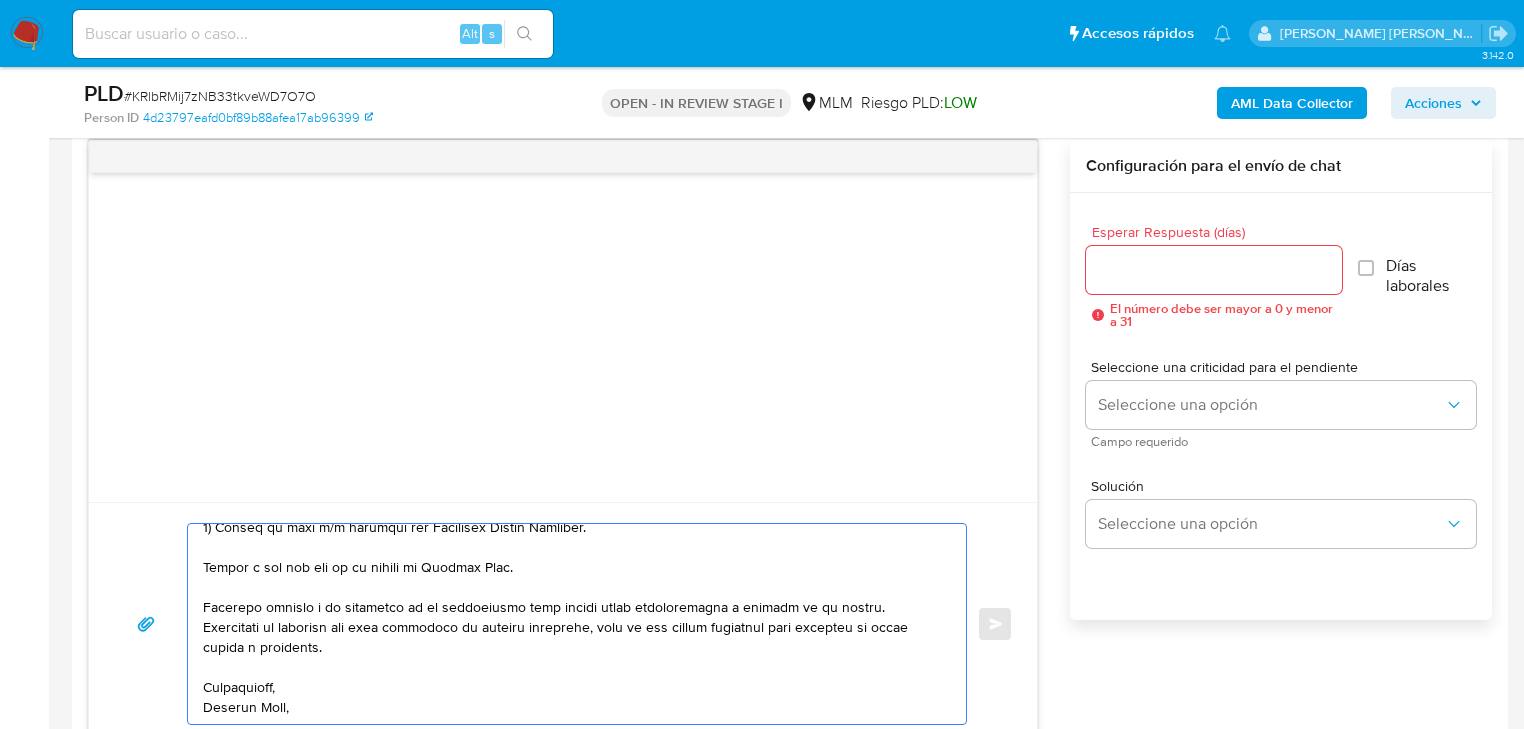 drag, startPoint x: 555, startPoint y: 572, endPoint x: 186, endPoint y: 574, distance: 369.00543 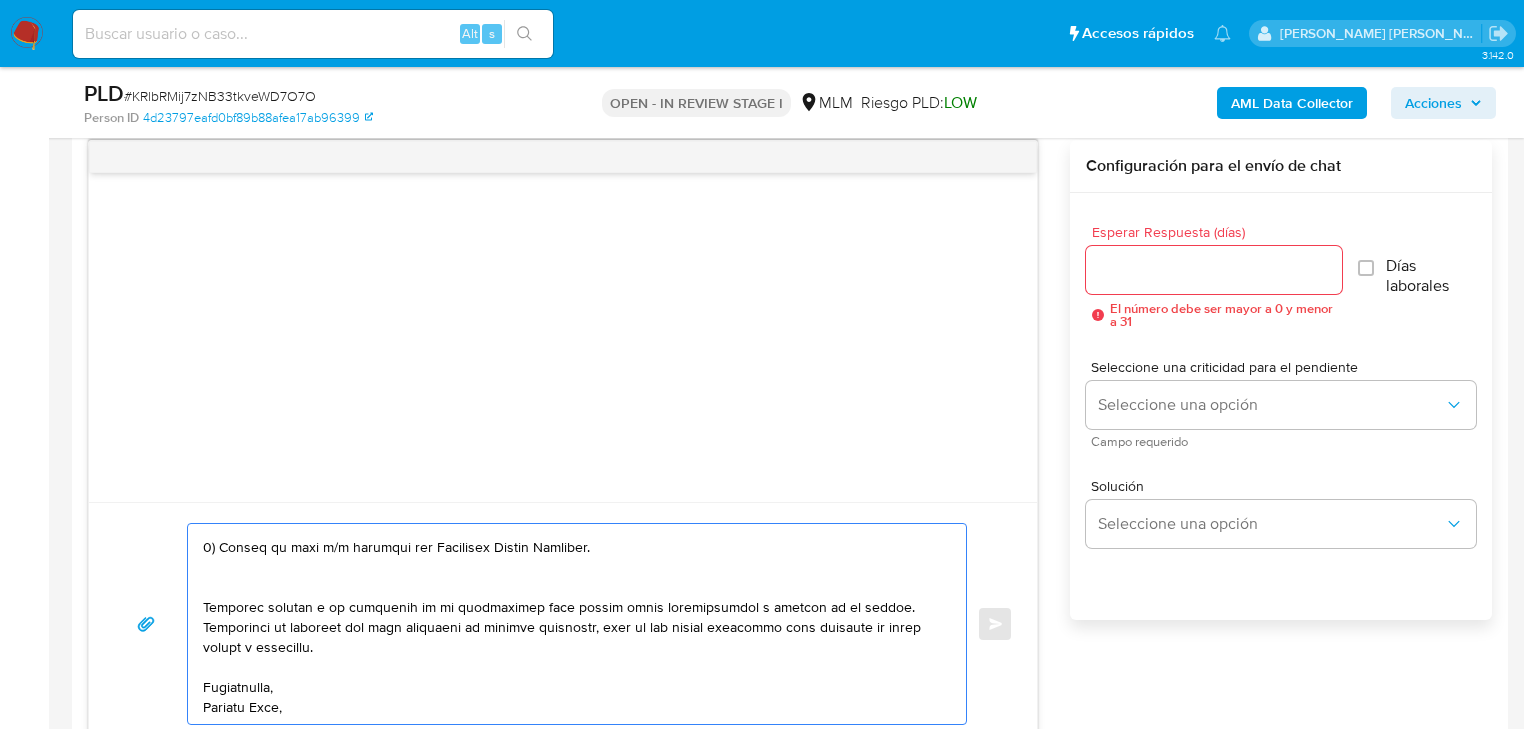 click at bounding box center (572, 624) 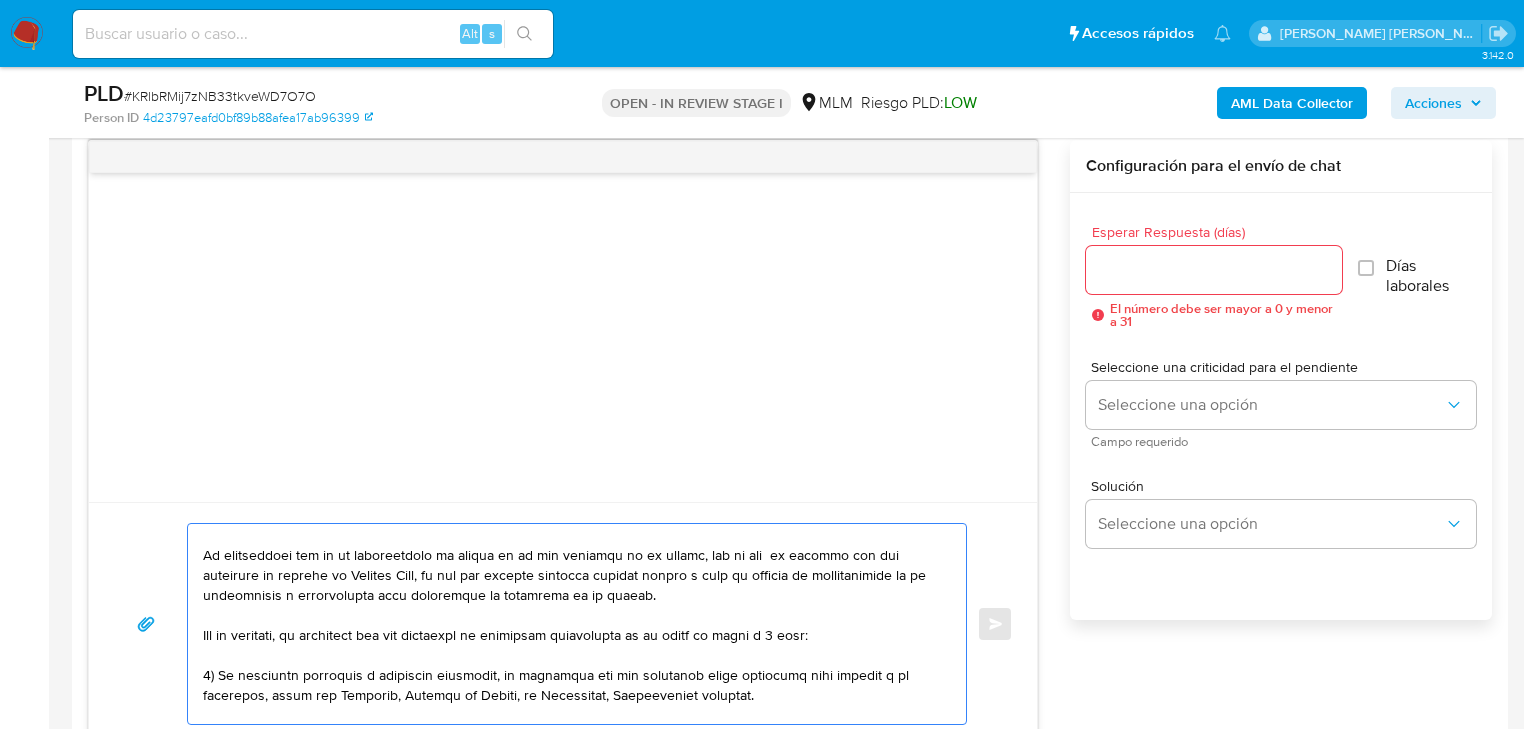 scroll, scrollTop: 0, scrollLeft: 0, axis: both 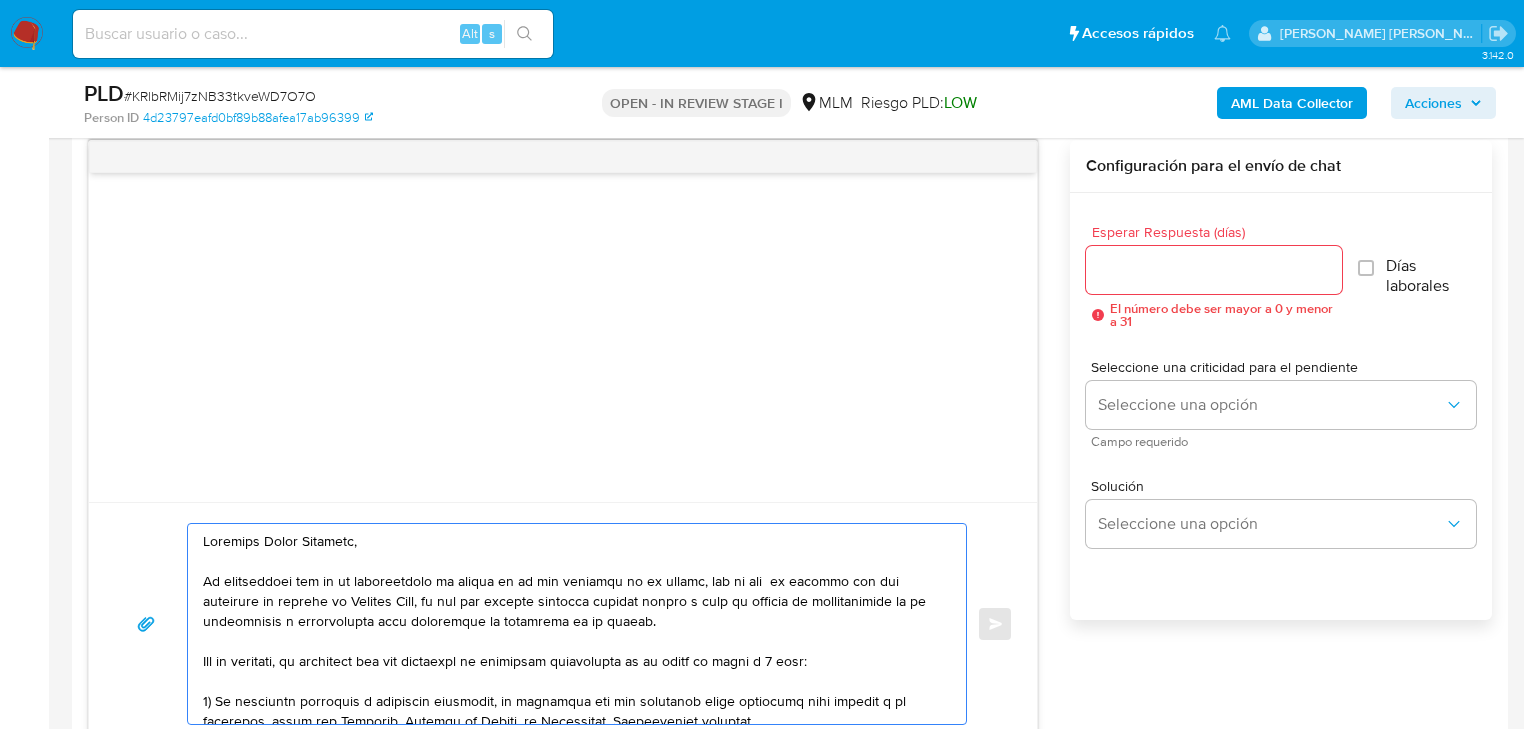 type on "Estimado Josué Mauricio,
Te comunicamos que se ha identificado un cambio en el uso habitual de tu cuenta, por lo que  de acuerdo con las políticas de control de Mercado Pago, al ser una entidad regulada debemos llevar a cabo un proceso de actualización de tu información y verificación para garantizar la seguridad de tu cuenta.
Por lo anterior, es necesario que nos compartas la siguiente información en un plazo no mayor a 5 días:
1) Tu actividad económica u ocupación principal, es necesario que nos compartas algún documento como soporte a tu respuesta, puede ser Facturas, Recibos de Nómina, de Honorarios, Comprobantes fiscales.
2) Motivo de recepción de remesas emitidas por cuenta propia desde Estados Unidos. Adjuntar comprobante de ingresos.
3) Frecuencia del envió de remesas.
4) Motivo de pago y/o relación con Alejandra Rivera Quiñones.
Quedamos atentos a la recepción de la información para evitar algún inconveniente o bloqueo en tu cuenta.
Lamentamos el malestar que esta situación te pudiera oc..." 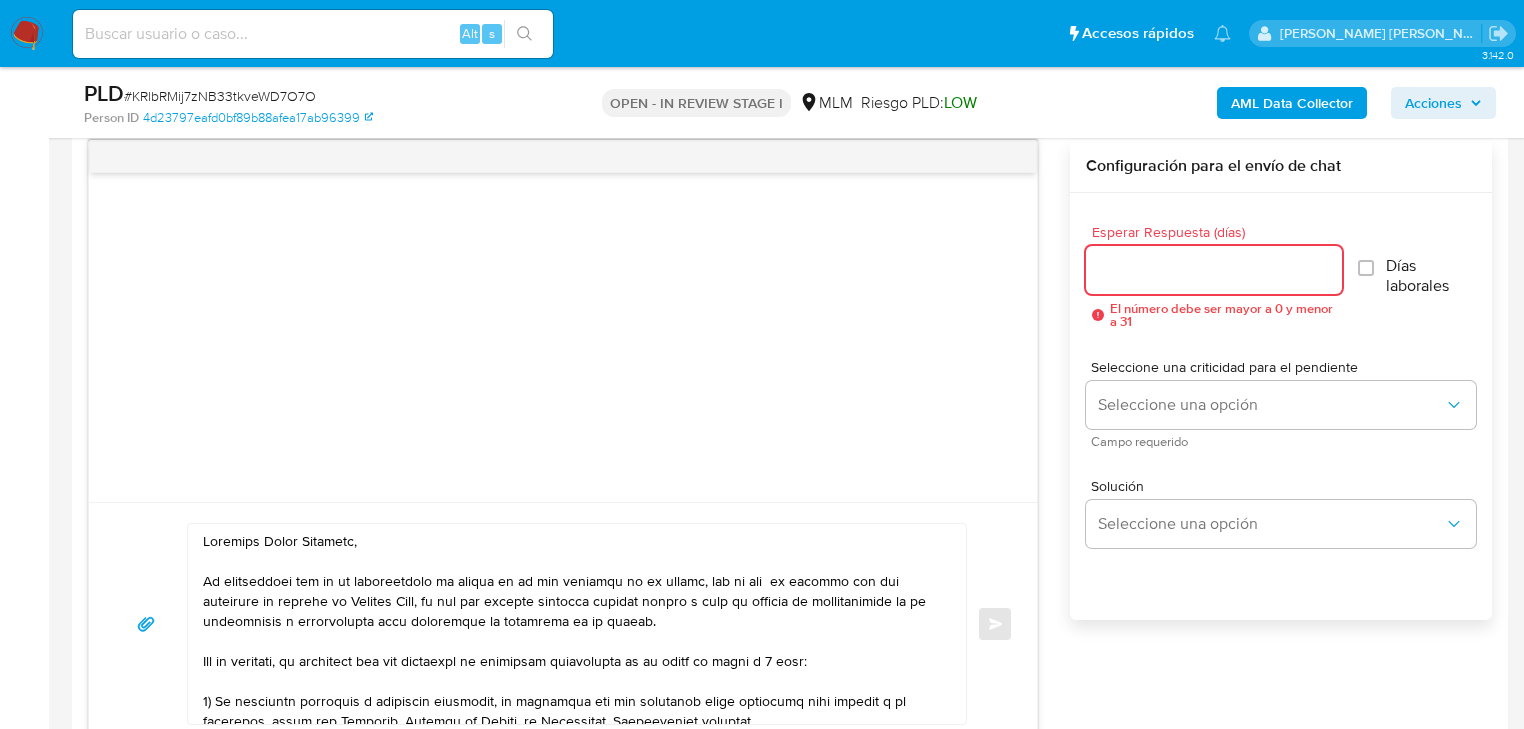 click on "Esperar Respuesta (días)" at bounding box center (1214, 270) 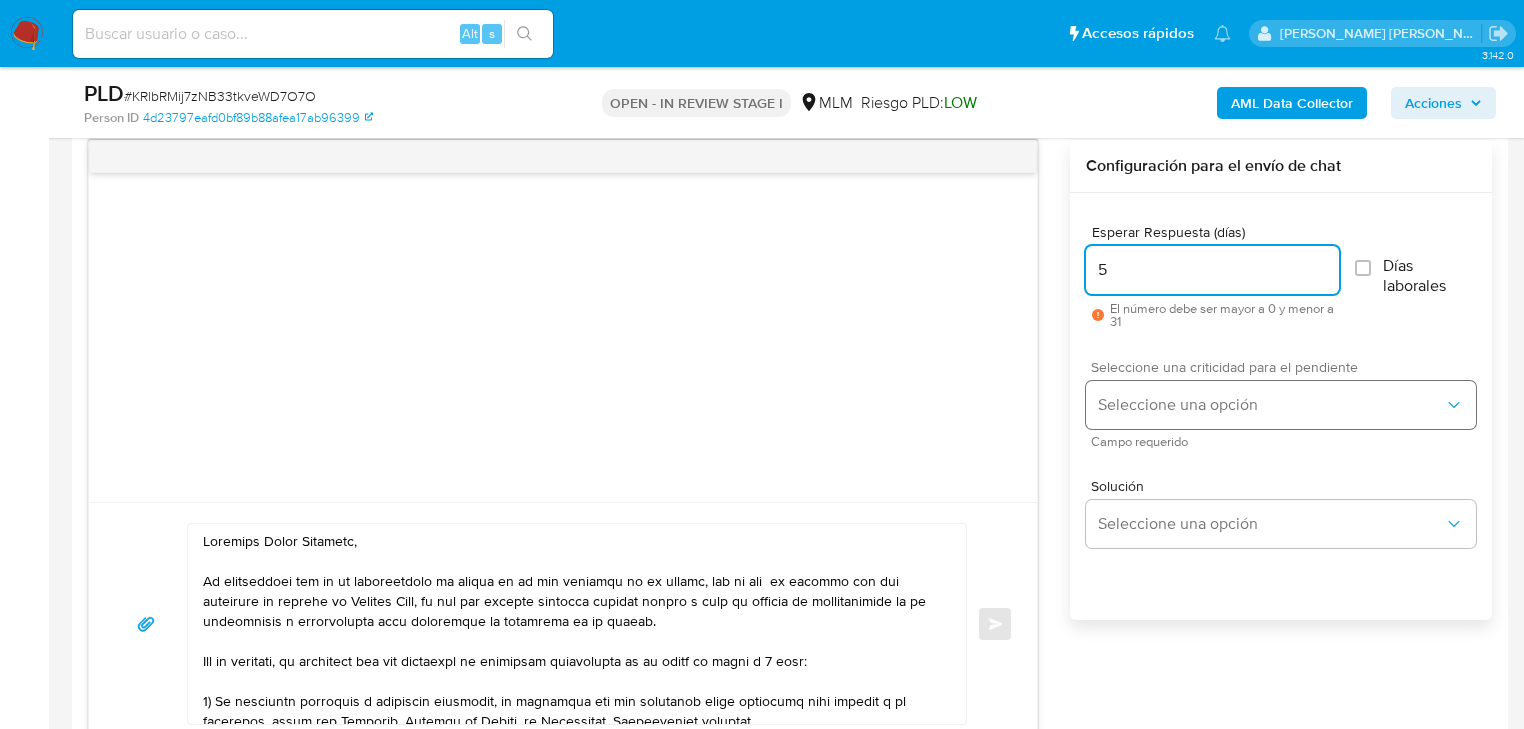 type on "5" 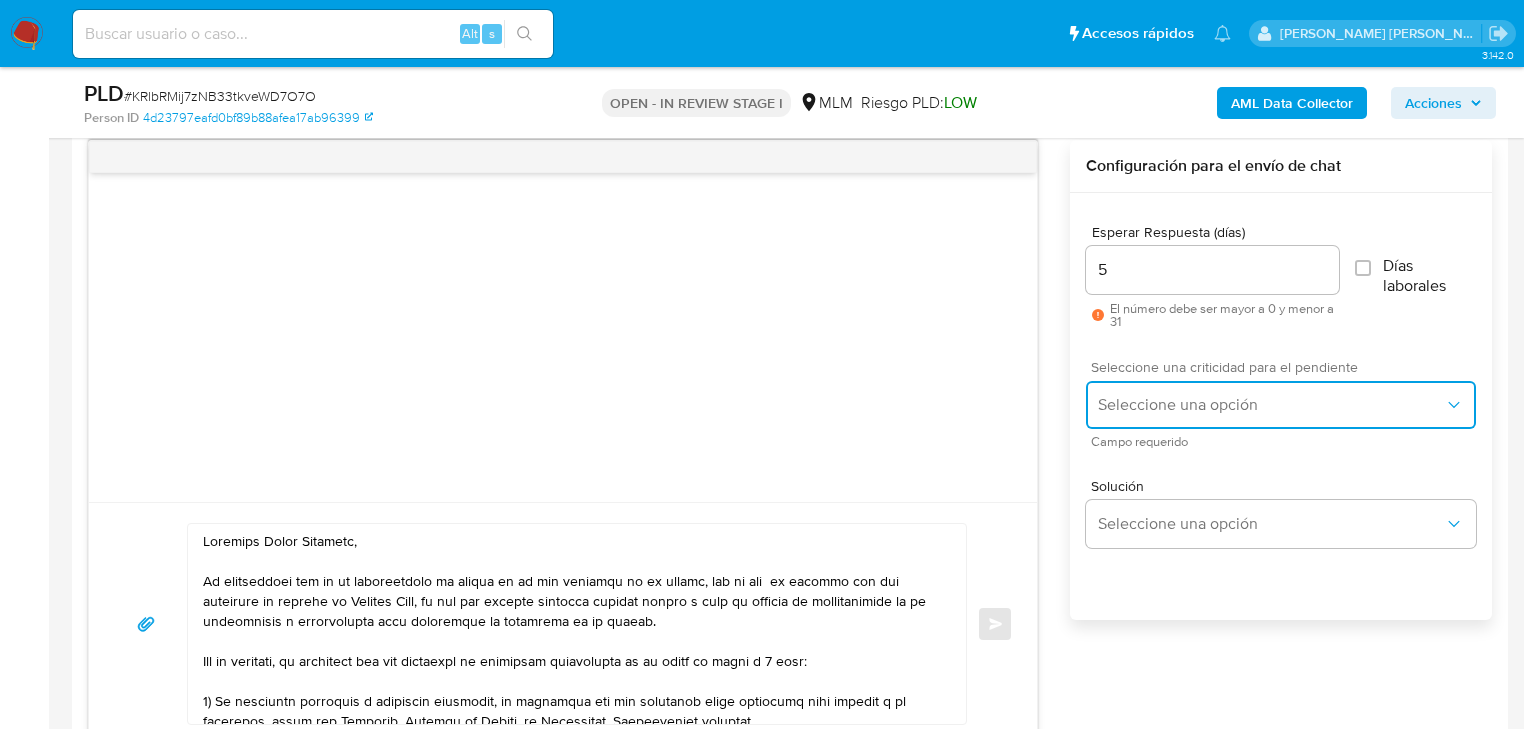click on "Seleccione una opción" at bounding box center [1271, 405] 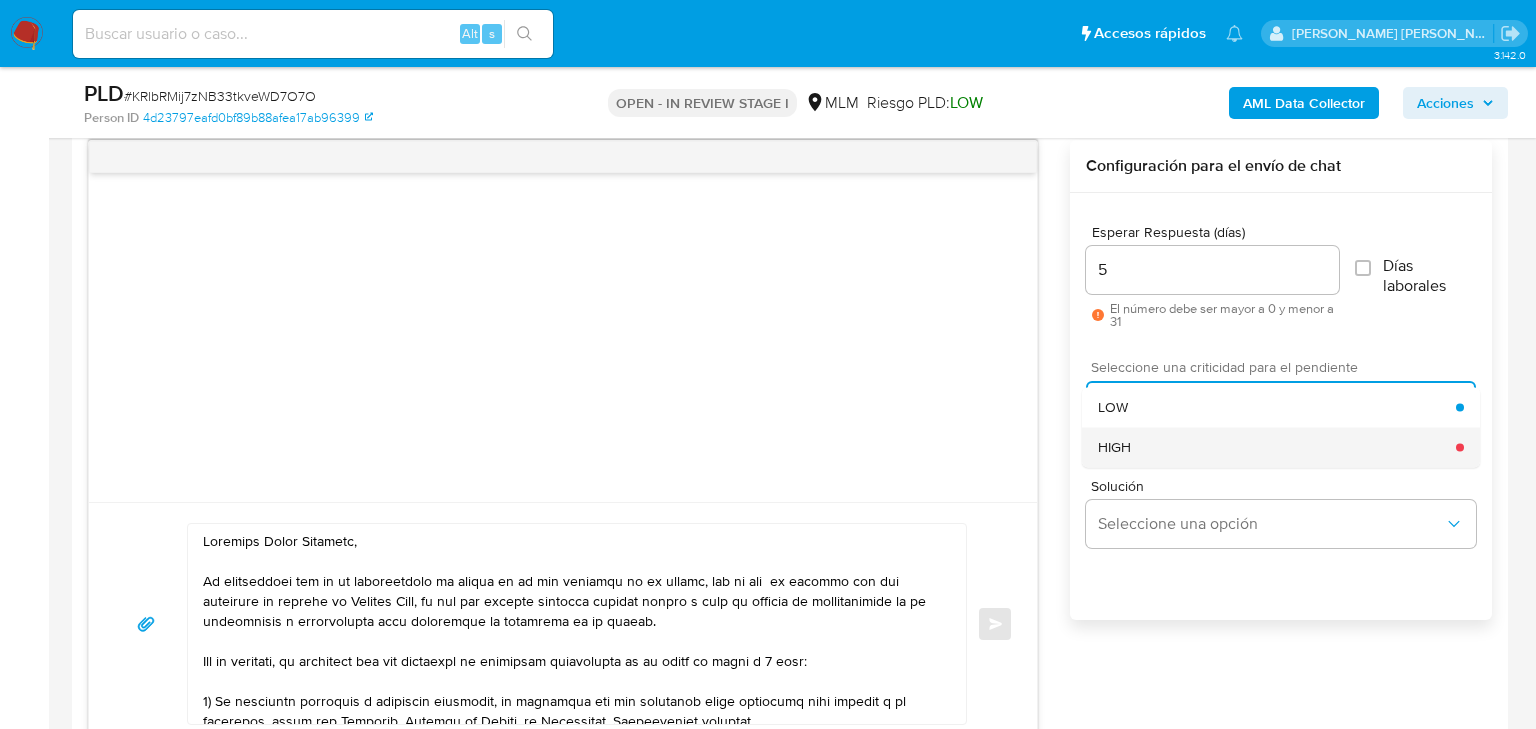 click on "HIGH" at bounding box center (1277, 447) 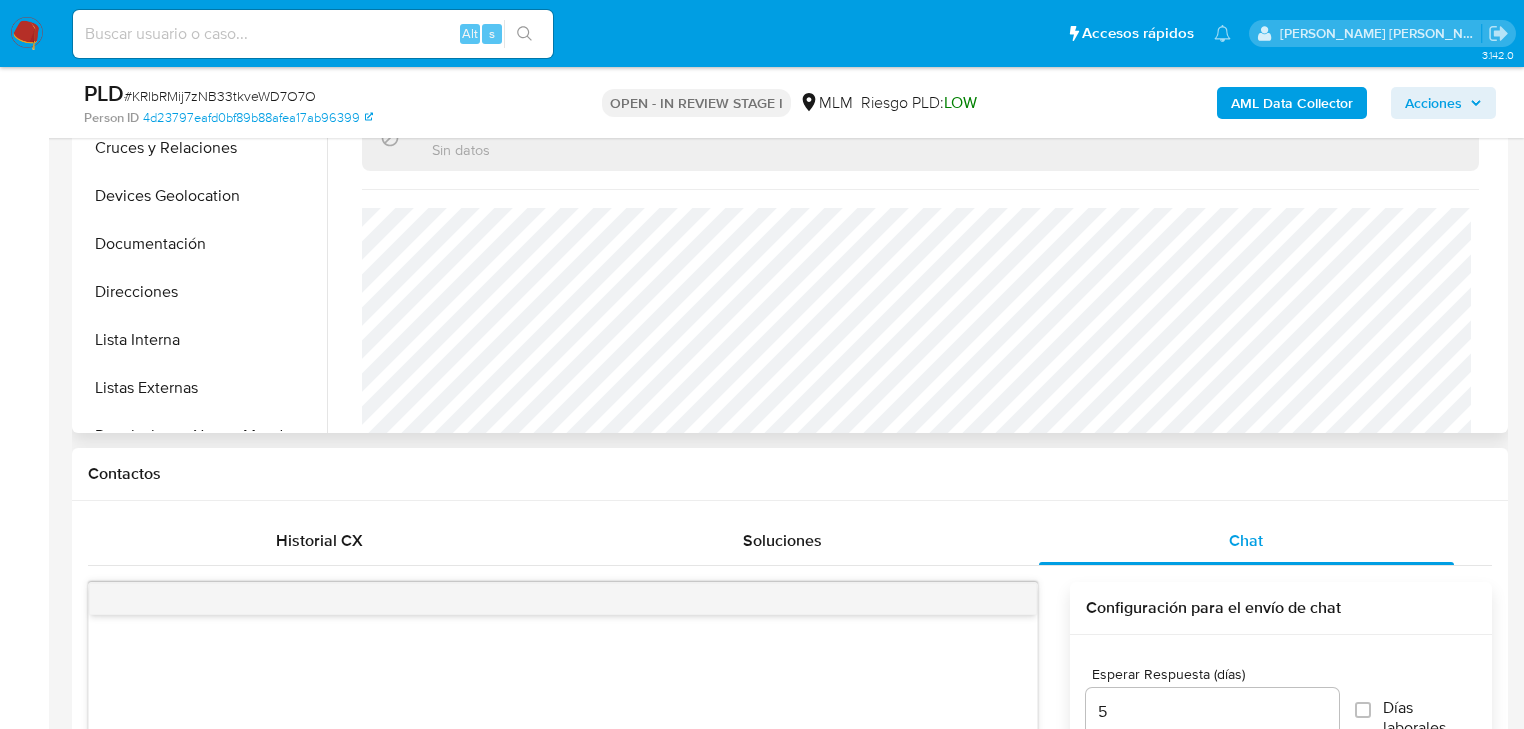 scroll, scrollTop: 480, scrollLeft: 0, axis: vertical 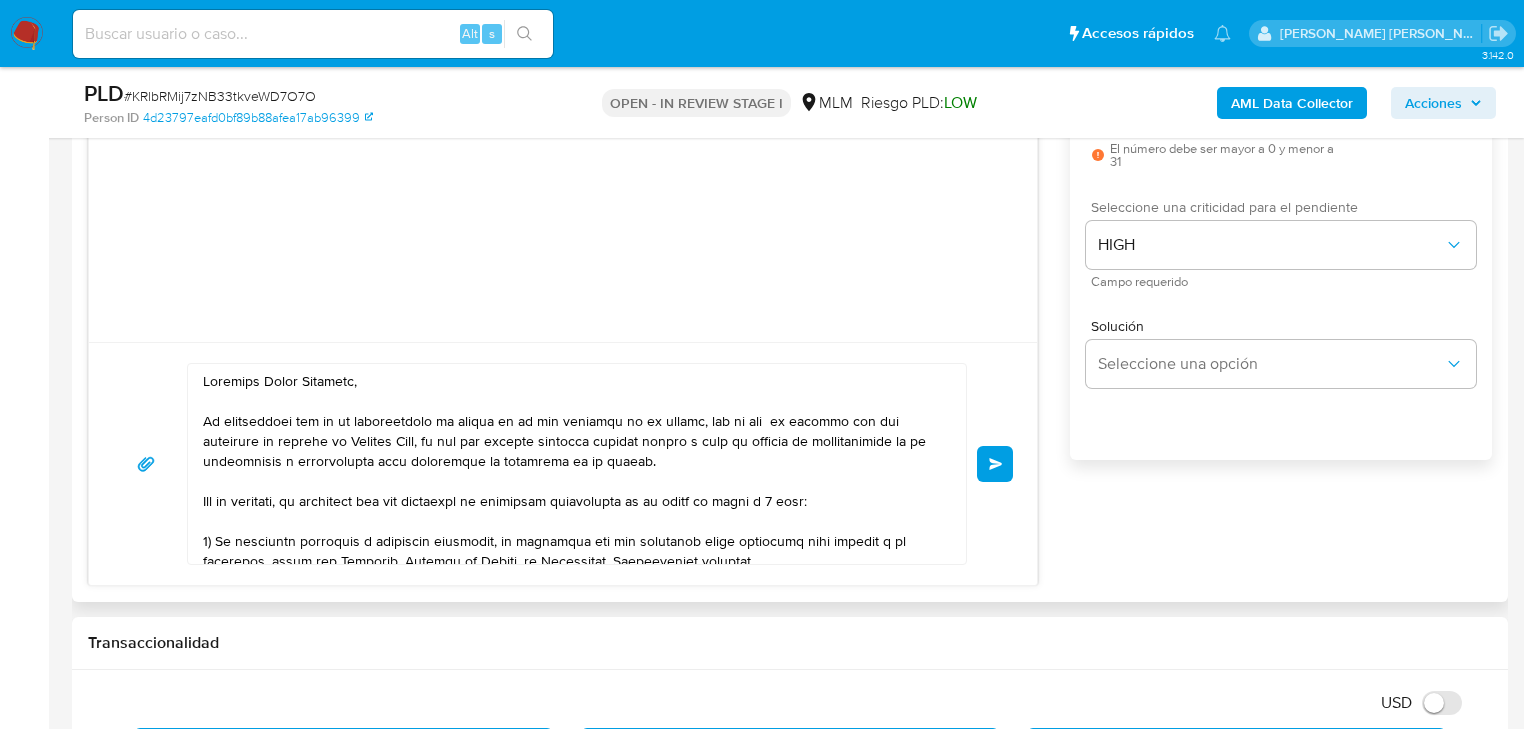 click on "Enviar" at bounding box center [995, 464] 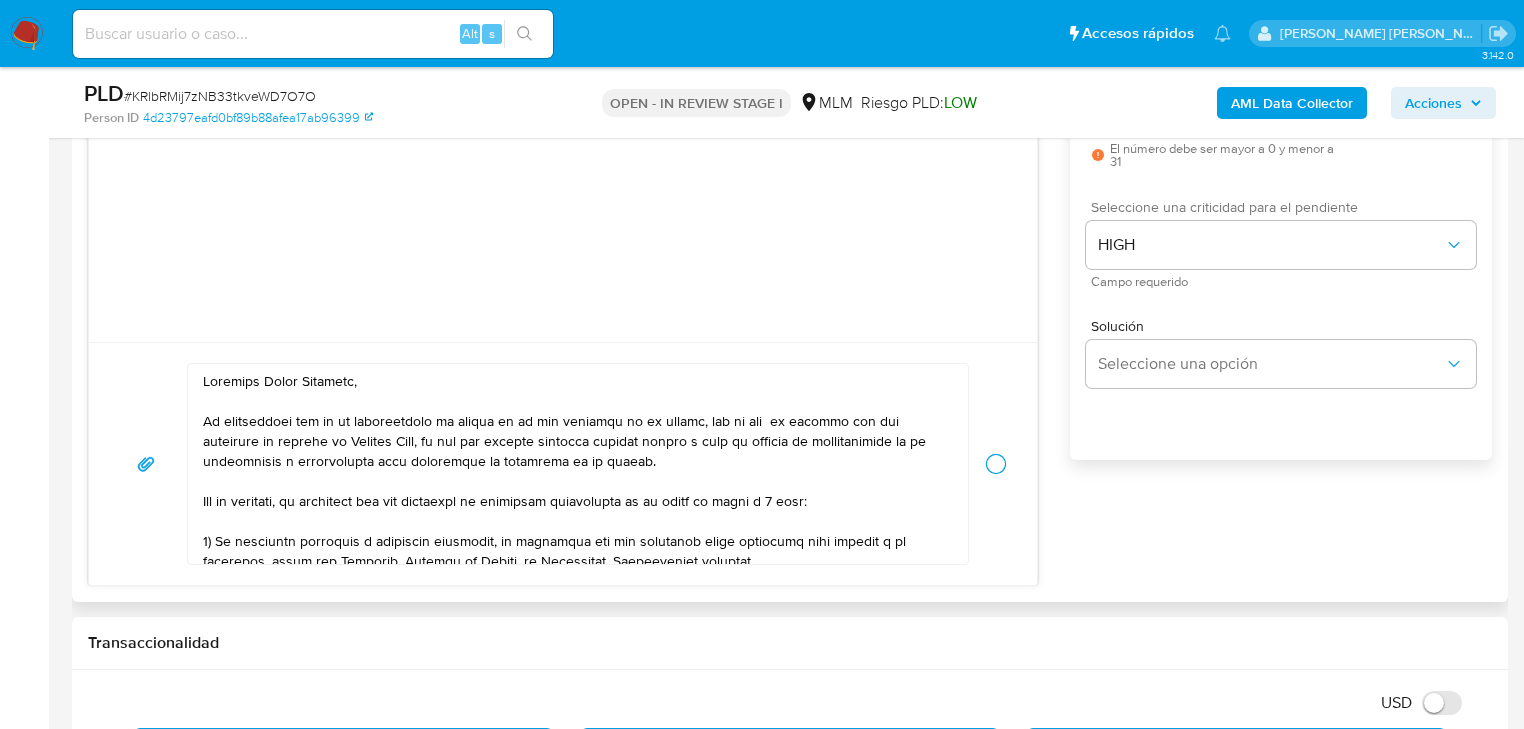 type 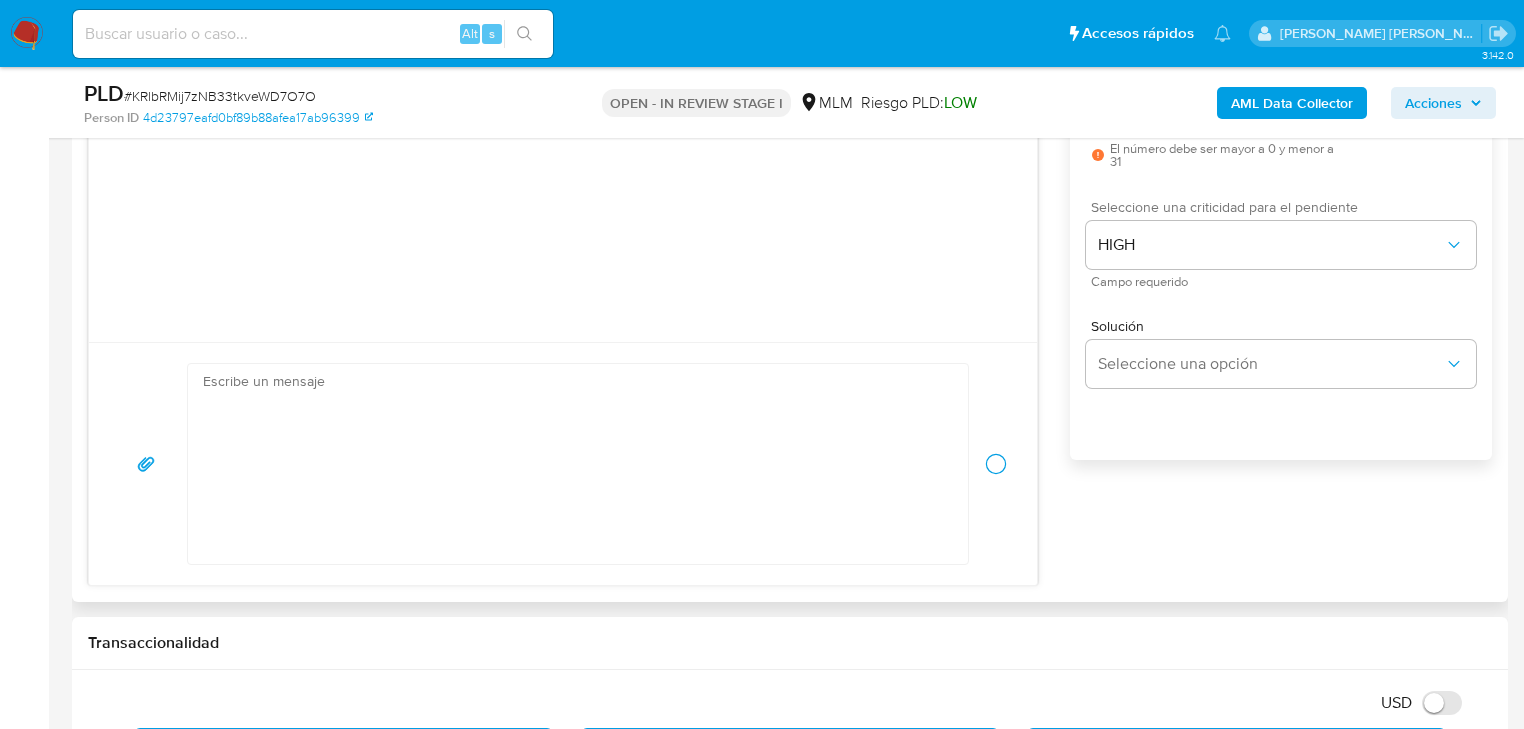 scroll, scrollTop: 386, scrollLeft: 0, axis: vertical 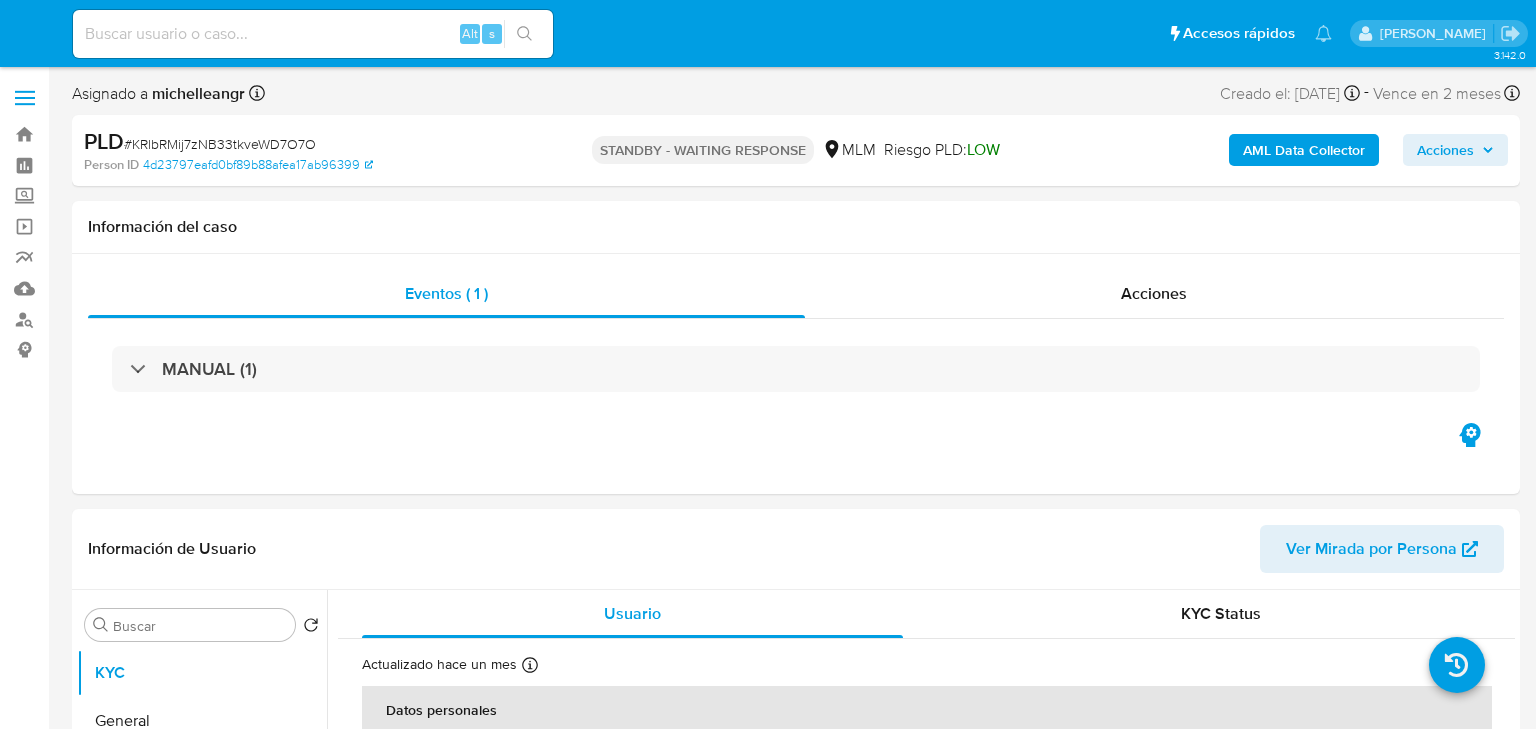 select on "10" 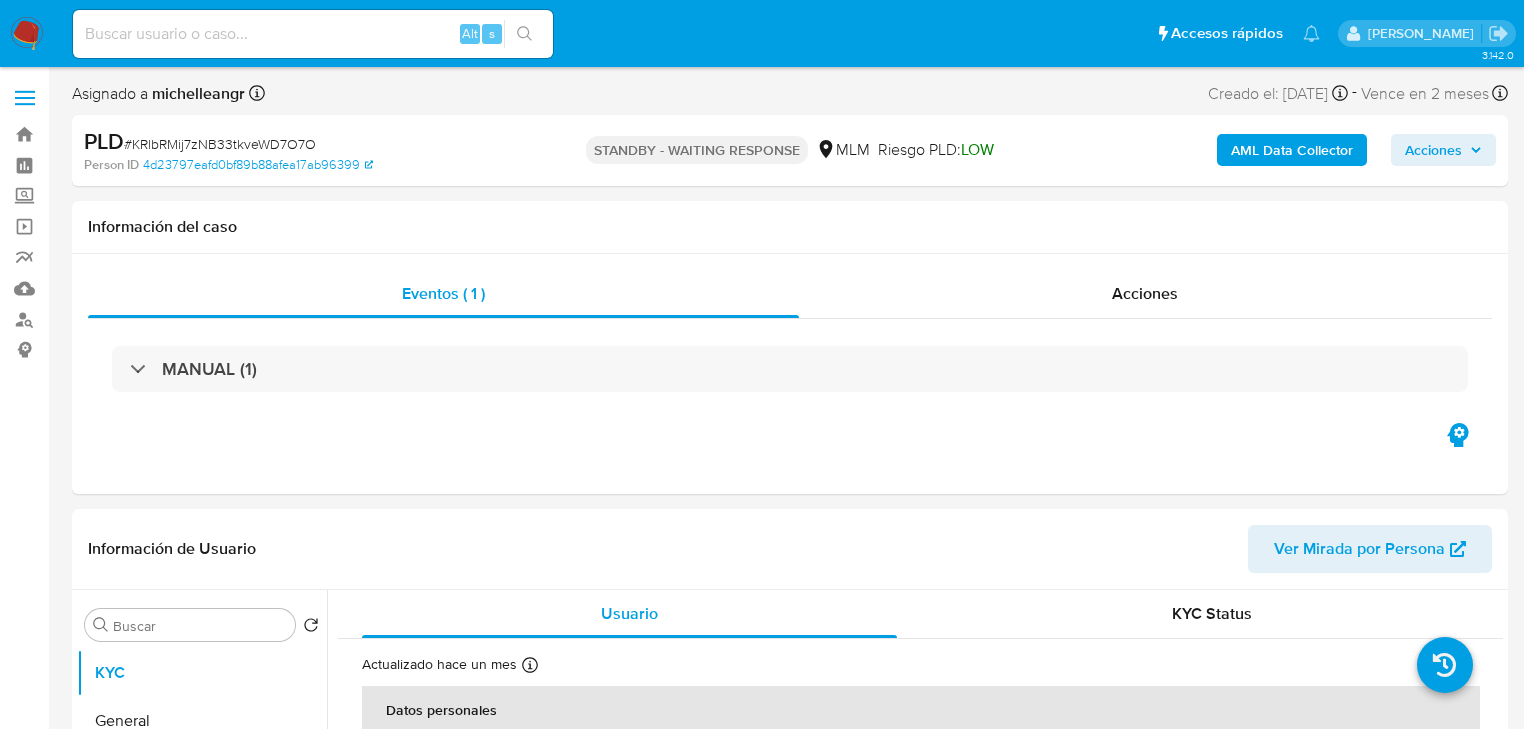click at bounding box center (313, 34) 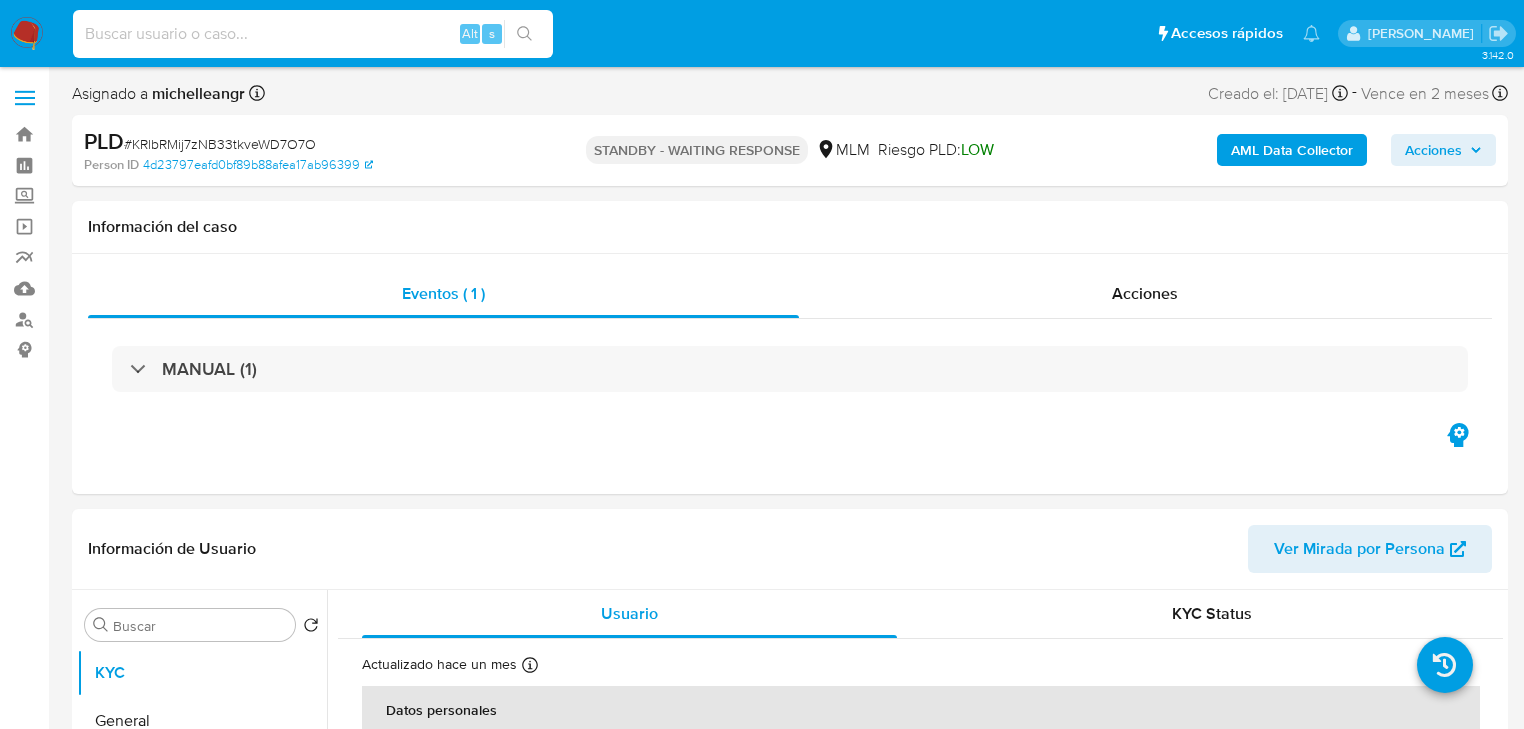 paste on "N3ucbXYdbIdq0e9ceXhtEwsT" 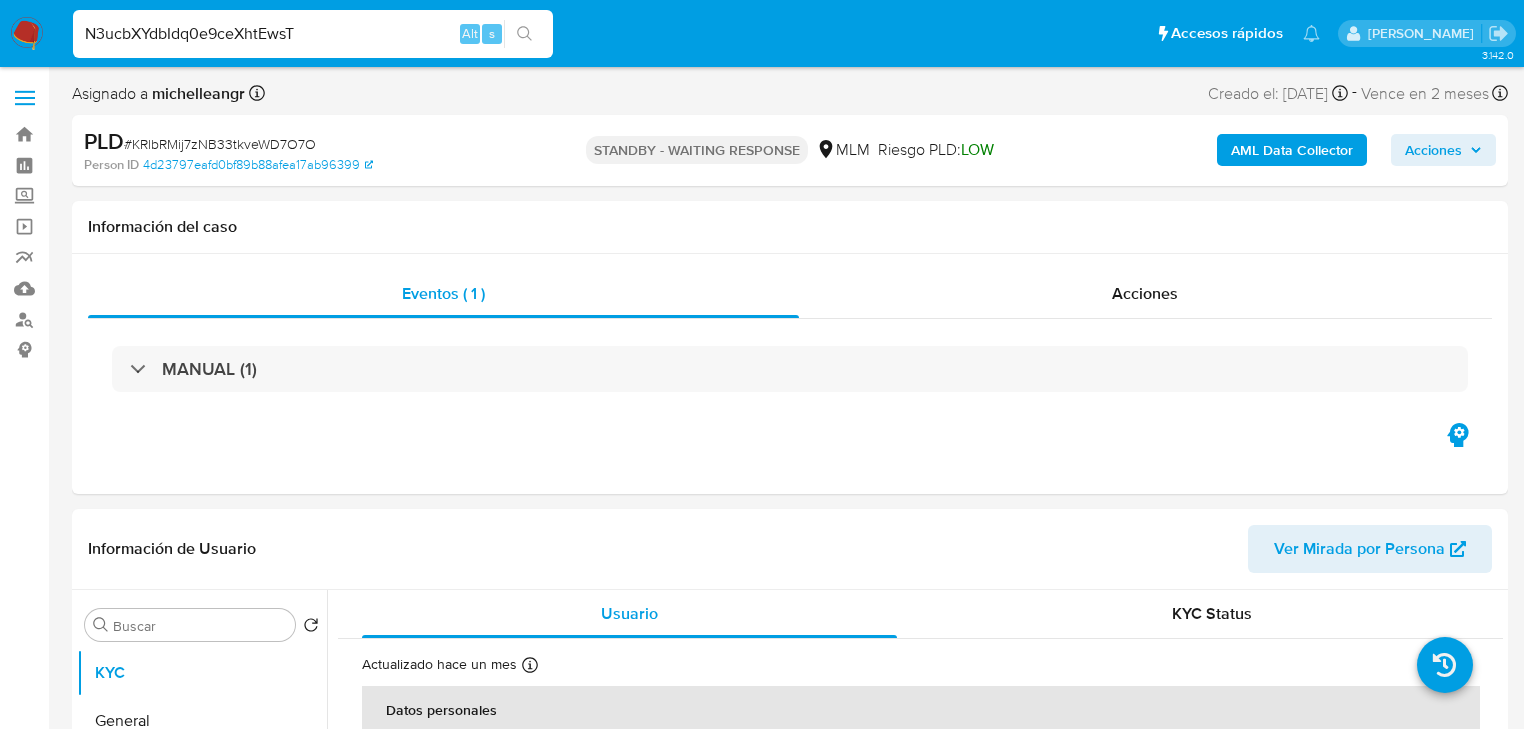type on "N3ucbXYdbIdq0e9ceXhtEwsT" 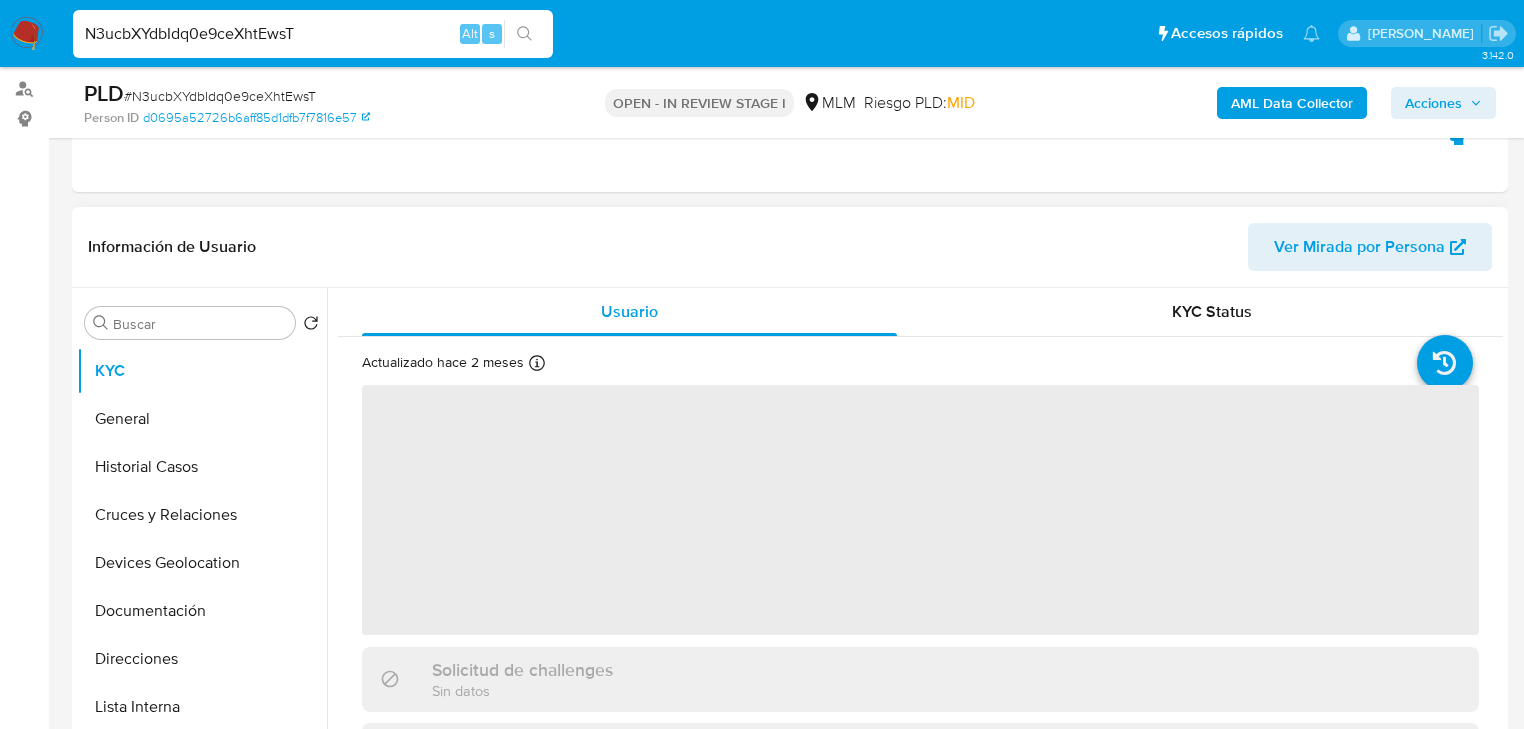 scroll, scrollTop: 240, scrollLeft: 0, axis: vertical 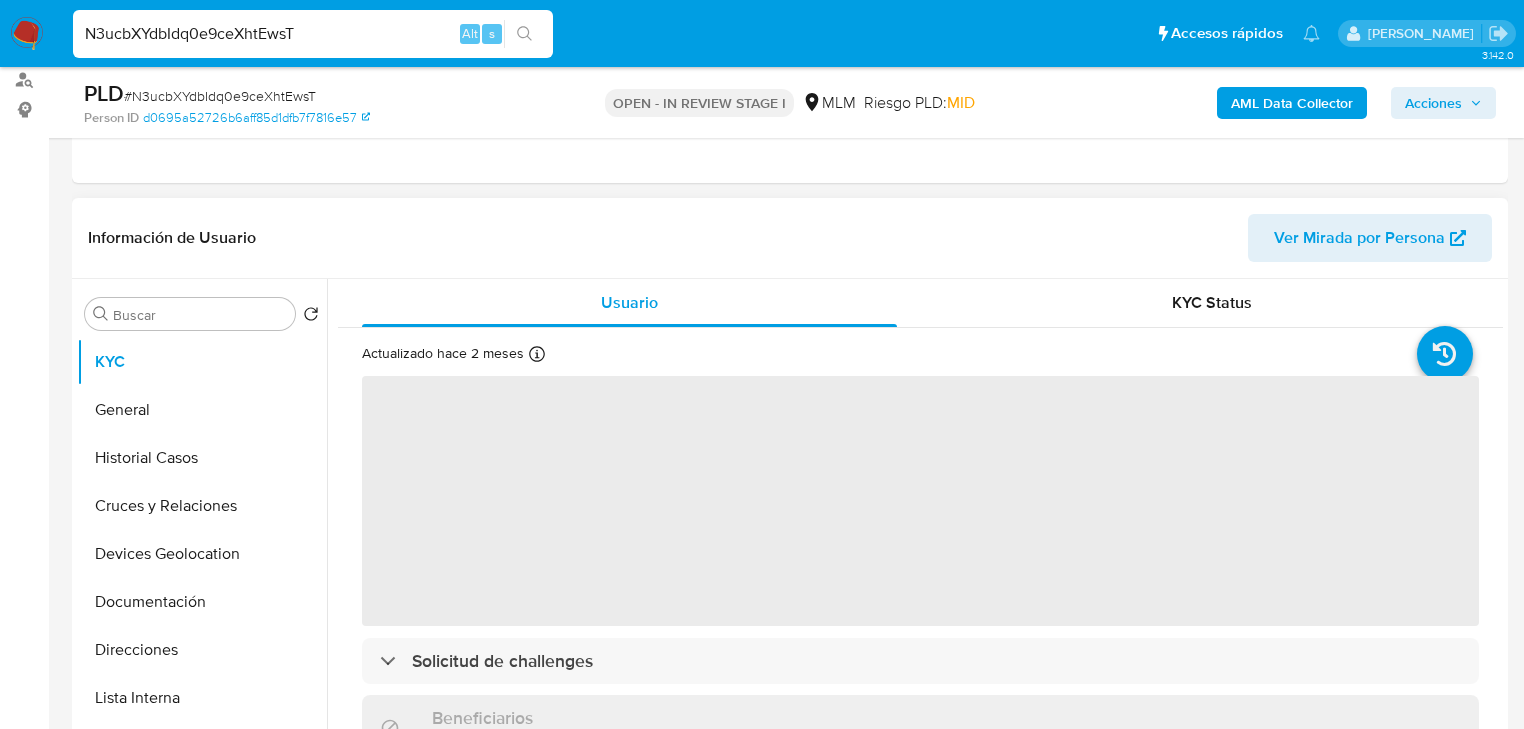 select on "10" 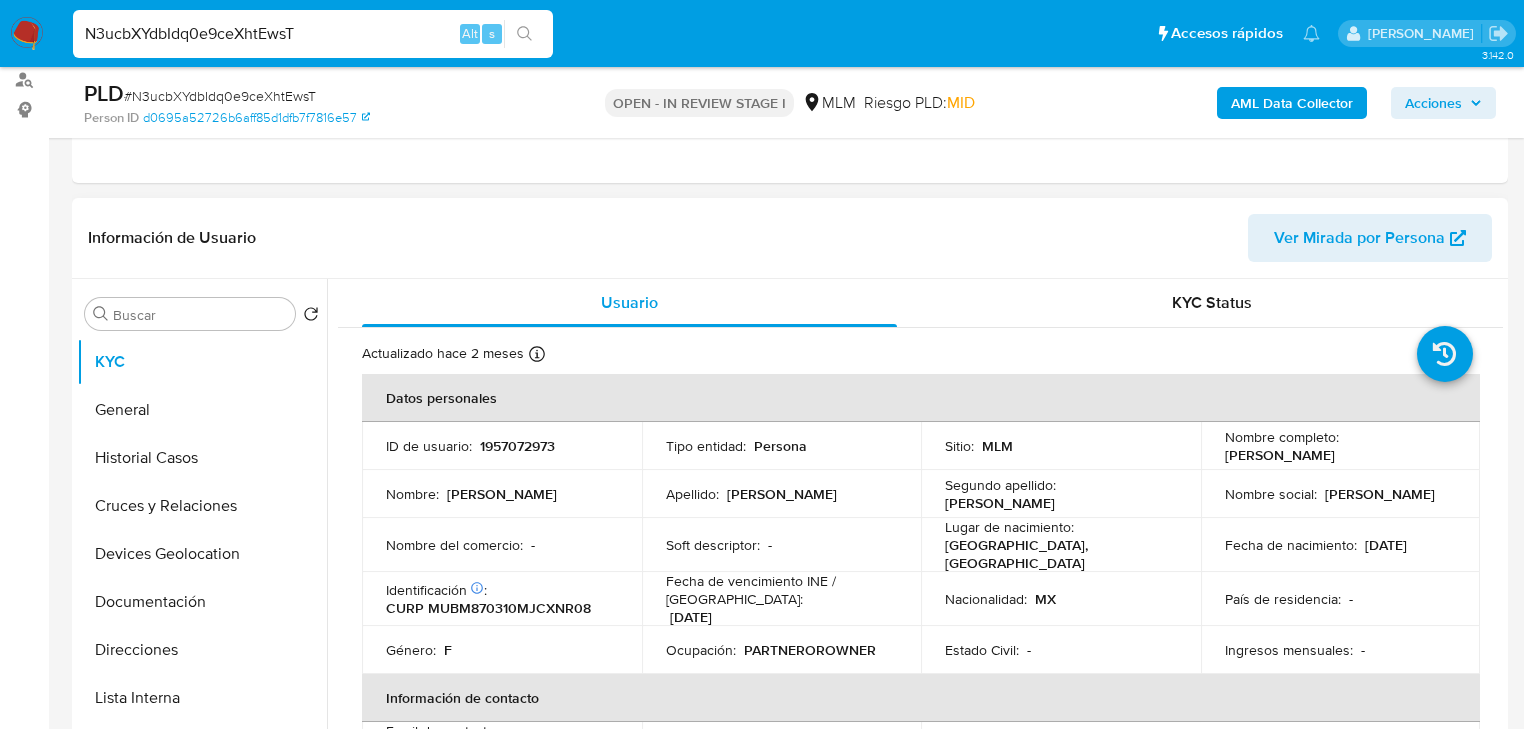 drag, startPoint x: 445, startPoint y: 459, endPoint x: 476, endPoint y: 450, distance: 32.280025 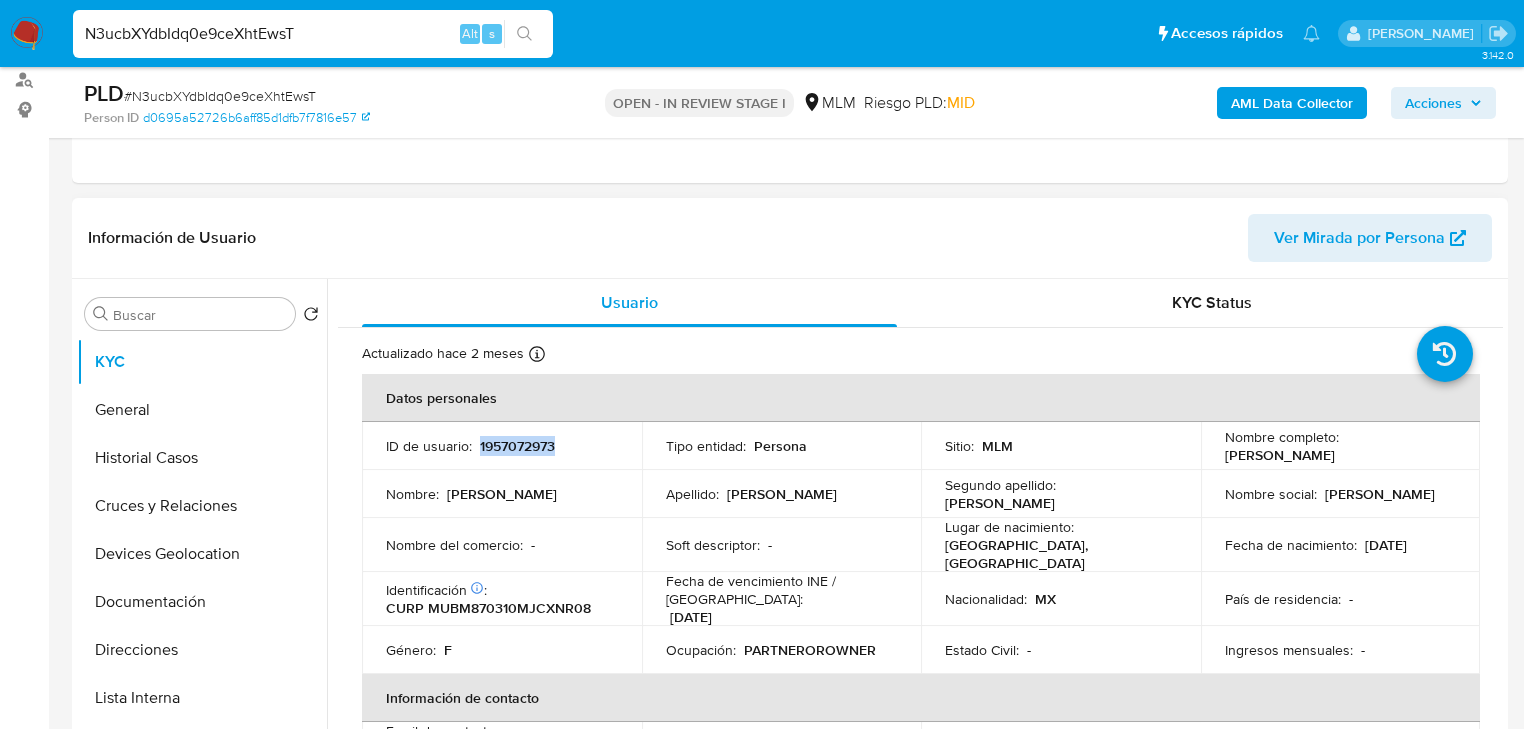 click on "1957072973" at bounding box center (517, 446) 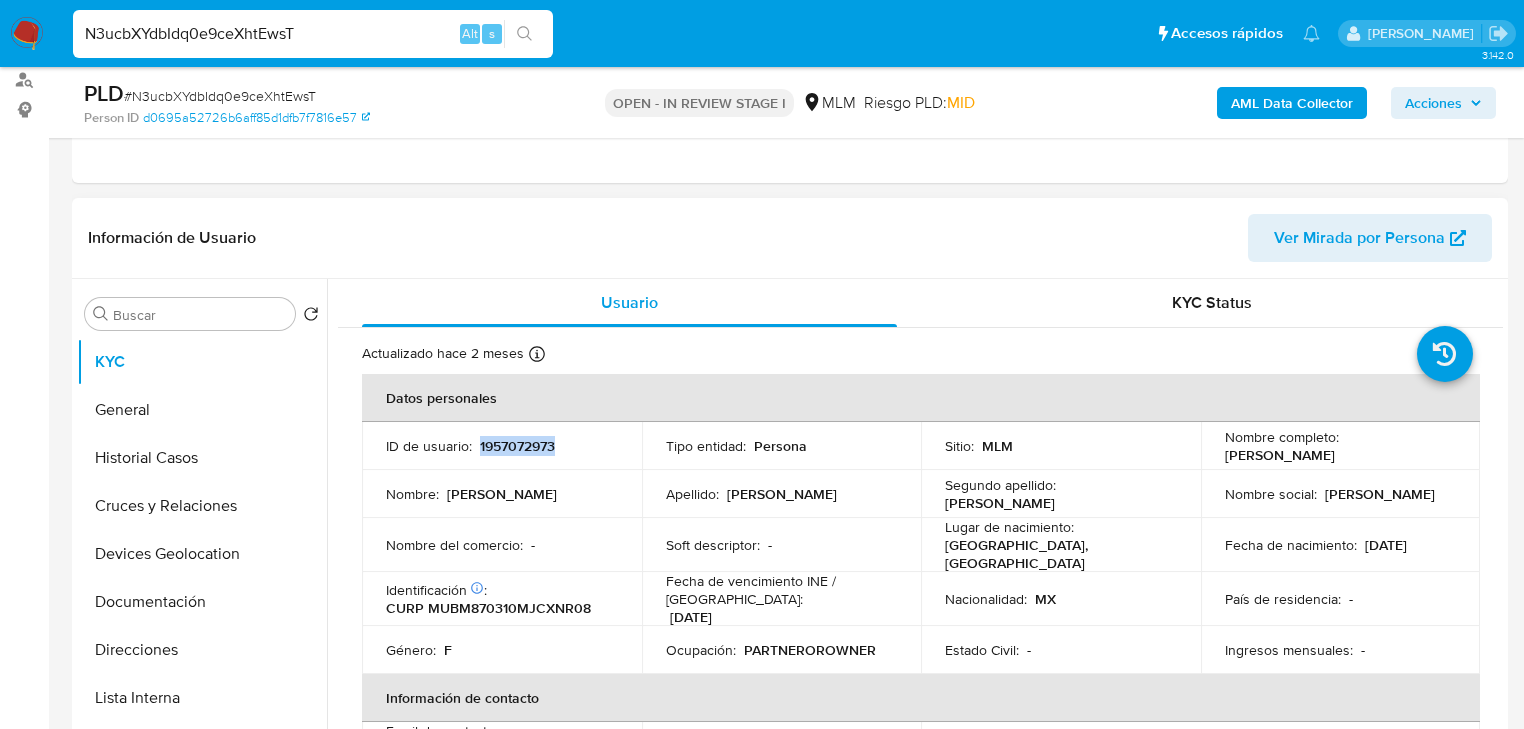 click on "País de residencia :    -" at bounding box center [1341, 599] 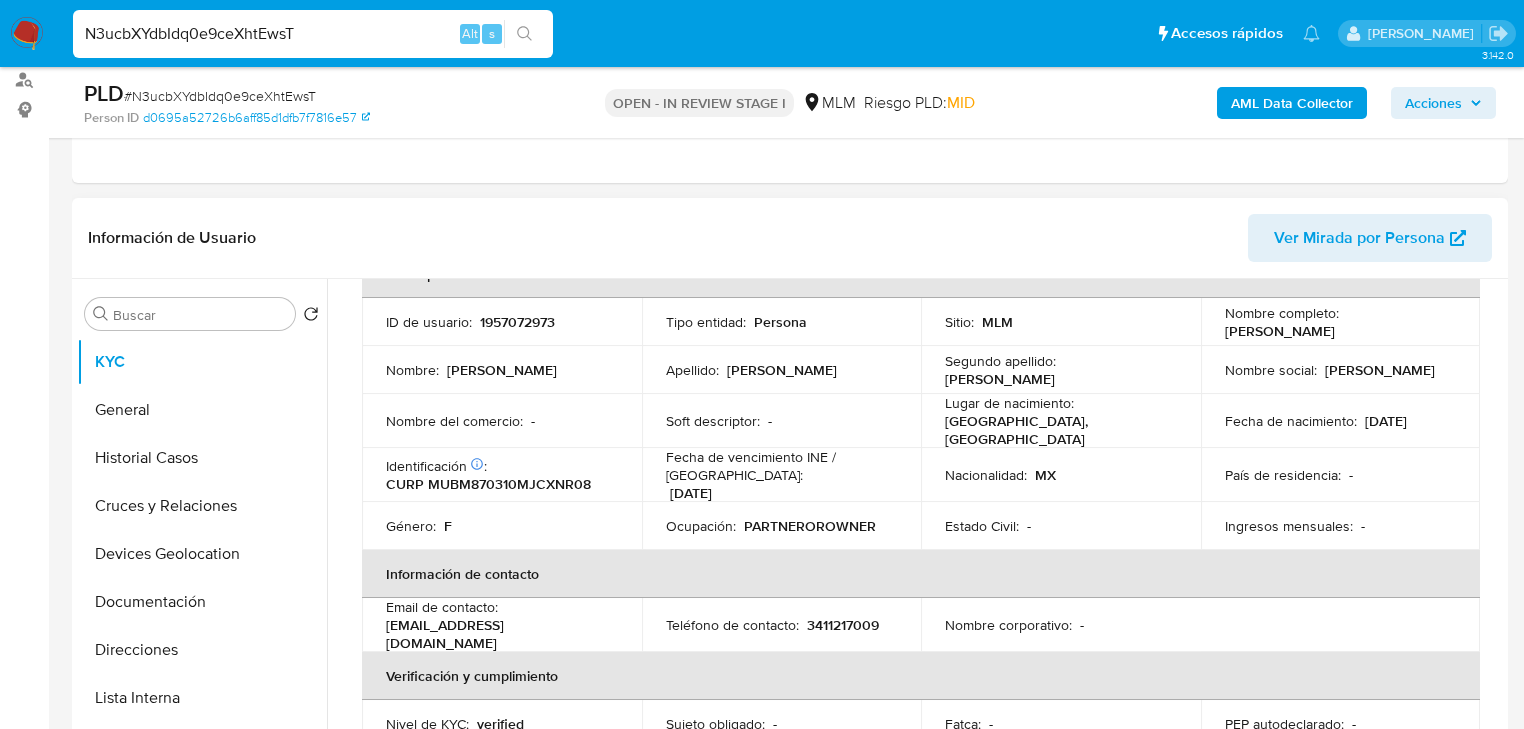 scroll, scrollTop: 123, scrollLeft: 0, axis: vertical 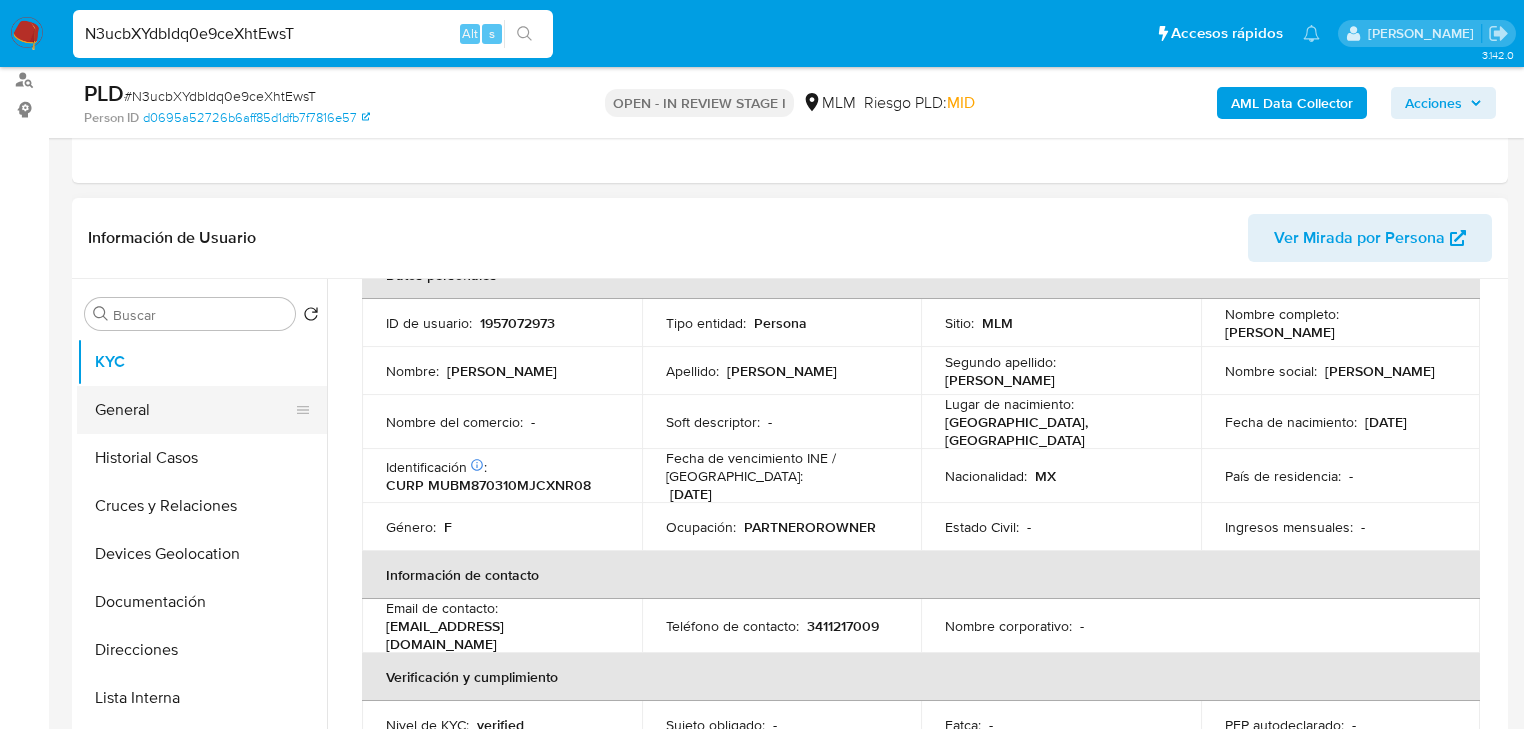 click on "General" at bounding box center [194, 410] 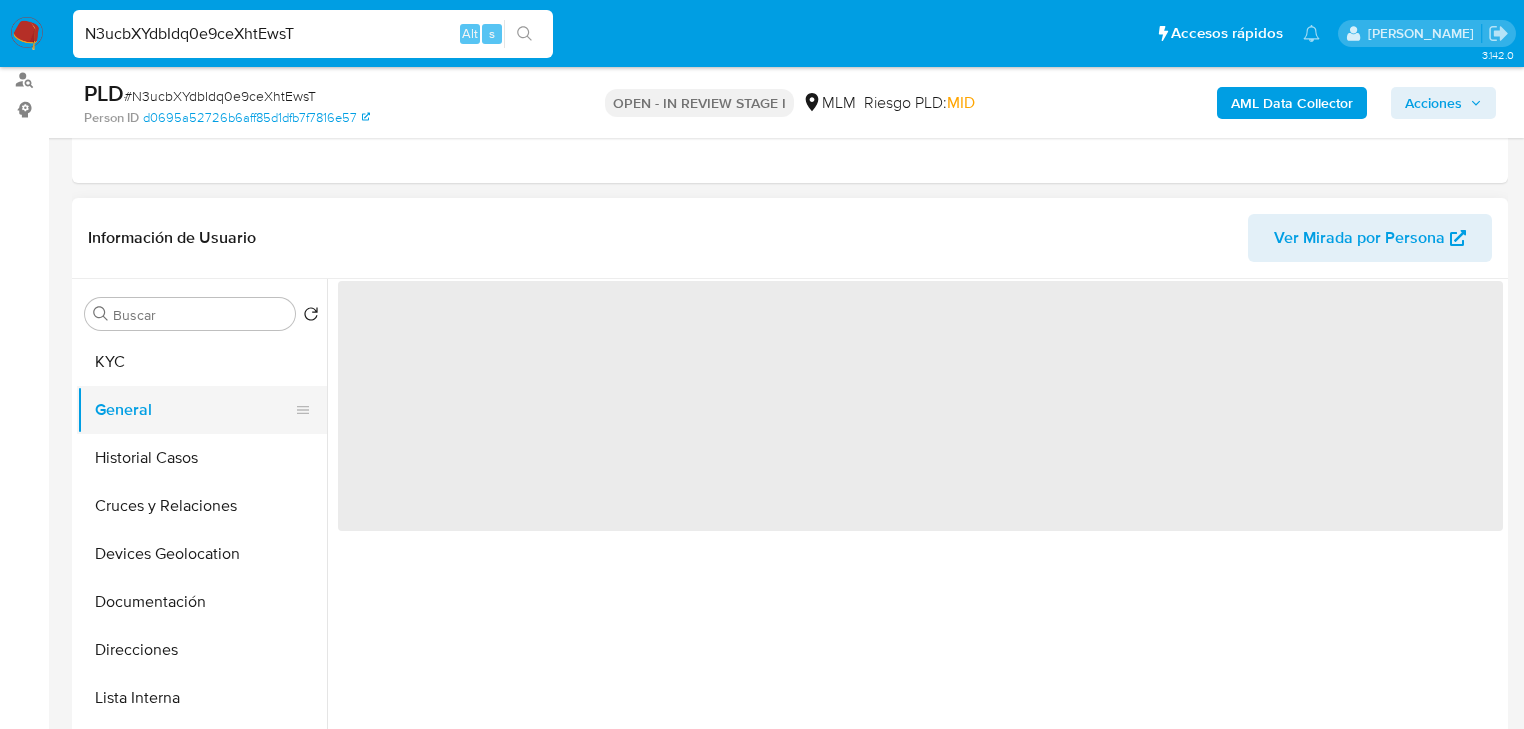 scroll, scrollTop: 0, scrollLeft: 0, axis: both 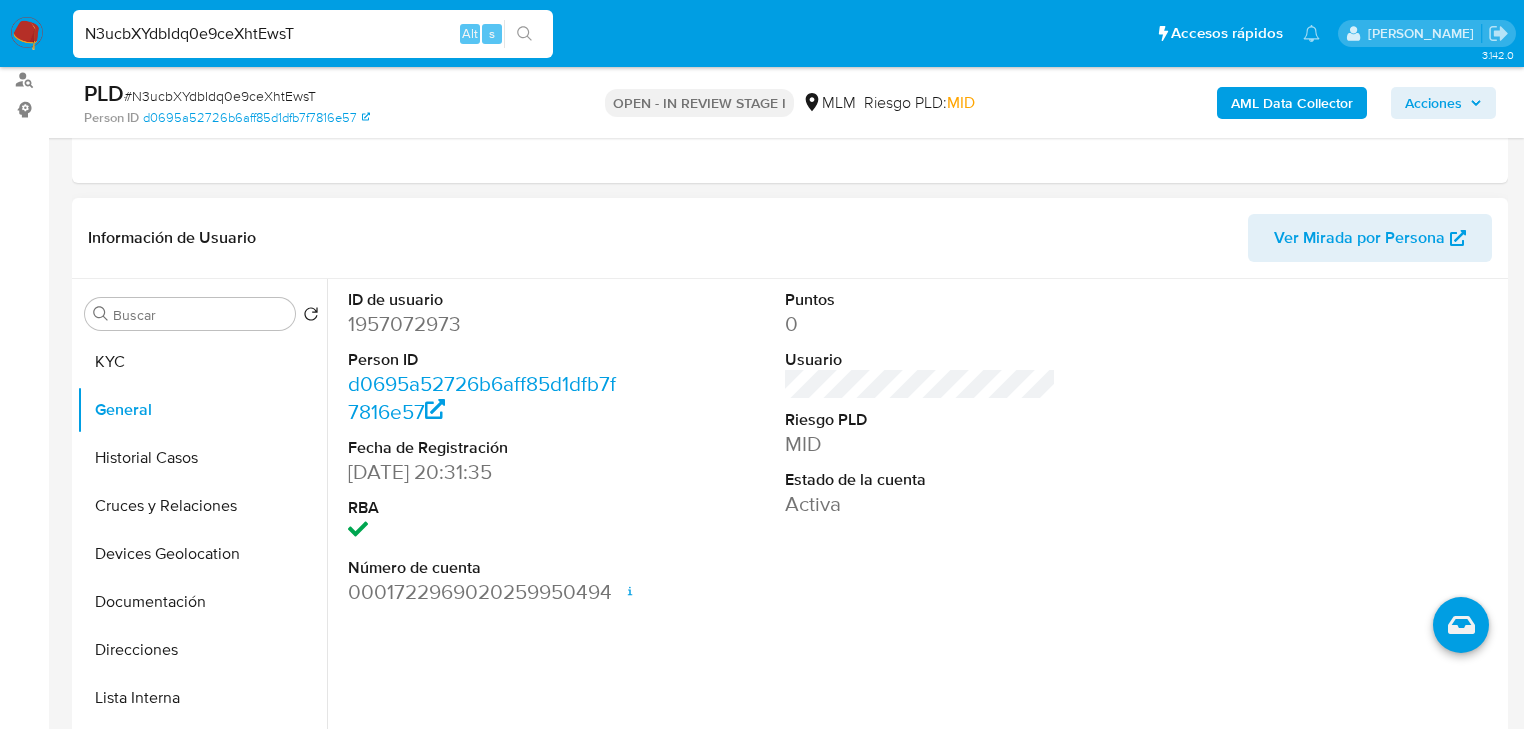 type 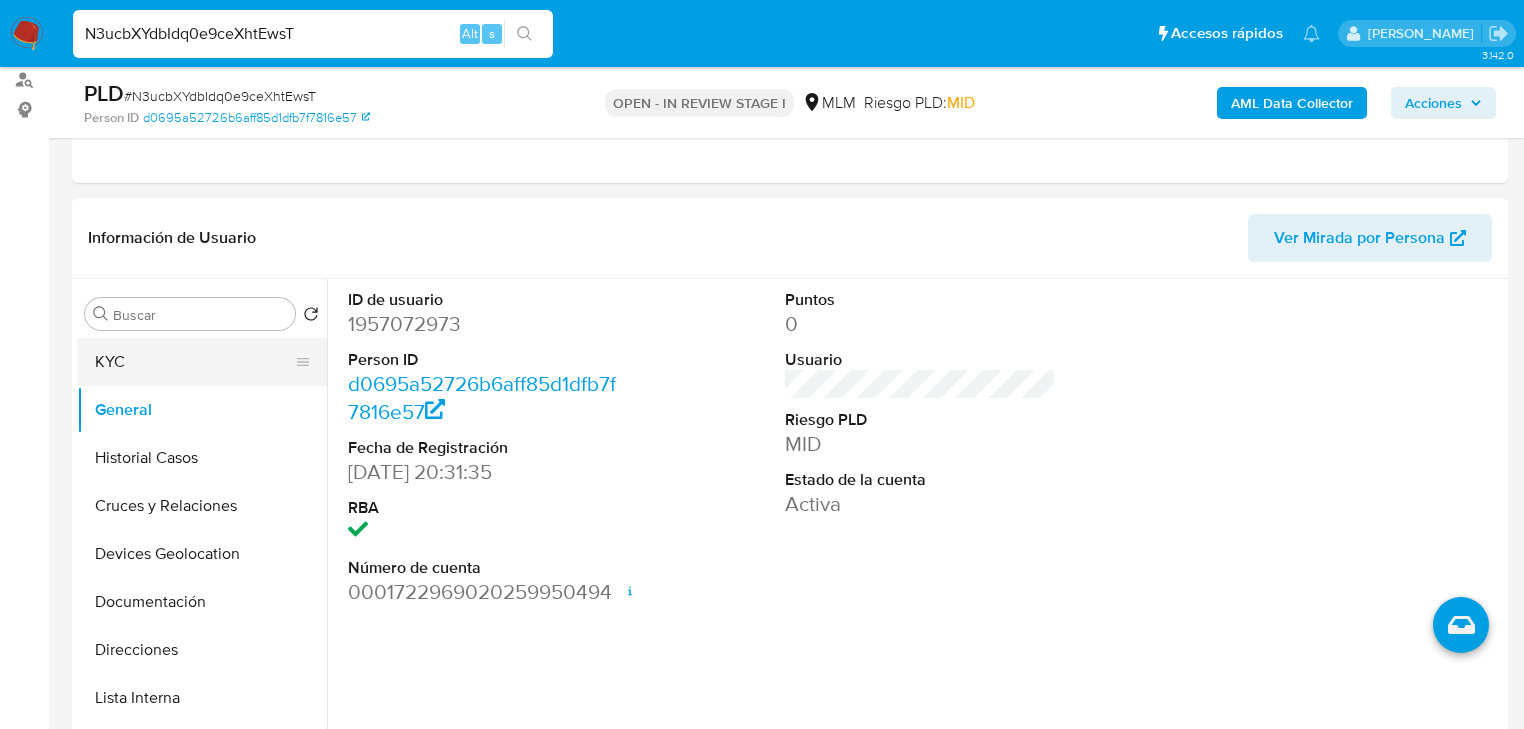 click on "KYC" at bounding box center (194, 362) 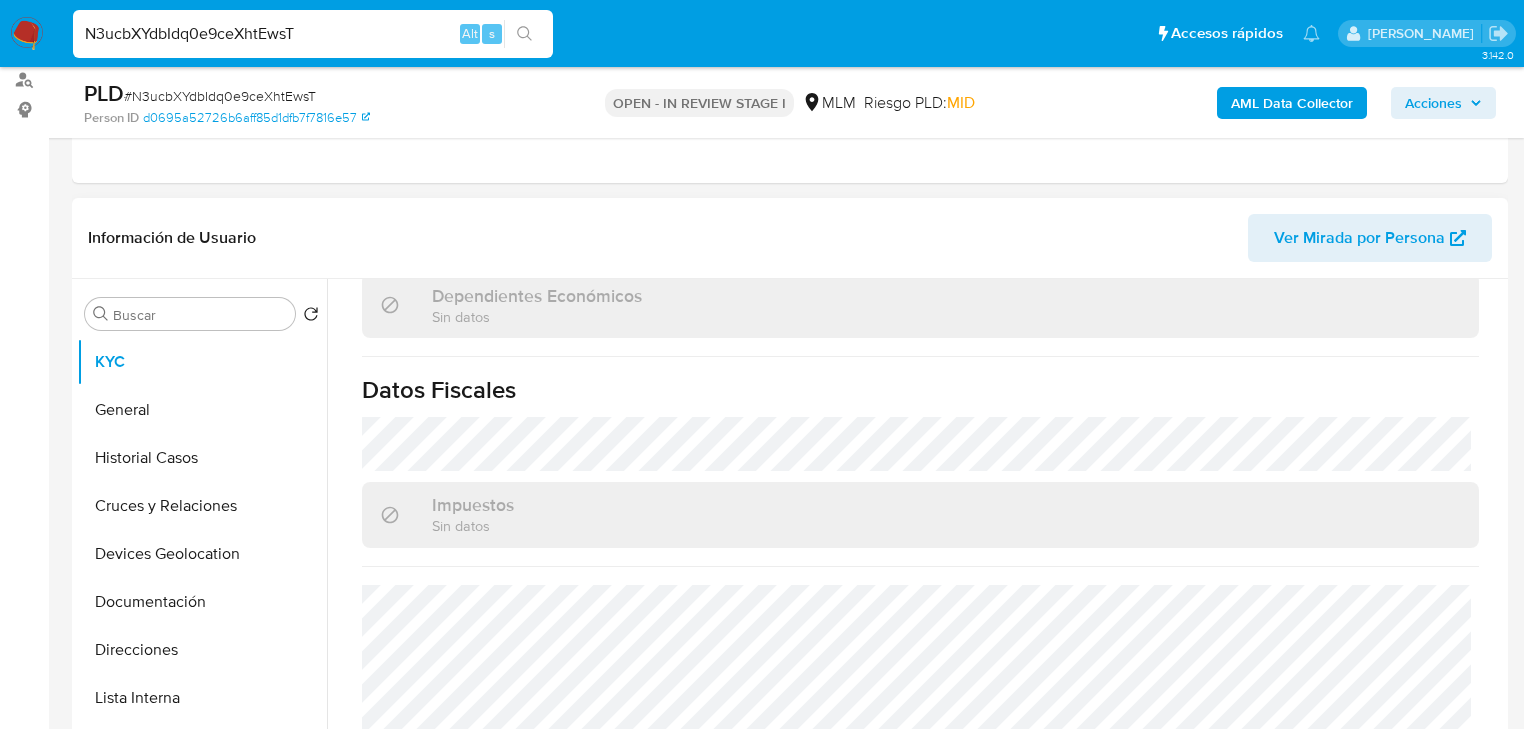 scroll, scrollTop: 1243, scrollLeft: 0, axis: vertical 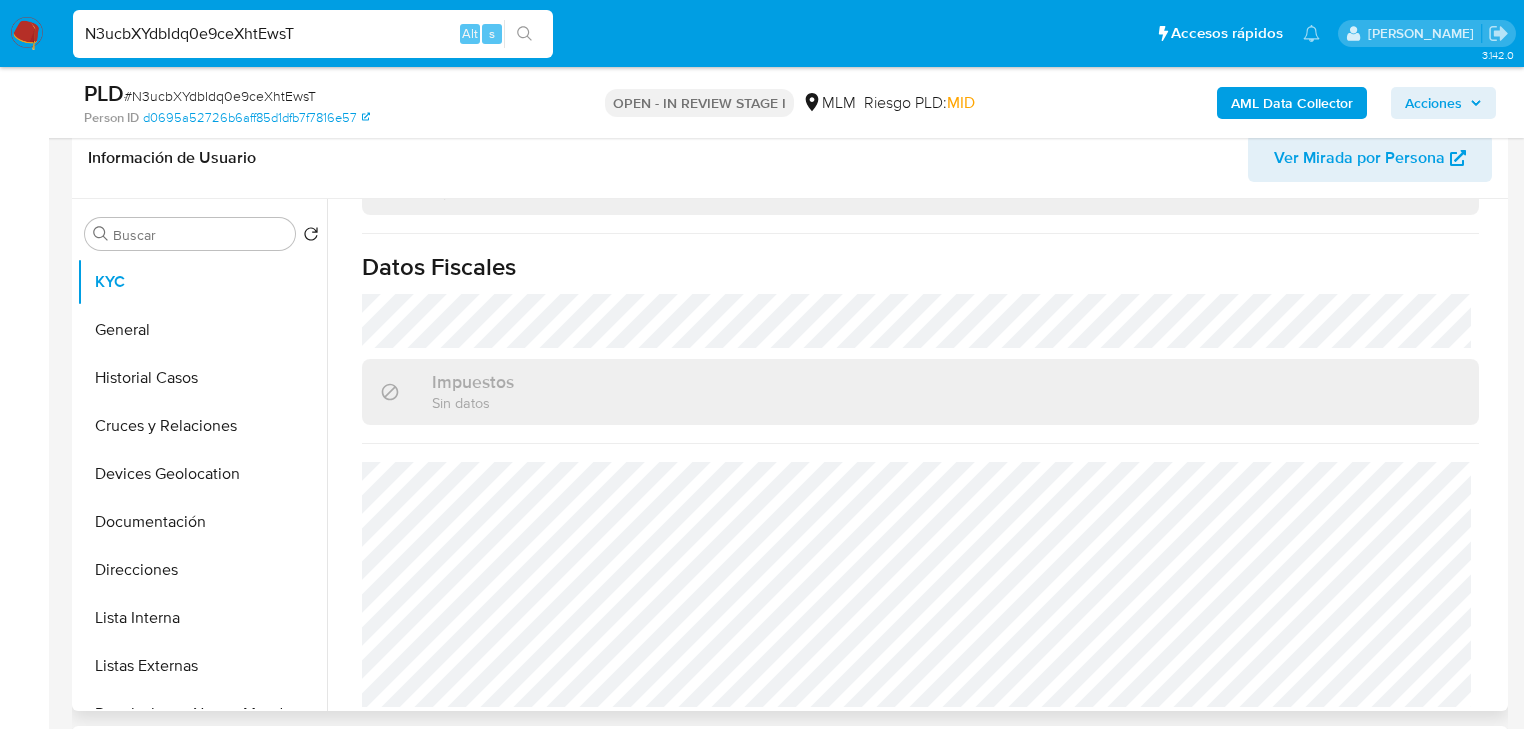 type 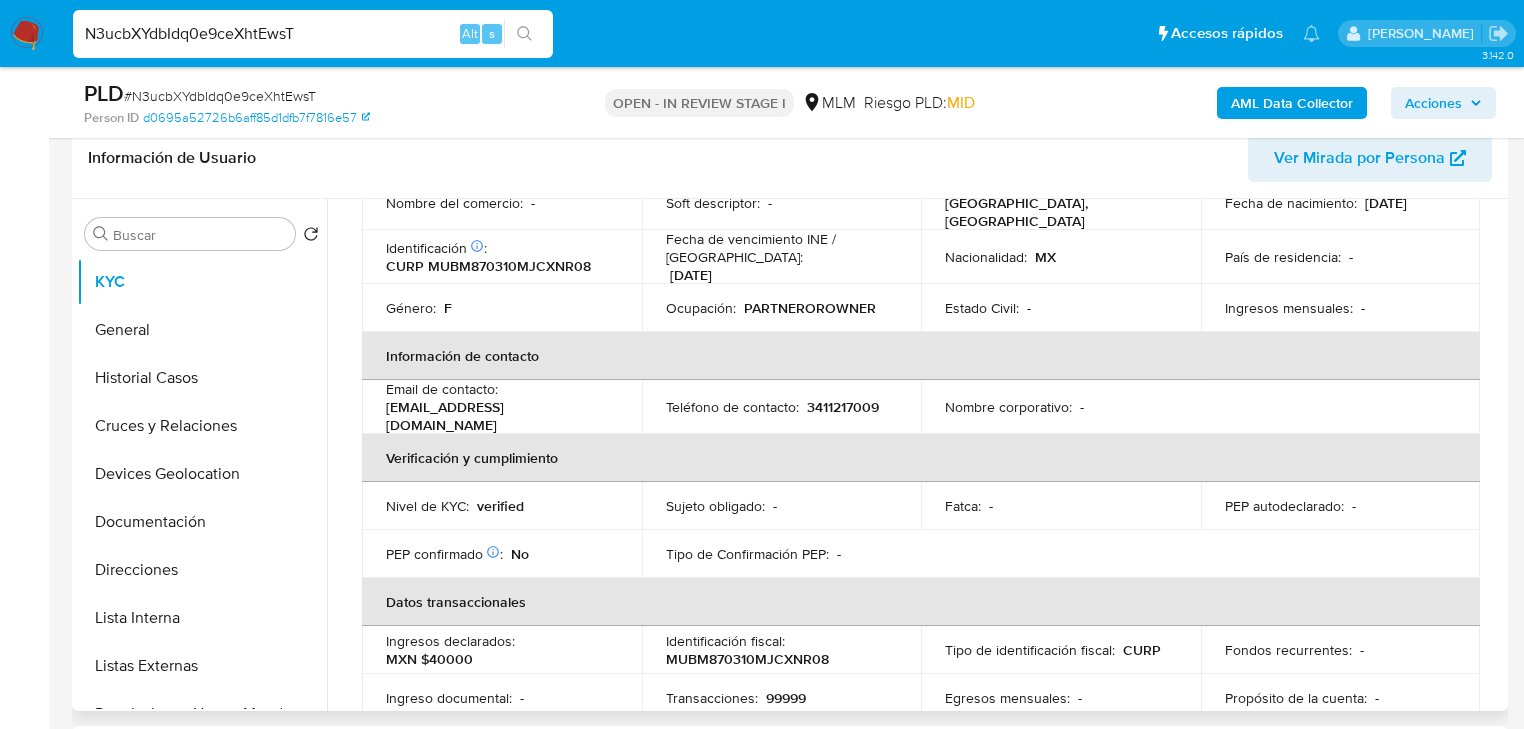 scroll, scrollTop: 123, scrollLeft: 0, axis: vertical 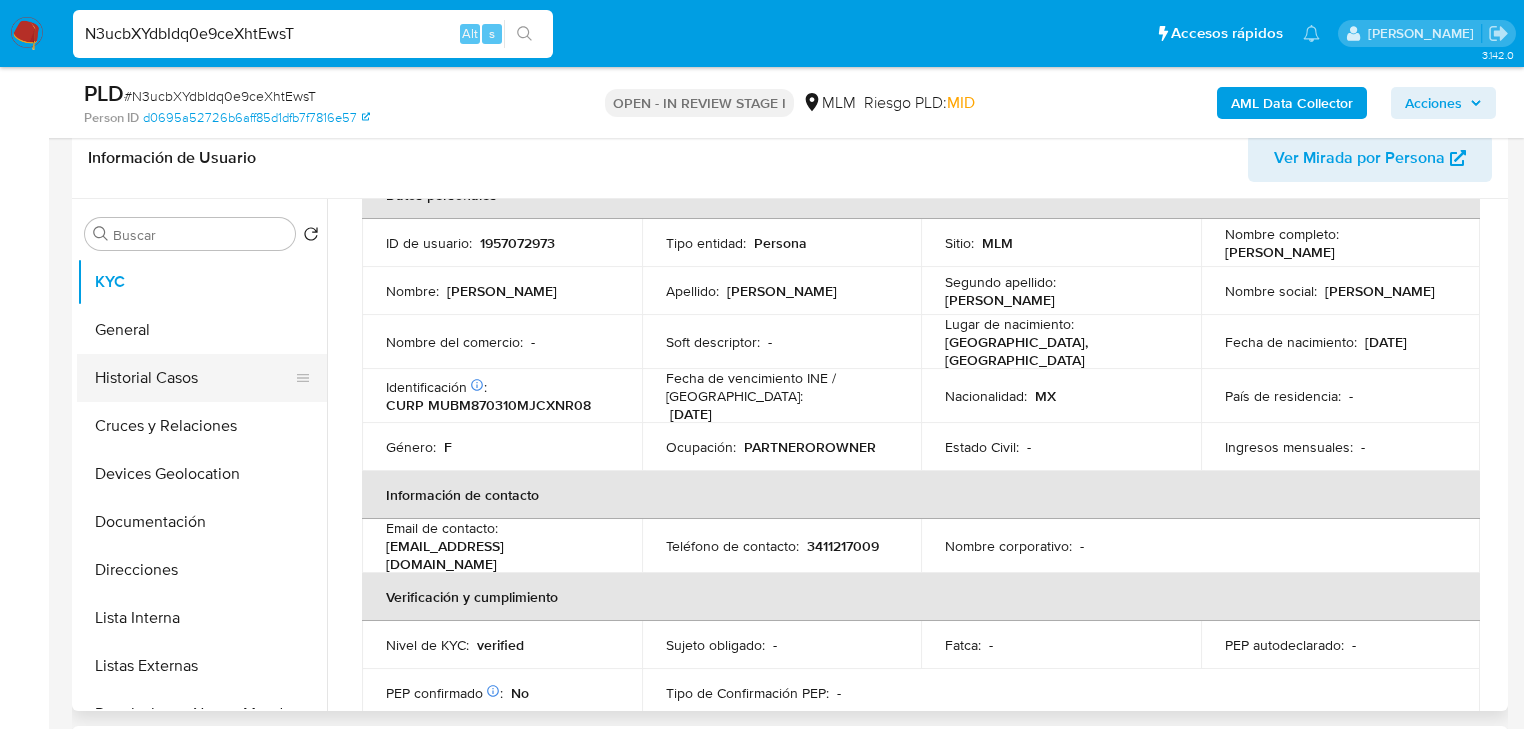 click on "Historial Casos" at bounding box center [194, 378] 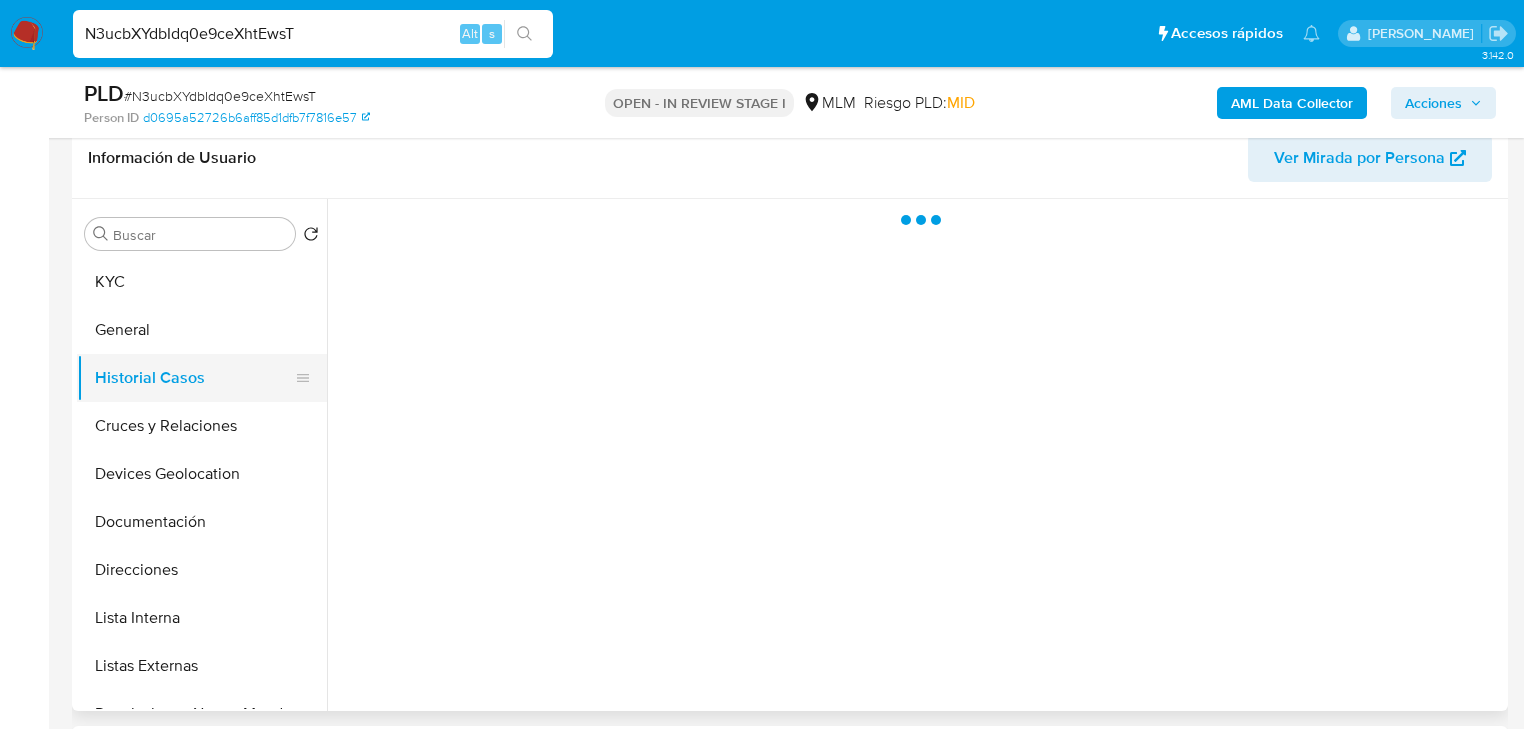 scroll, scrollTop: 0, scrollLeft: 0, axis: both 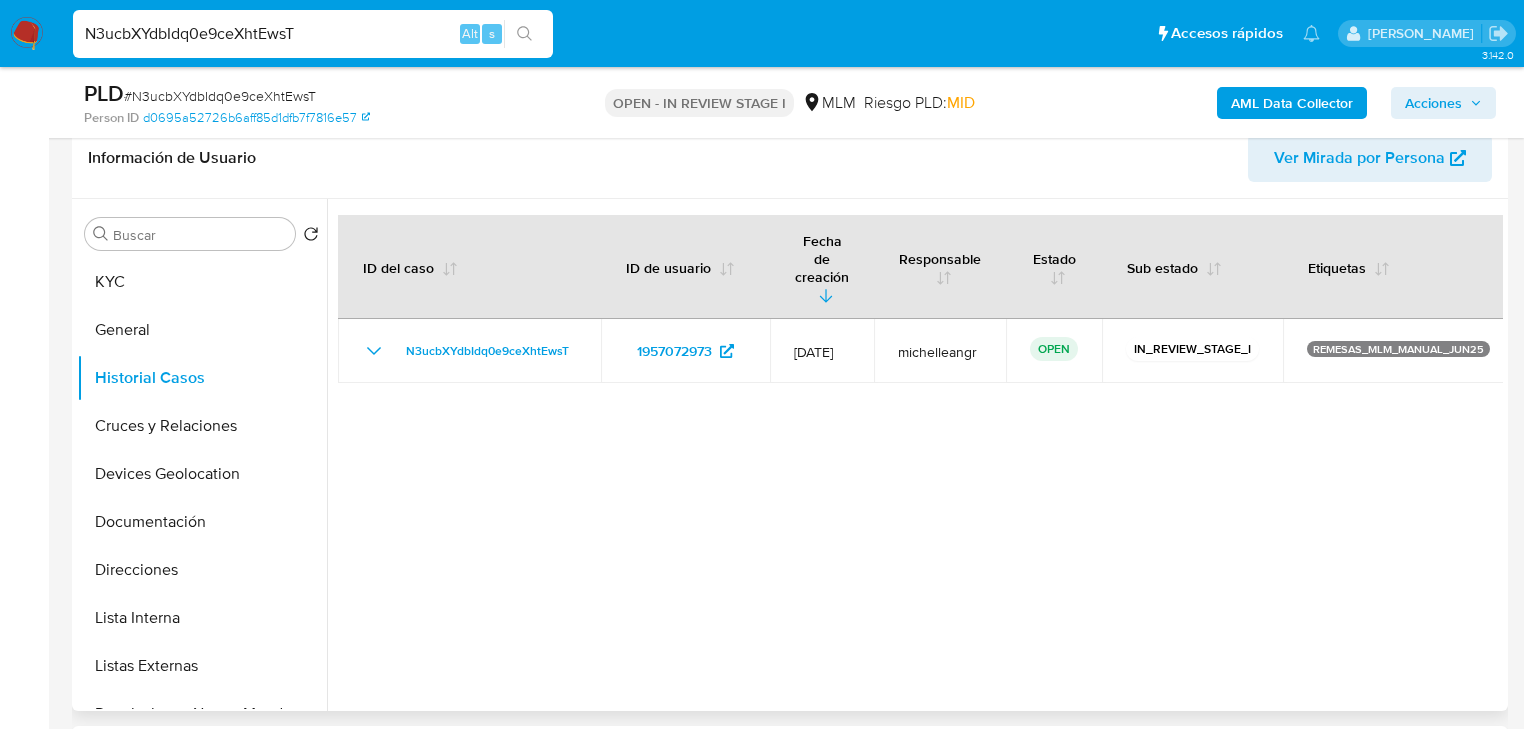 type 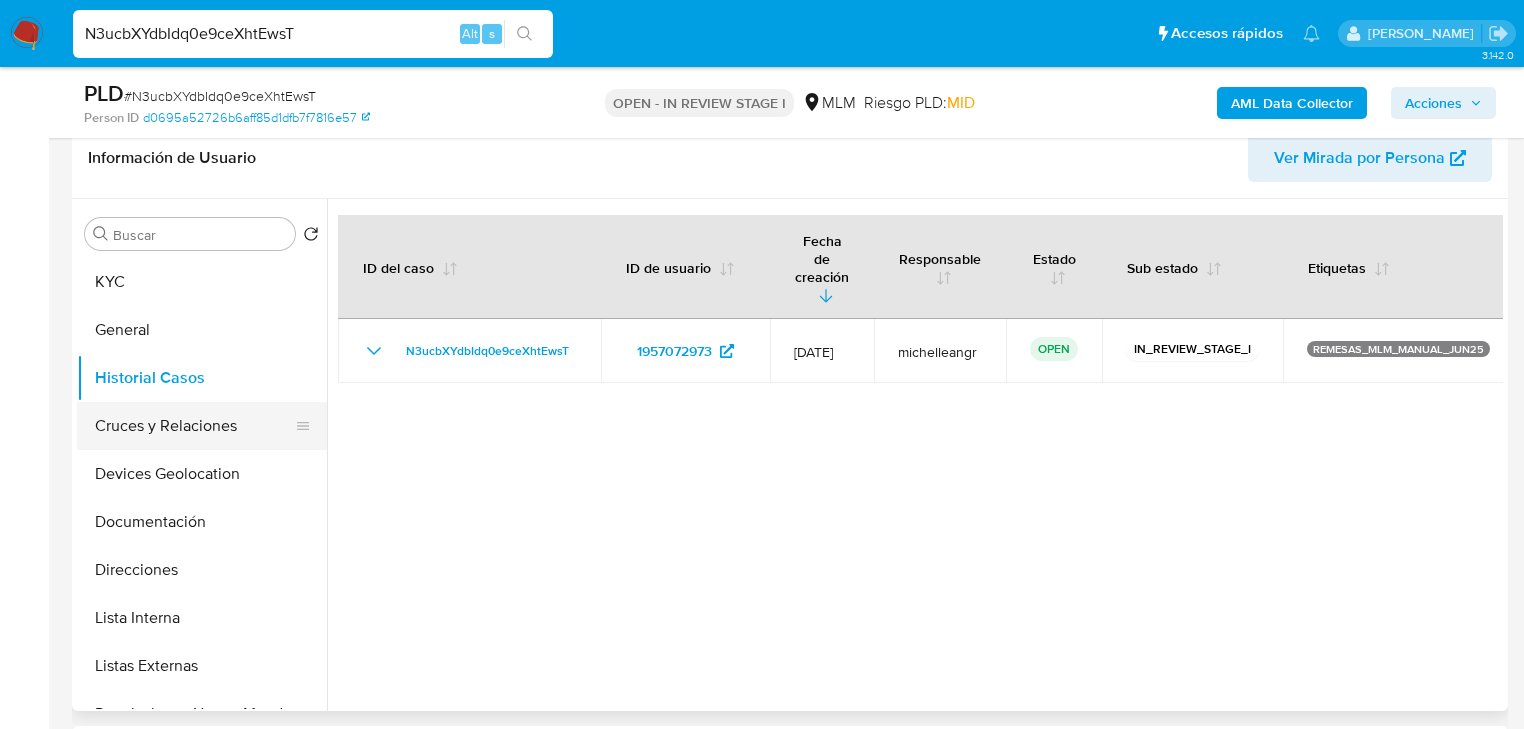 click on "Cruces y Relaciones" at bounding box center (194, 426) 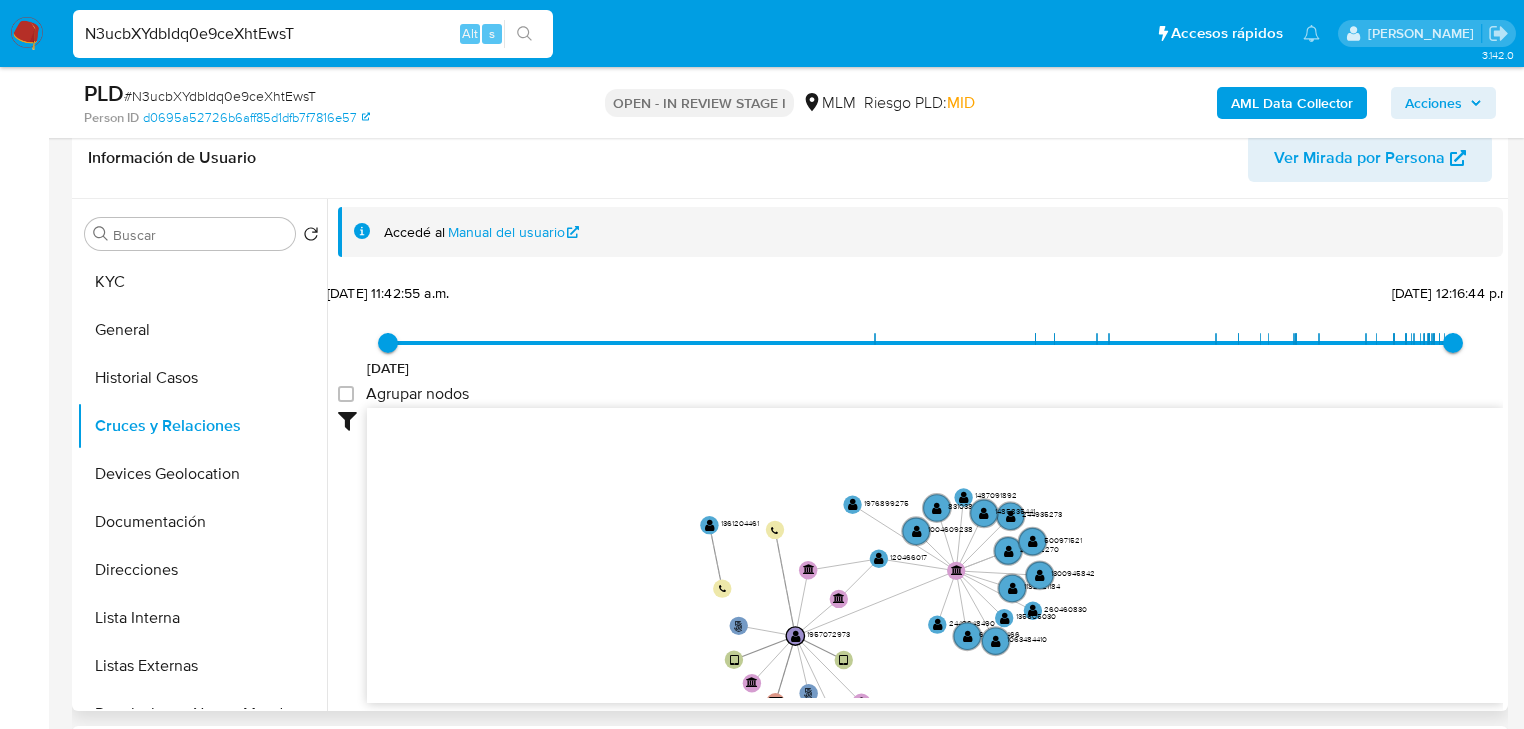 drag, startPoint x: 884, startPoint y: 502, endPoint x: 919, endPoint y: 654, distance: 155.97757 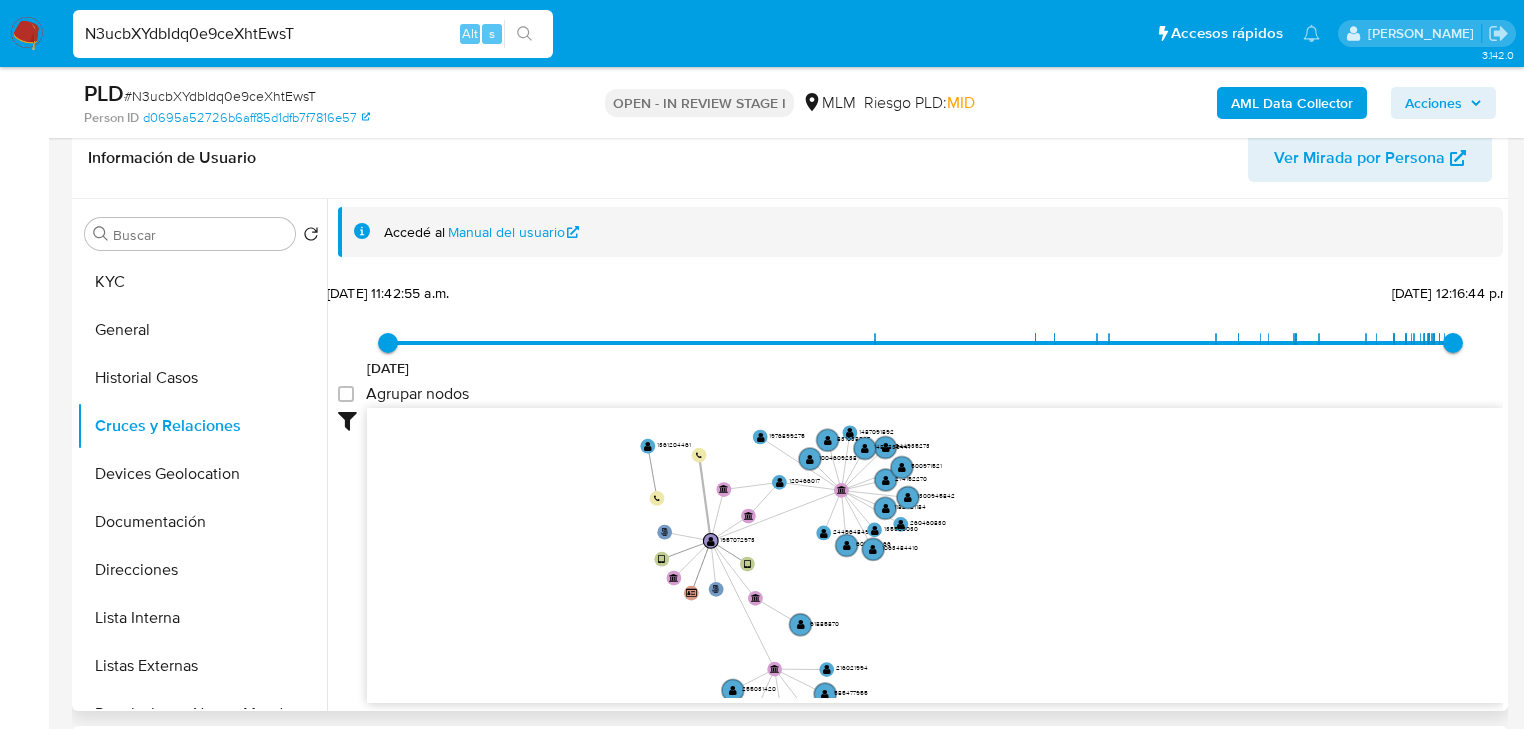 drag, startPoint x: 788, startPoint y: 599, endPoint x: 701, endPoint y: 510, distance: 124.45883 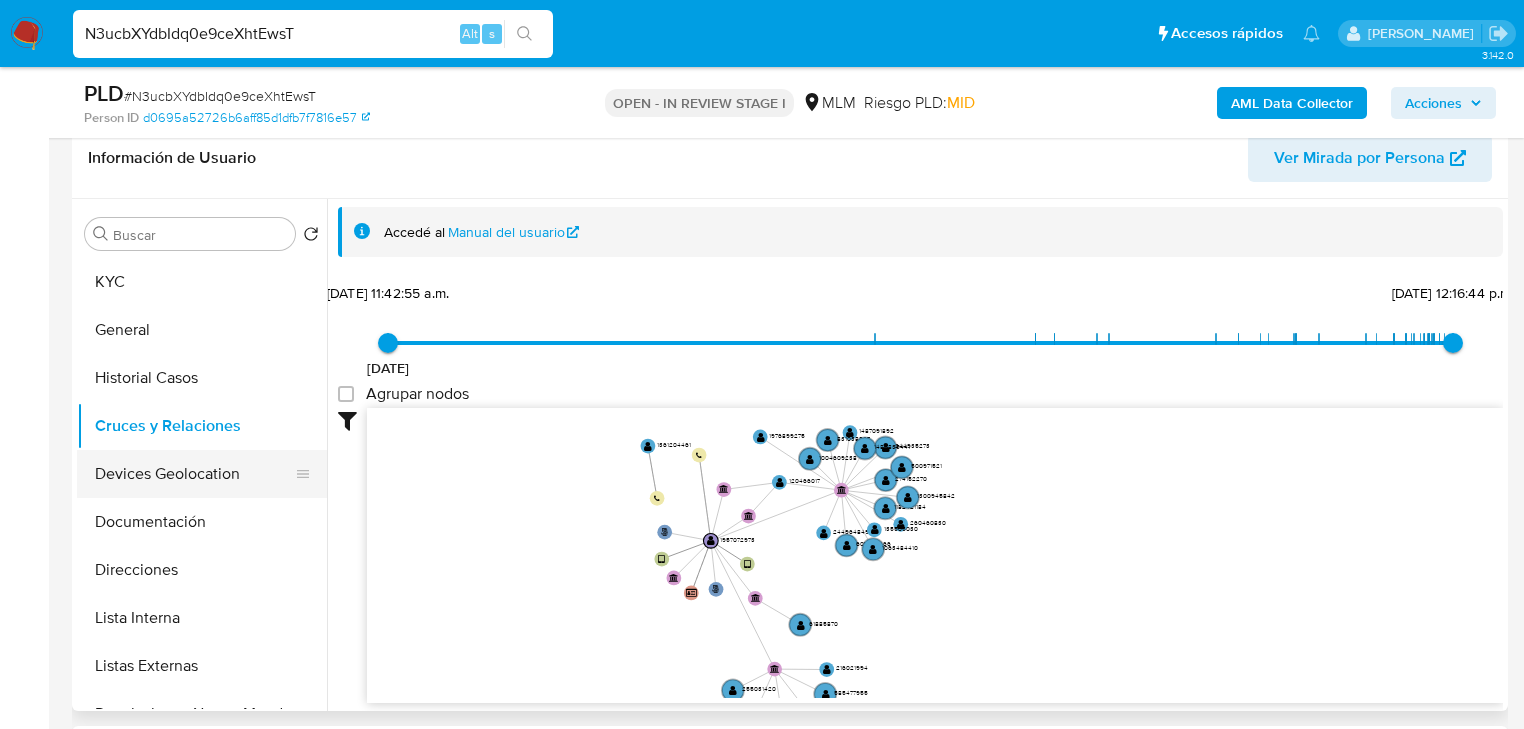 click on "Devices Geolocation" at bounding box center (194, 474) 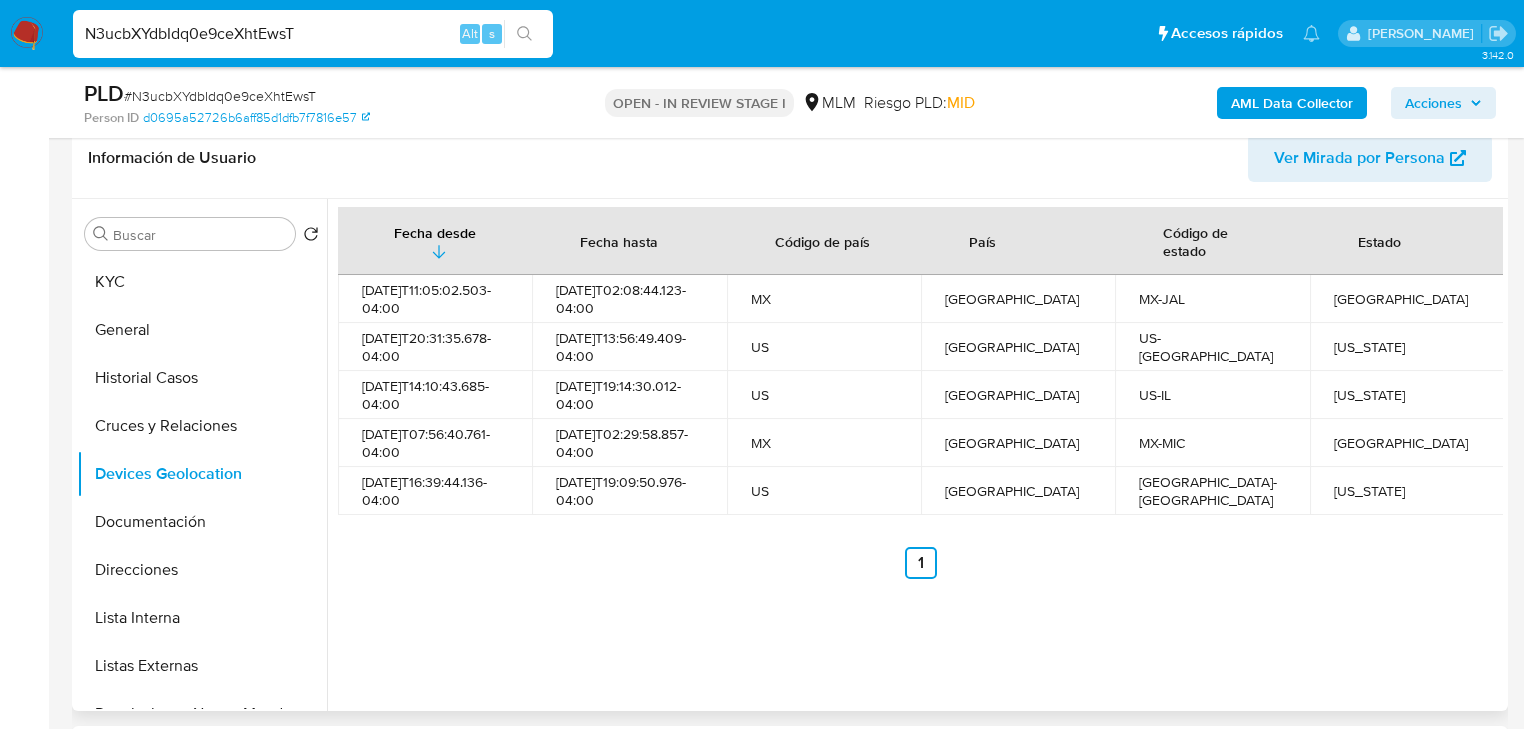 type 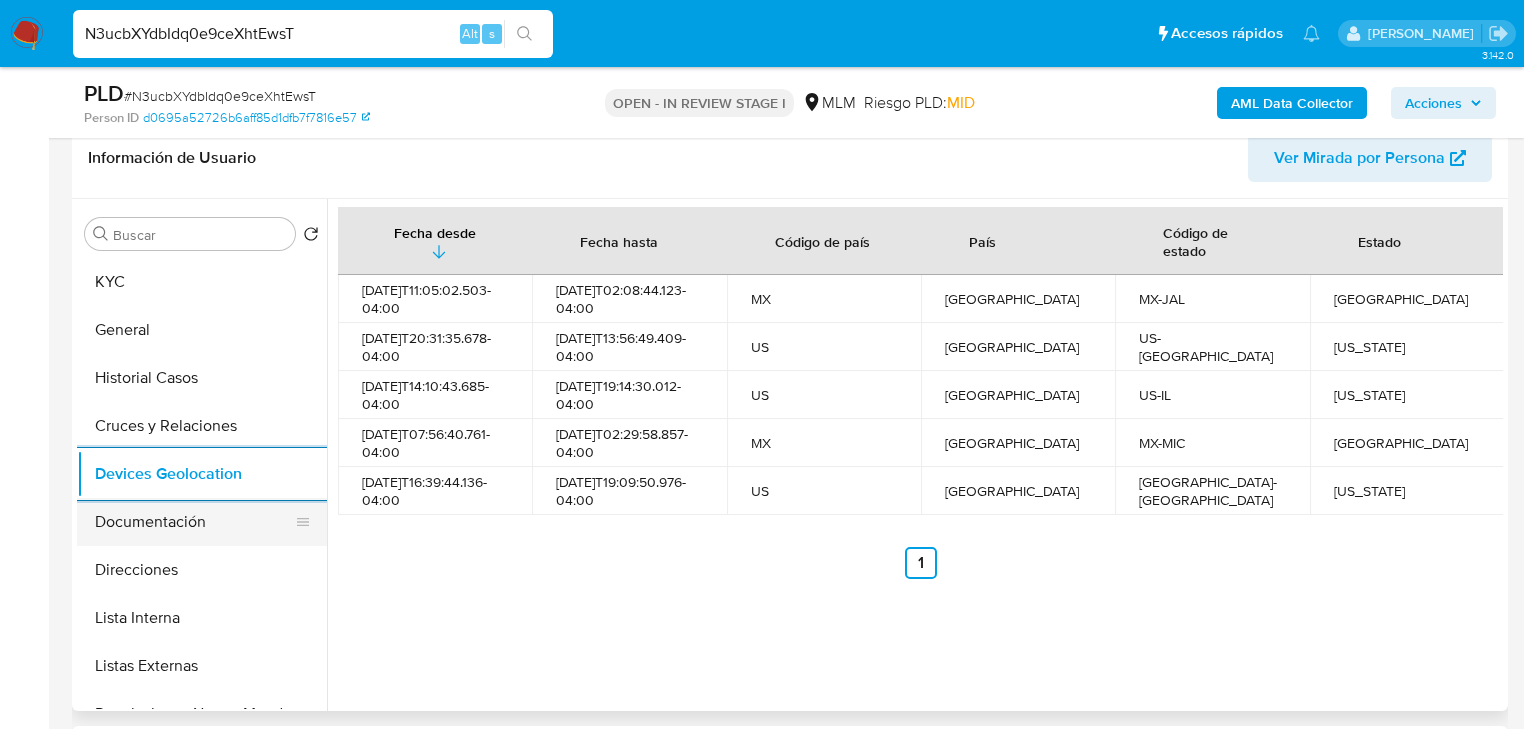 click on "Documentación" at bounding box center (194, 522) 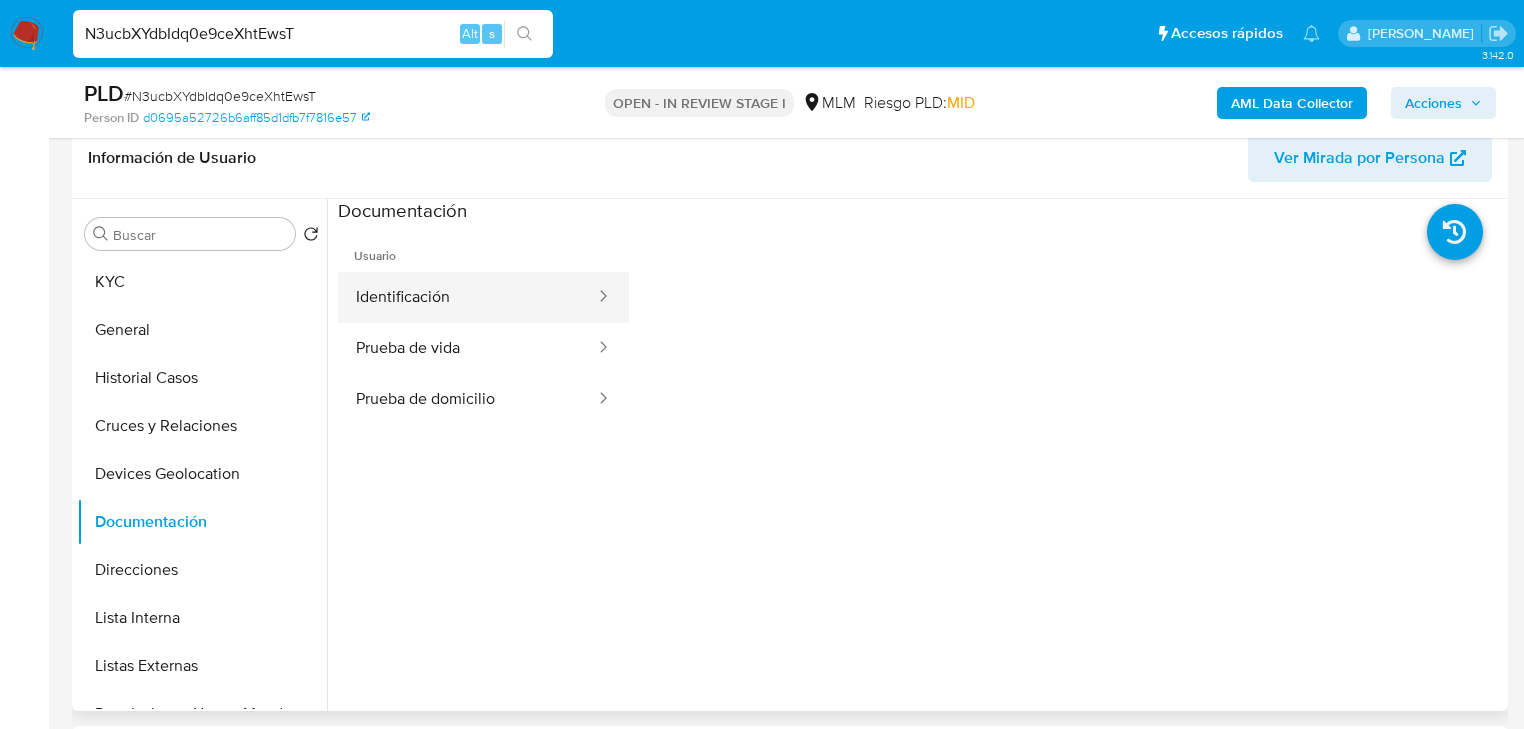 click on "Identificación" at bounding box center (467, 297) 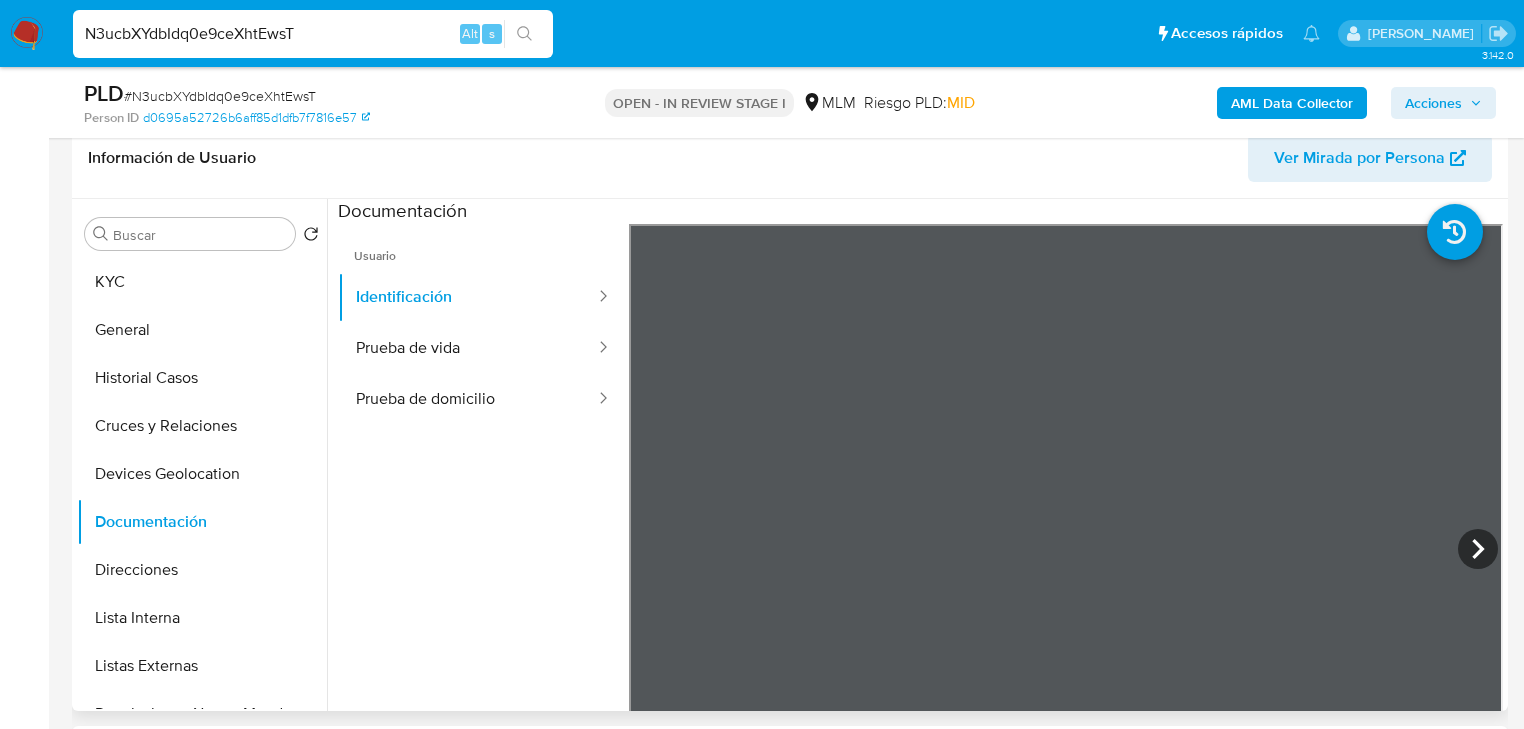 drag, startPoint x: 544, startPoint y: 362, endPoint x: 624, endPoint y: 382, distance: 82.46211 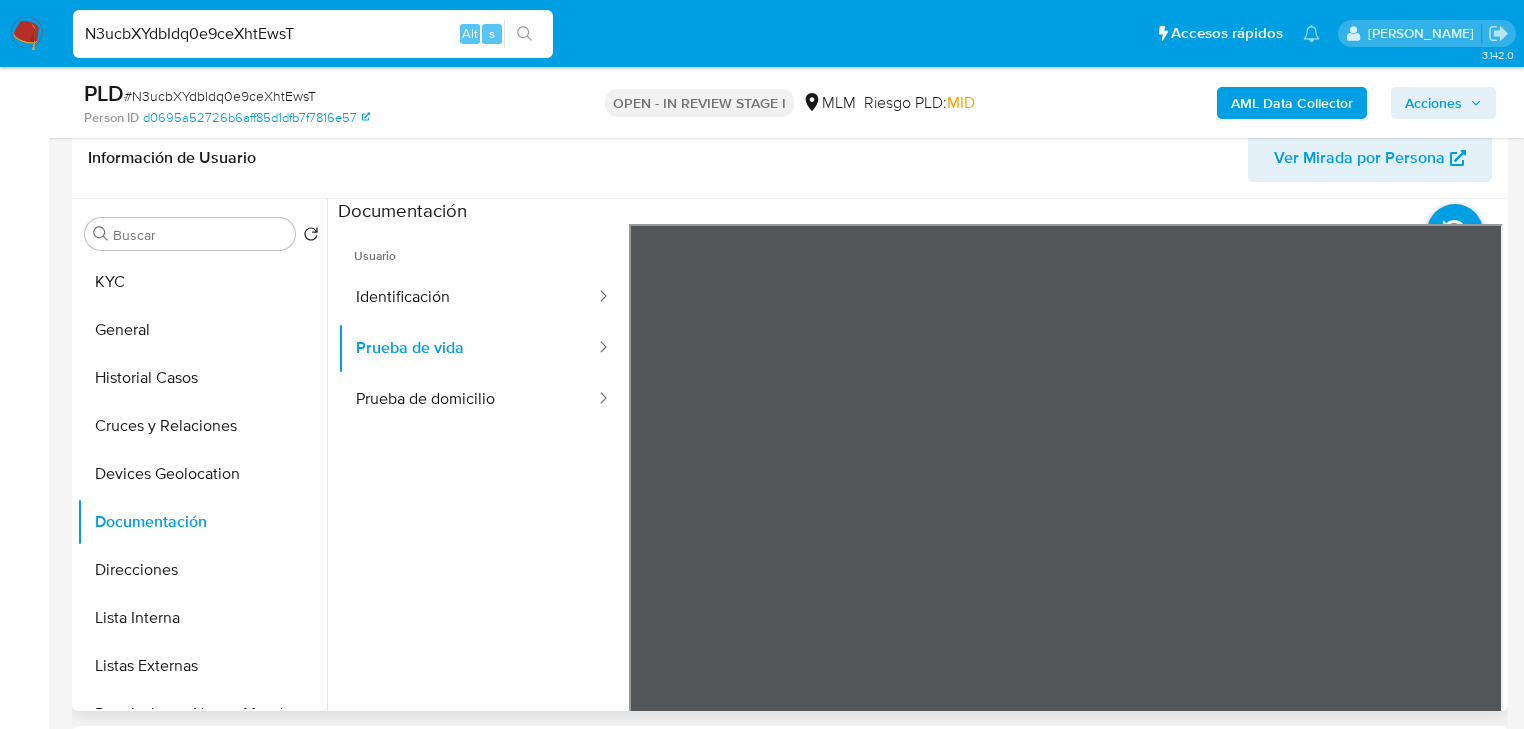 type 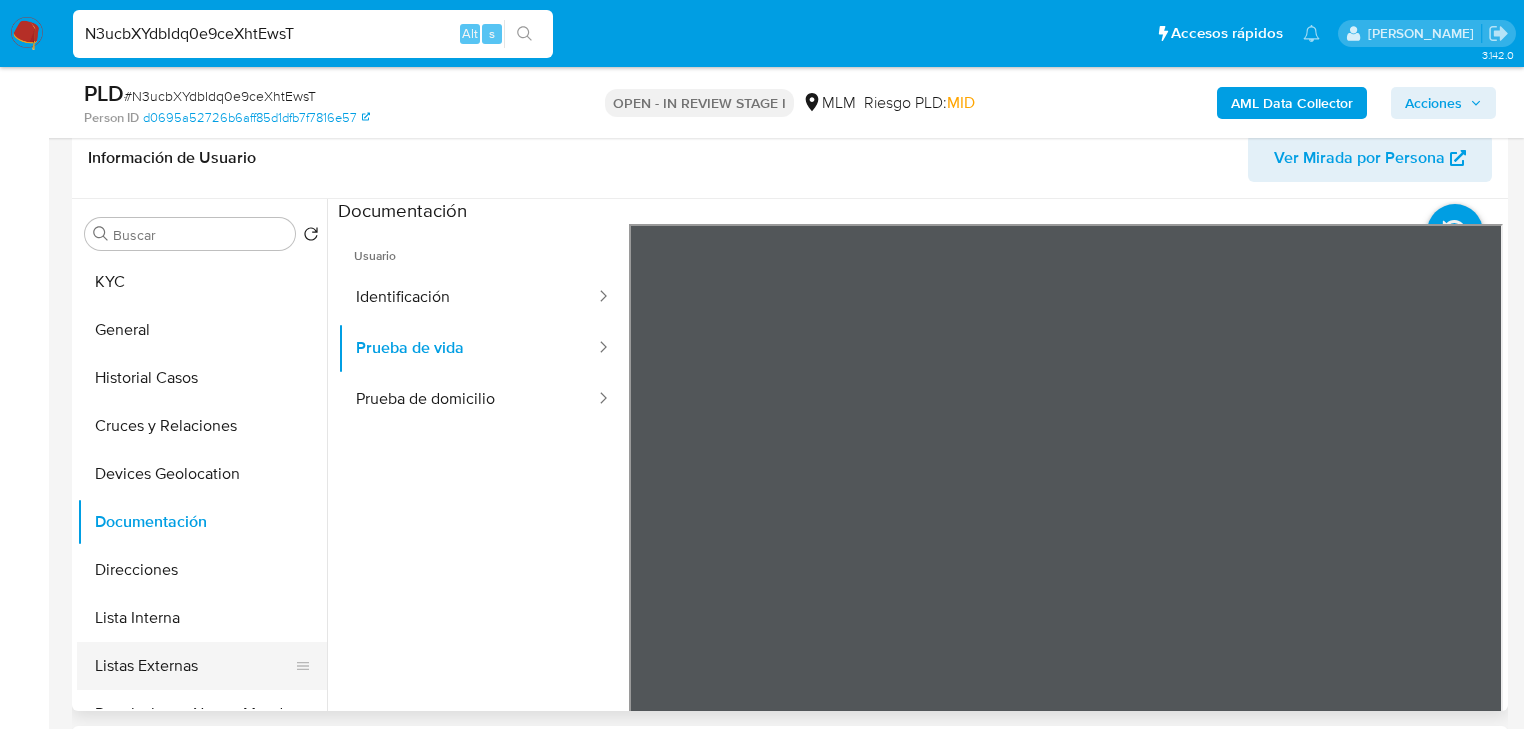 drag, startPoint x: 180, startPoint y: 664, endPoint x: 175, endPoint y: 655, distance: 10.29563 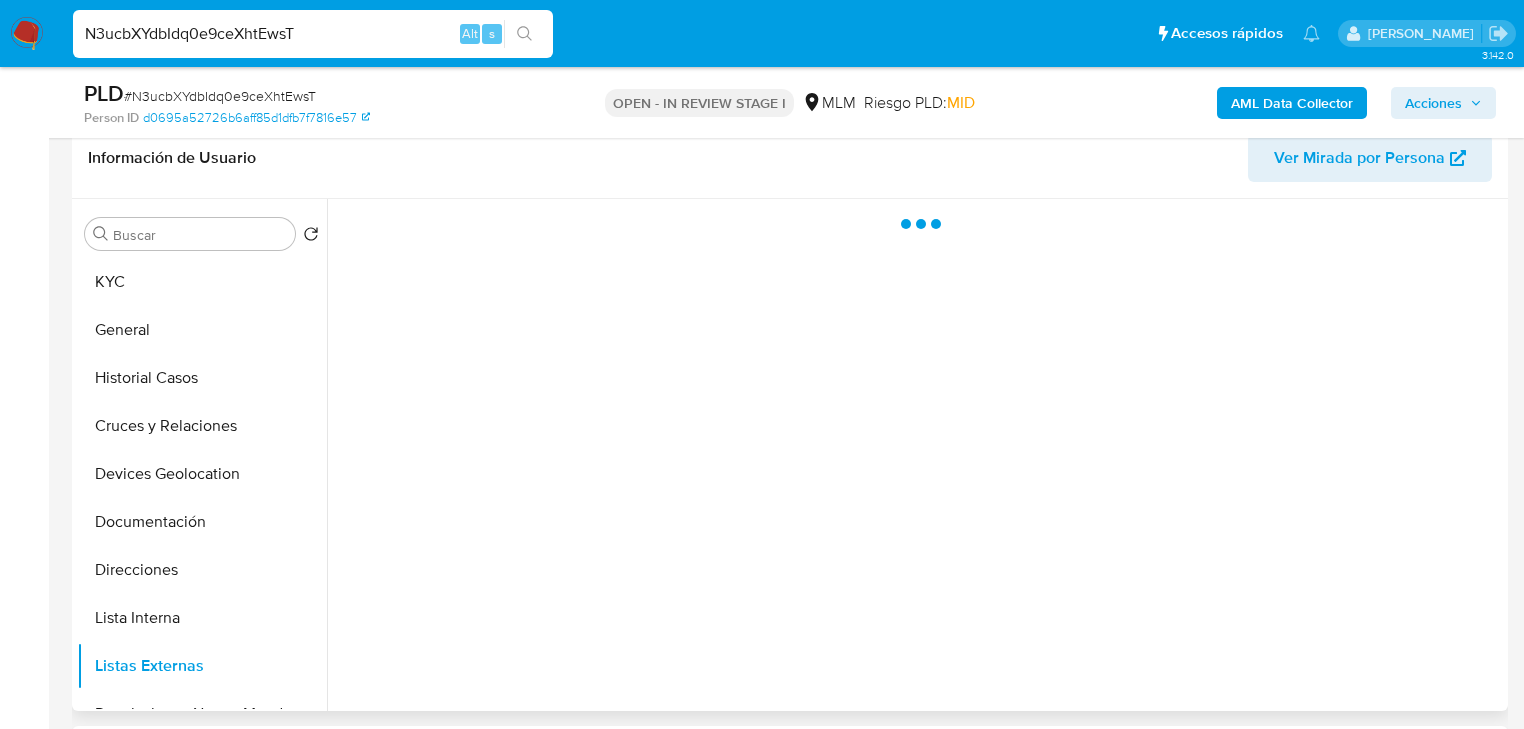 click at bounding box center [915, 455] 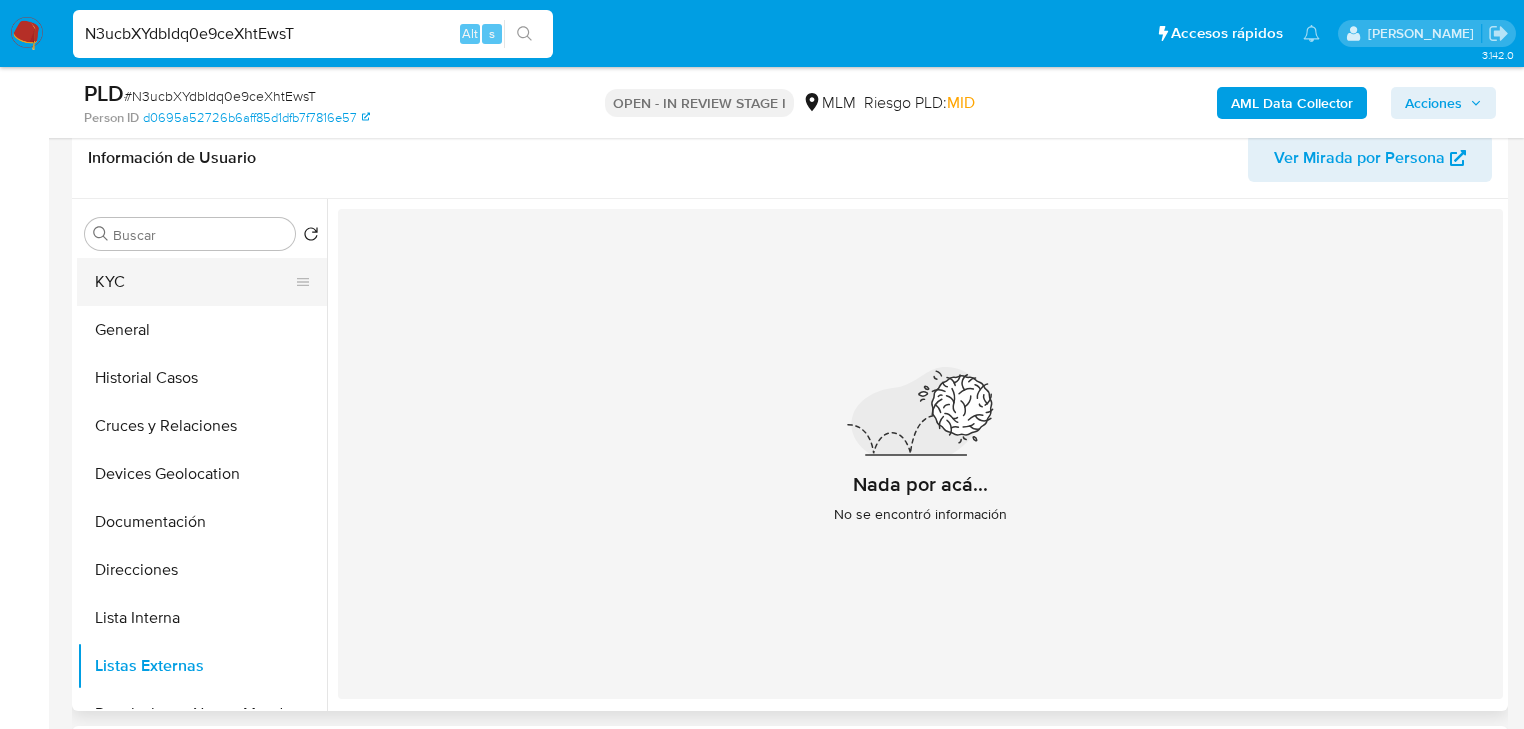 click on "KYC" at bounding box center (194, 282) 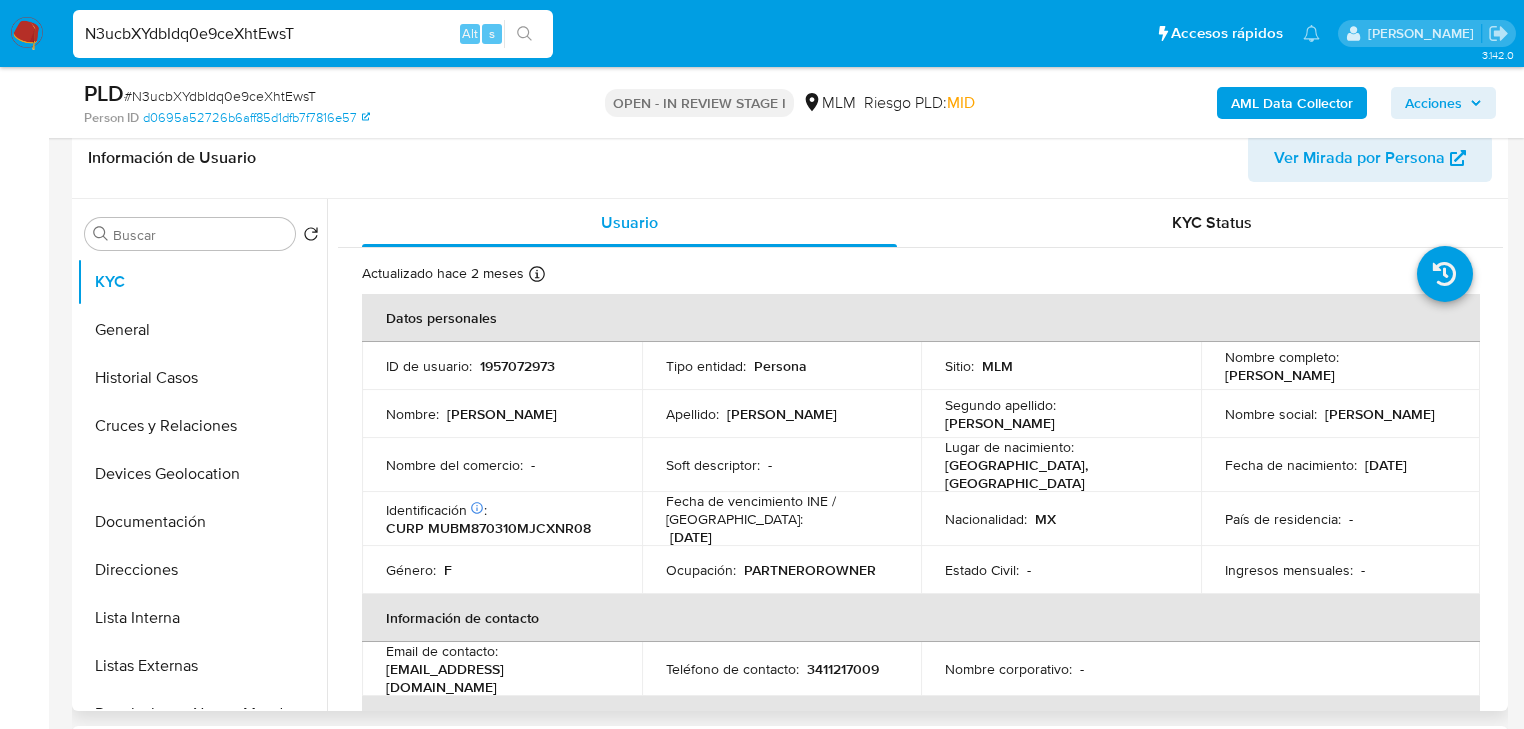 click on "Fecha de vencimiento INE / Pasaporte :    31/12/2027" at bounding box center (782, 519) 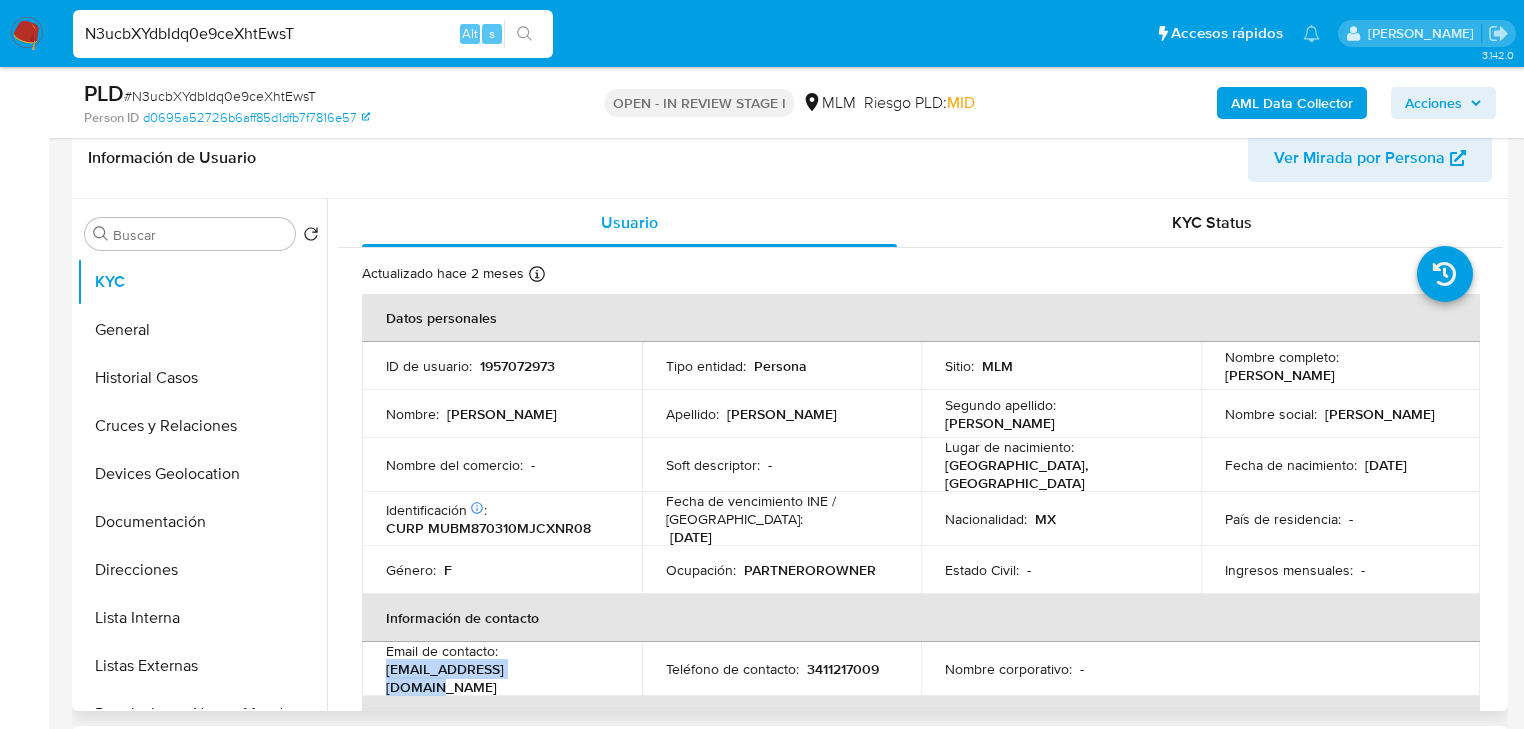 drag, startPoint x: 546, startPoint y: 673, endPoint x: 377, endPoint y: 672, distance: 169.00296 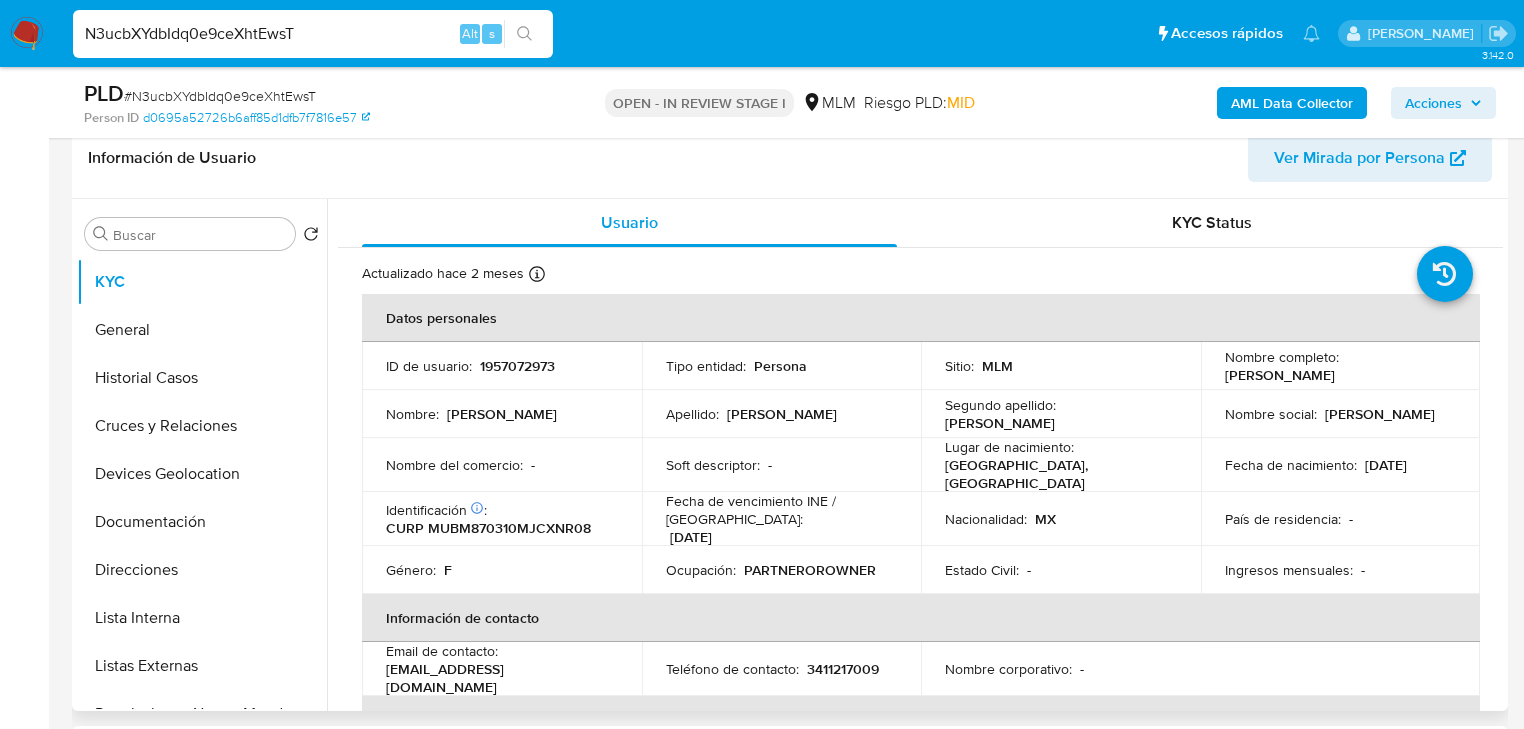 click on "Ocupación :    PARTNEROROWNER" at bounding box center [782, 570] 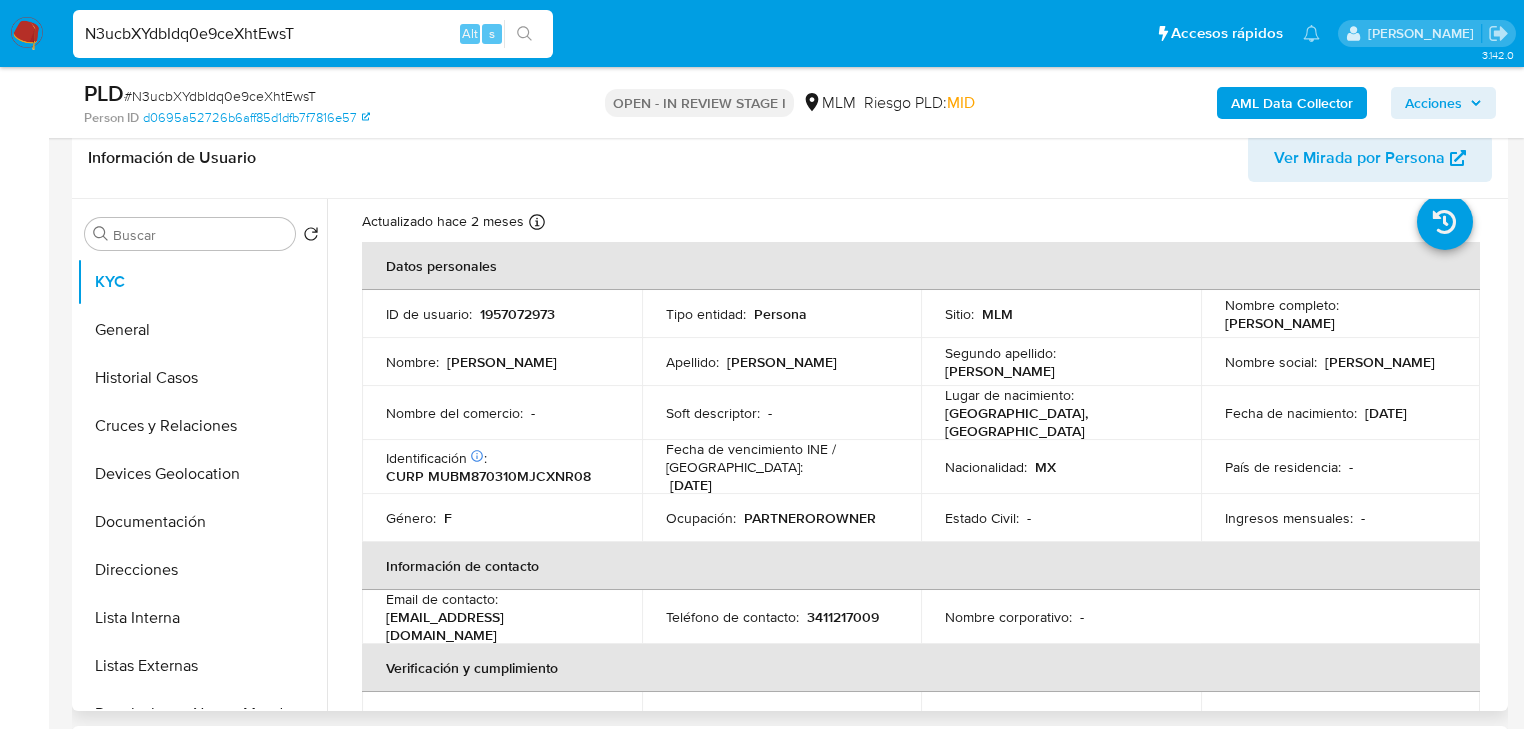 scroll, scrollTop: 80, scrollLeft: 0, axis: vertical 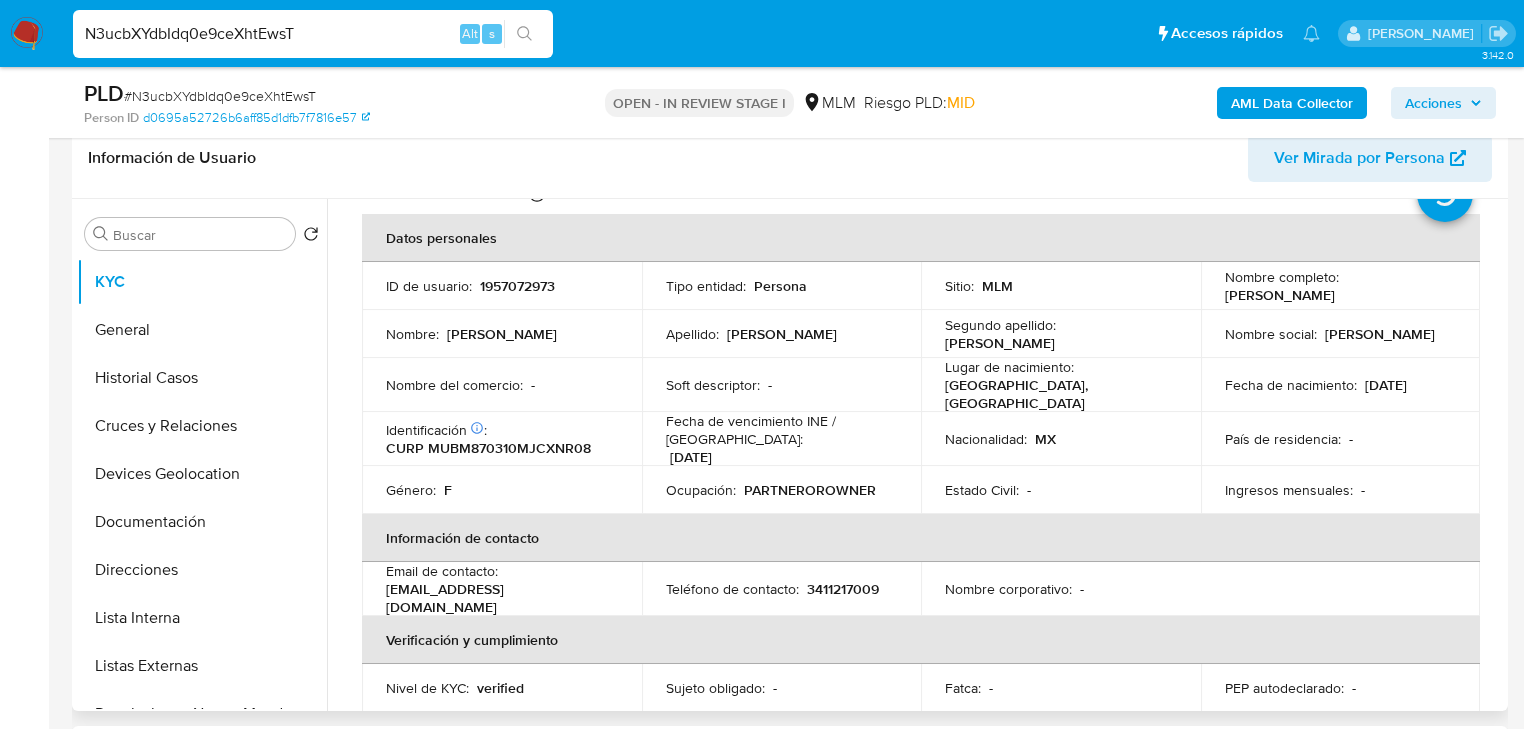 click on "3411217009" at bounding box center (843, 589) 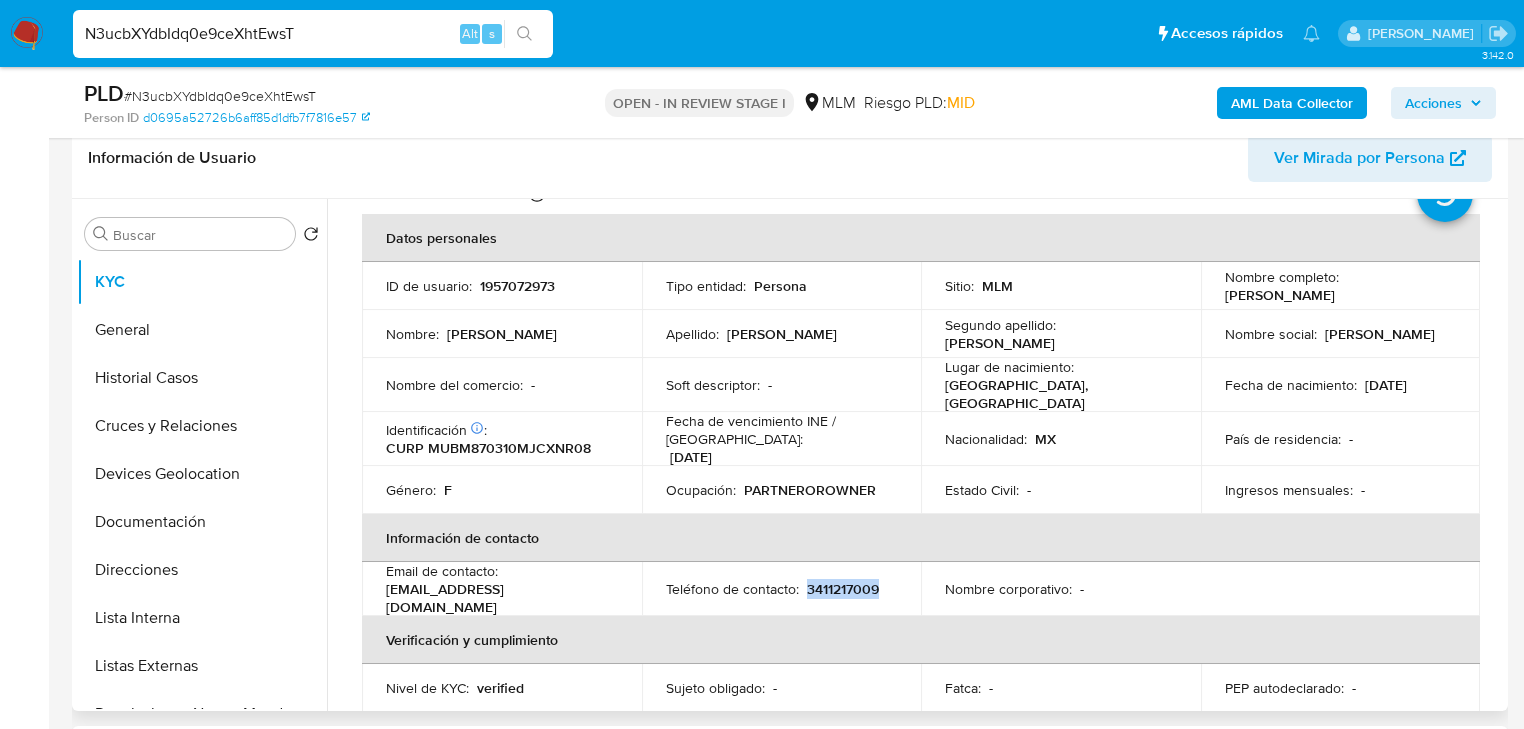click on "3411217009" at bounding box center [843, 589] 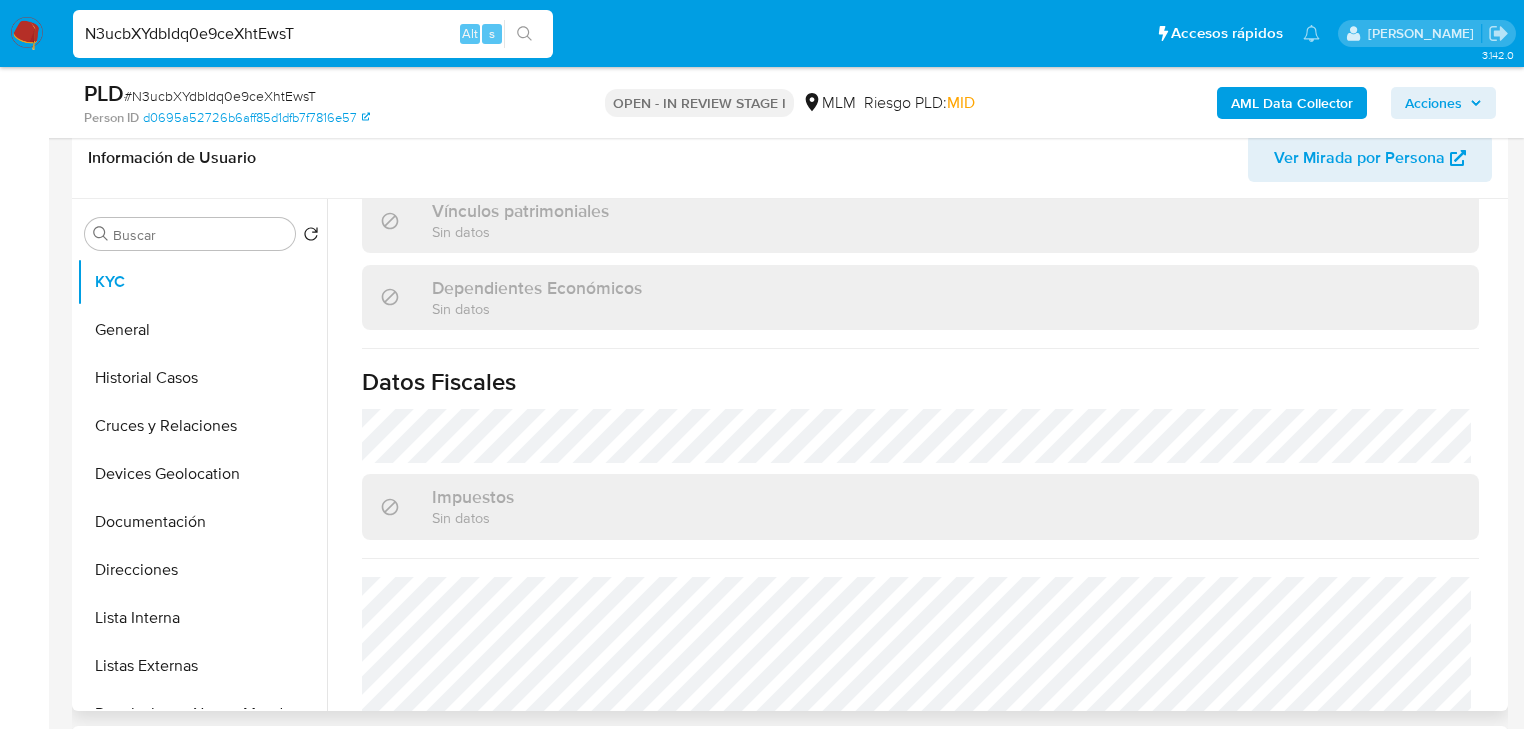 scroll, scrollTop: 1243, scrollLeft: 0, axis: vertical 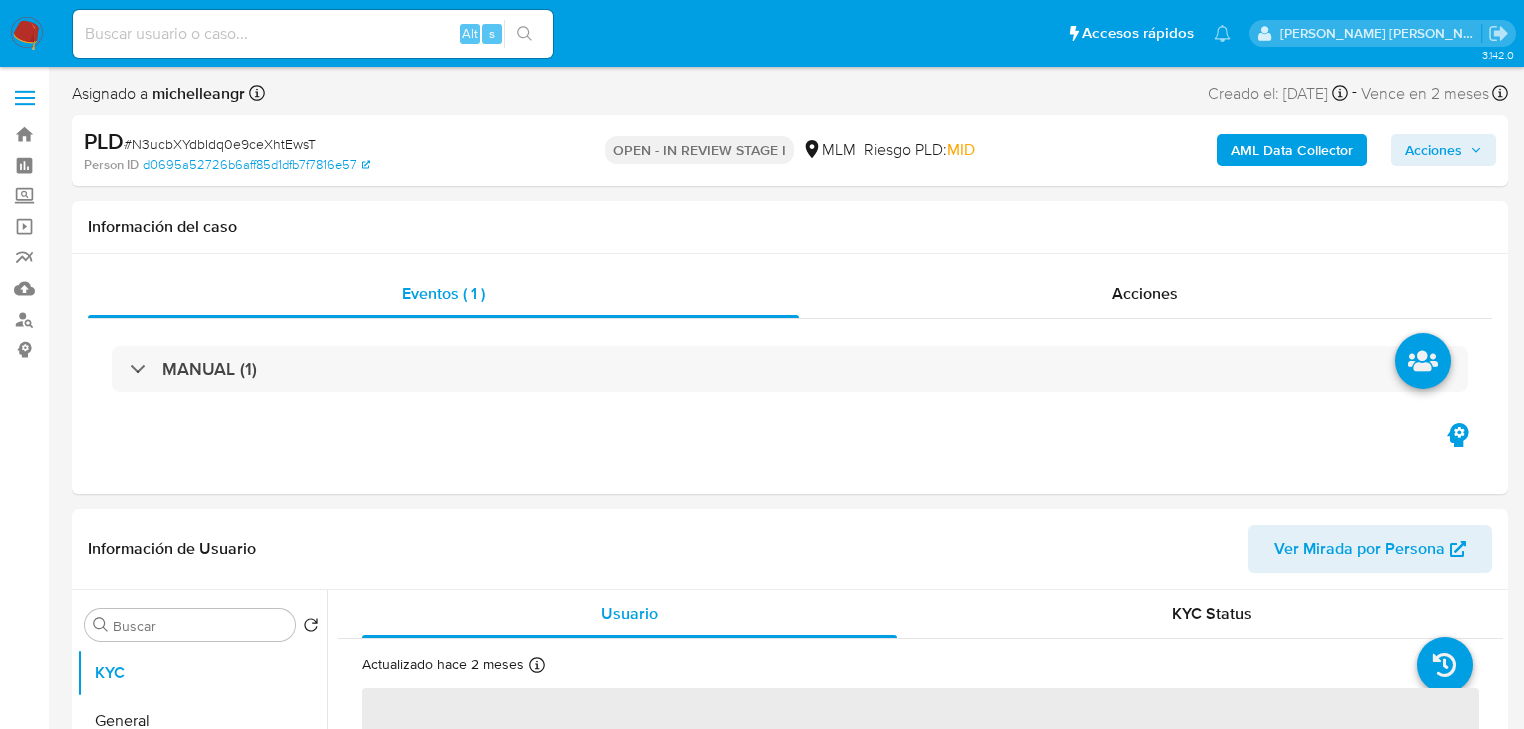 click at bounding box center [313, 34] 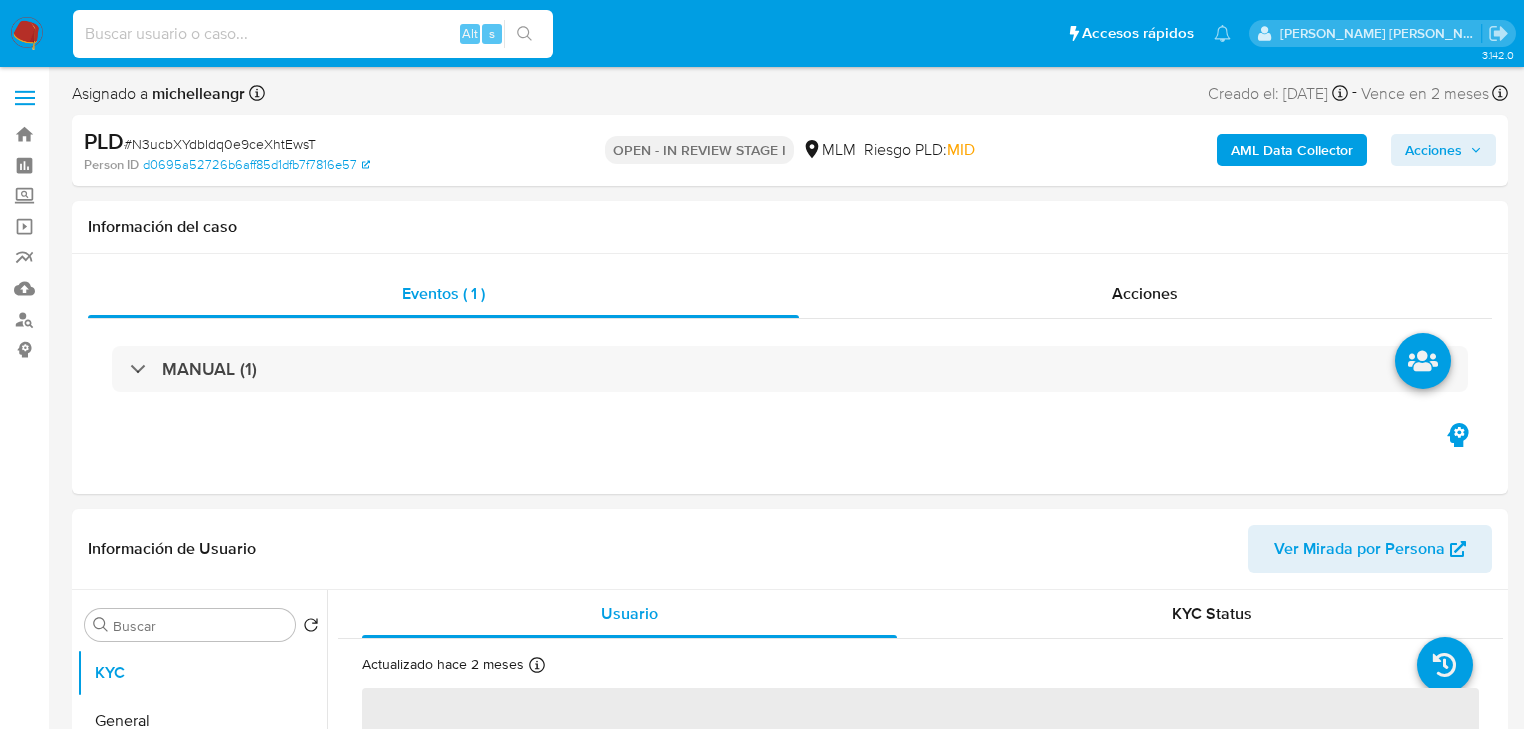 paste on "120466017" 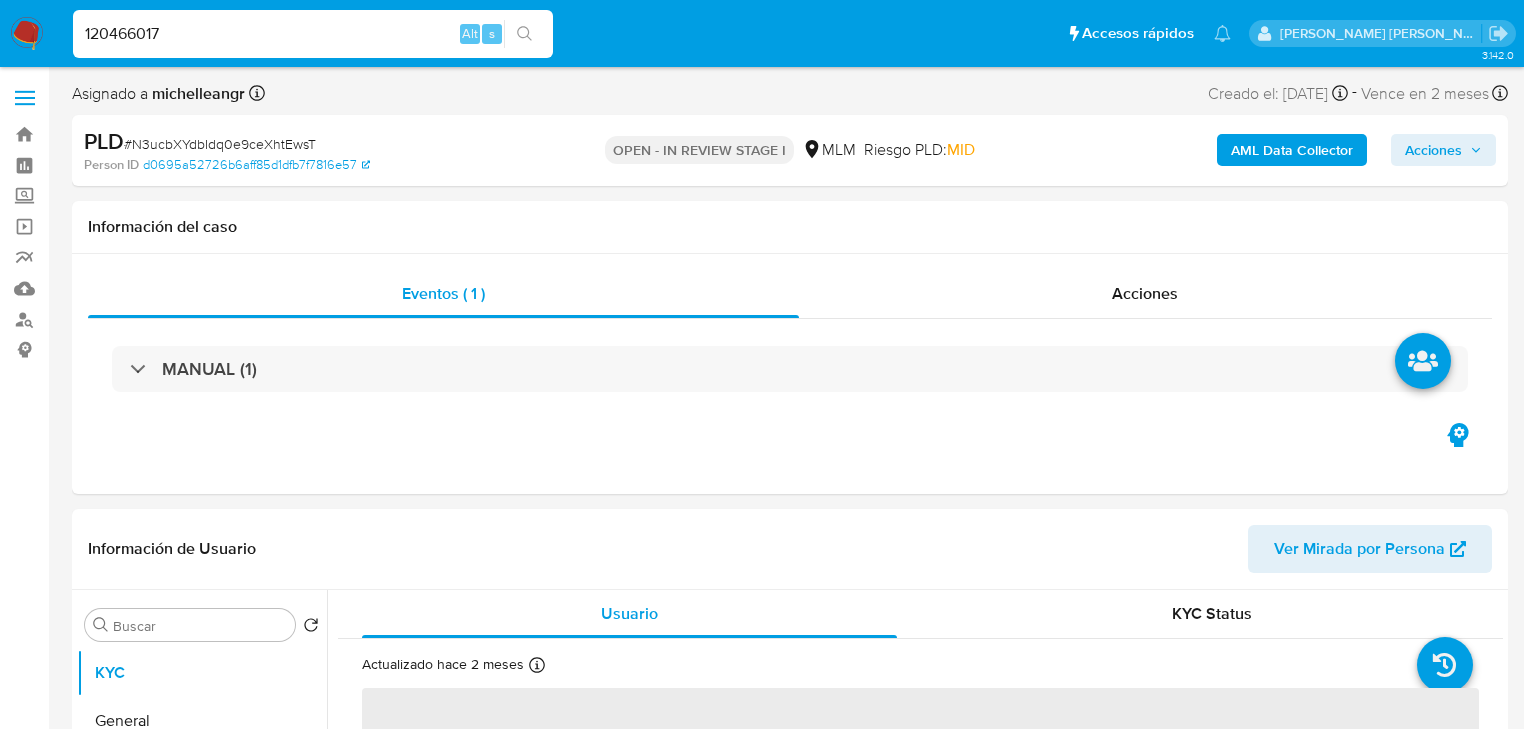 type on "120466017" 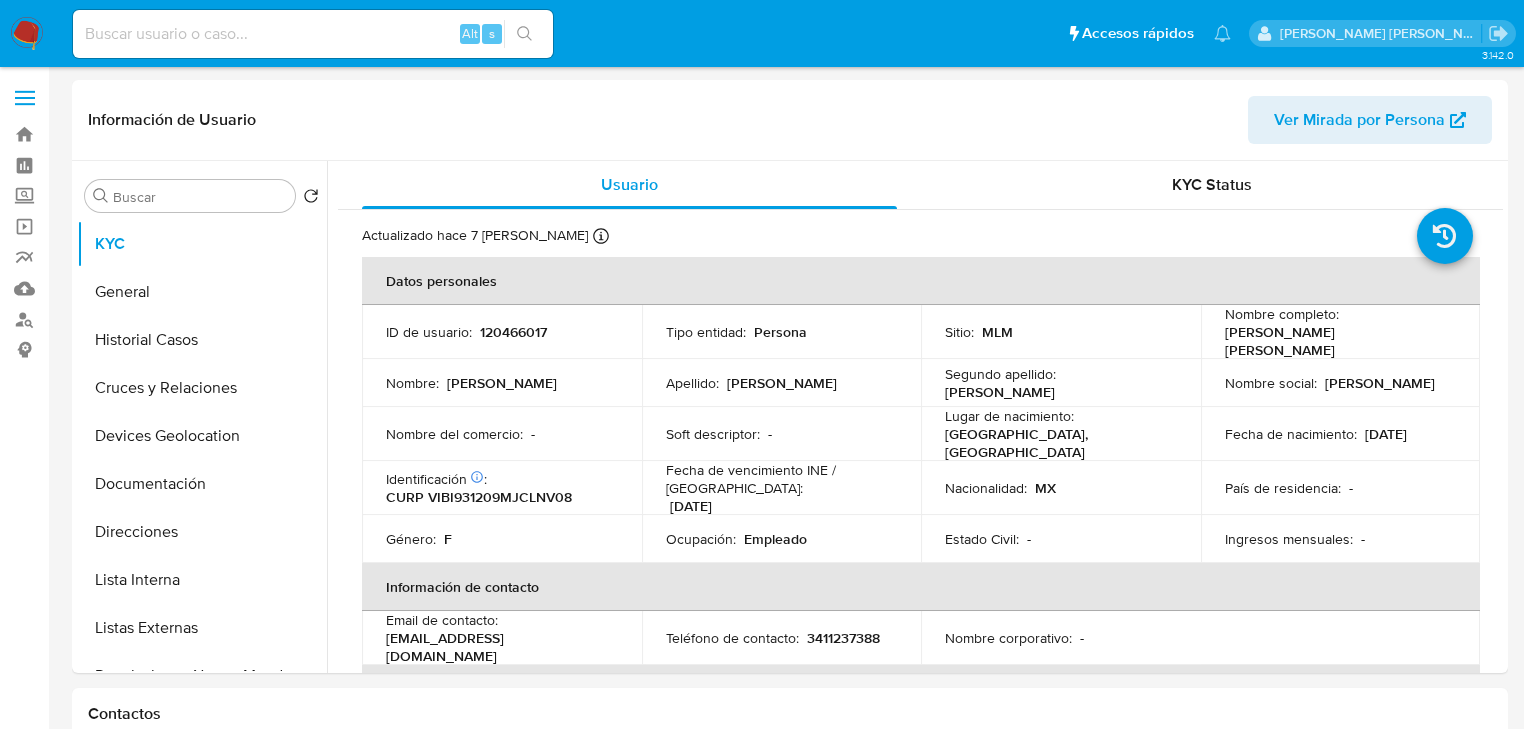select on "10" 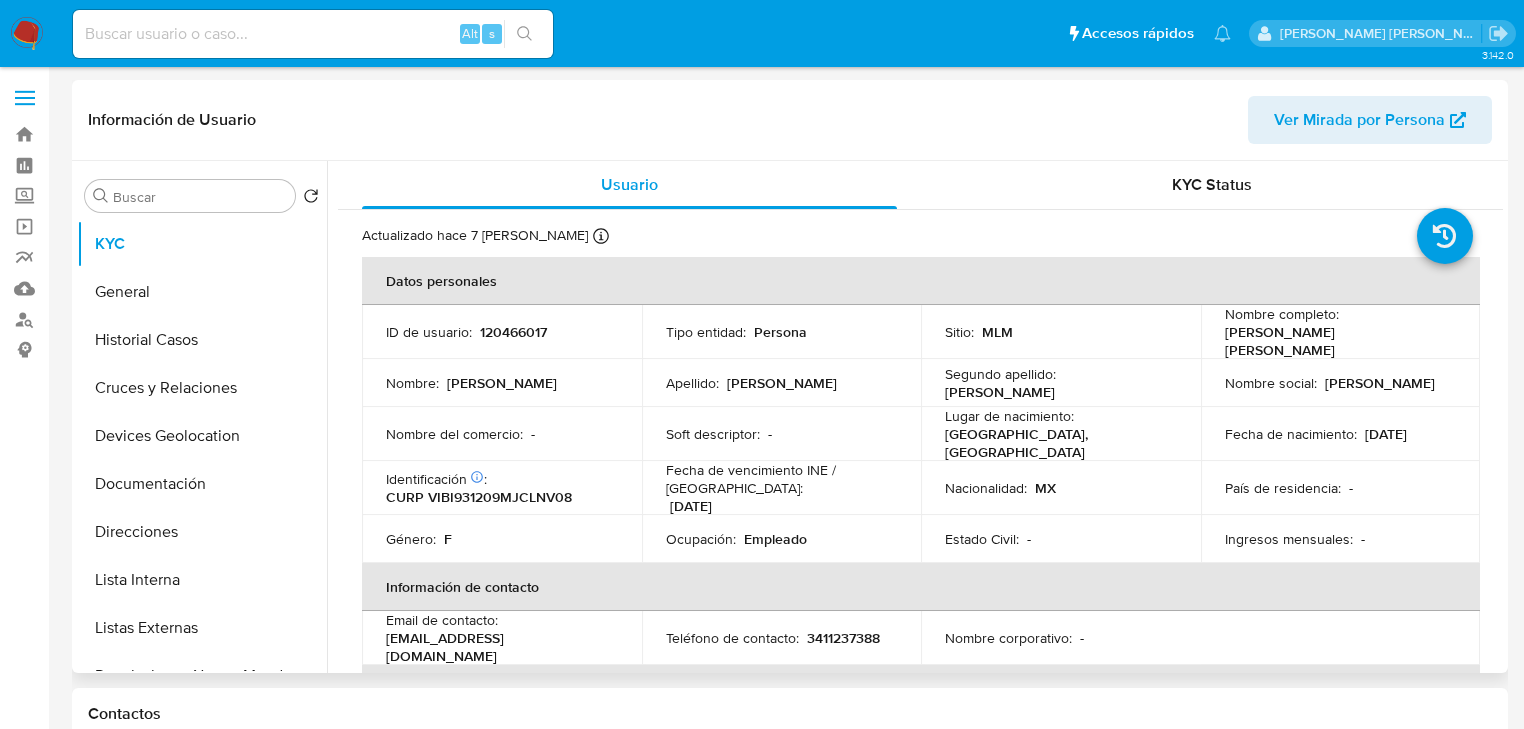 drag, startPoint x: 207, startPoint y: 640, endPoint x: 526, endPoint y: 532, distance: 336.7863 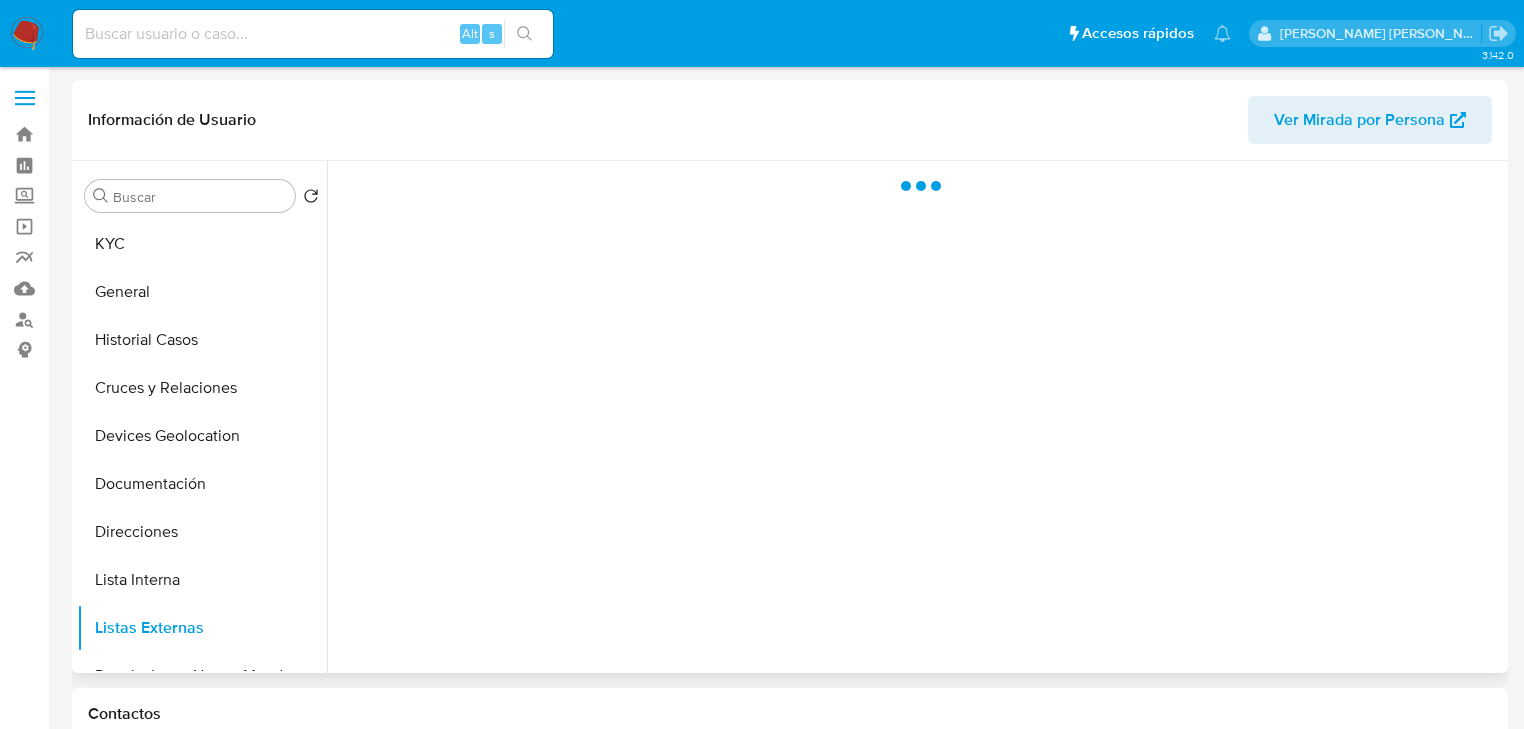 click at bounding box center (915, 417) 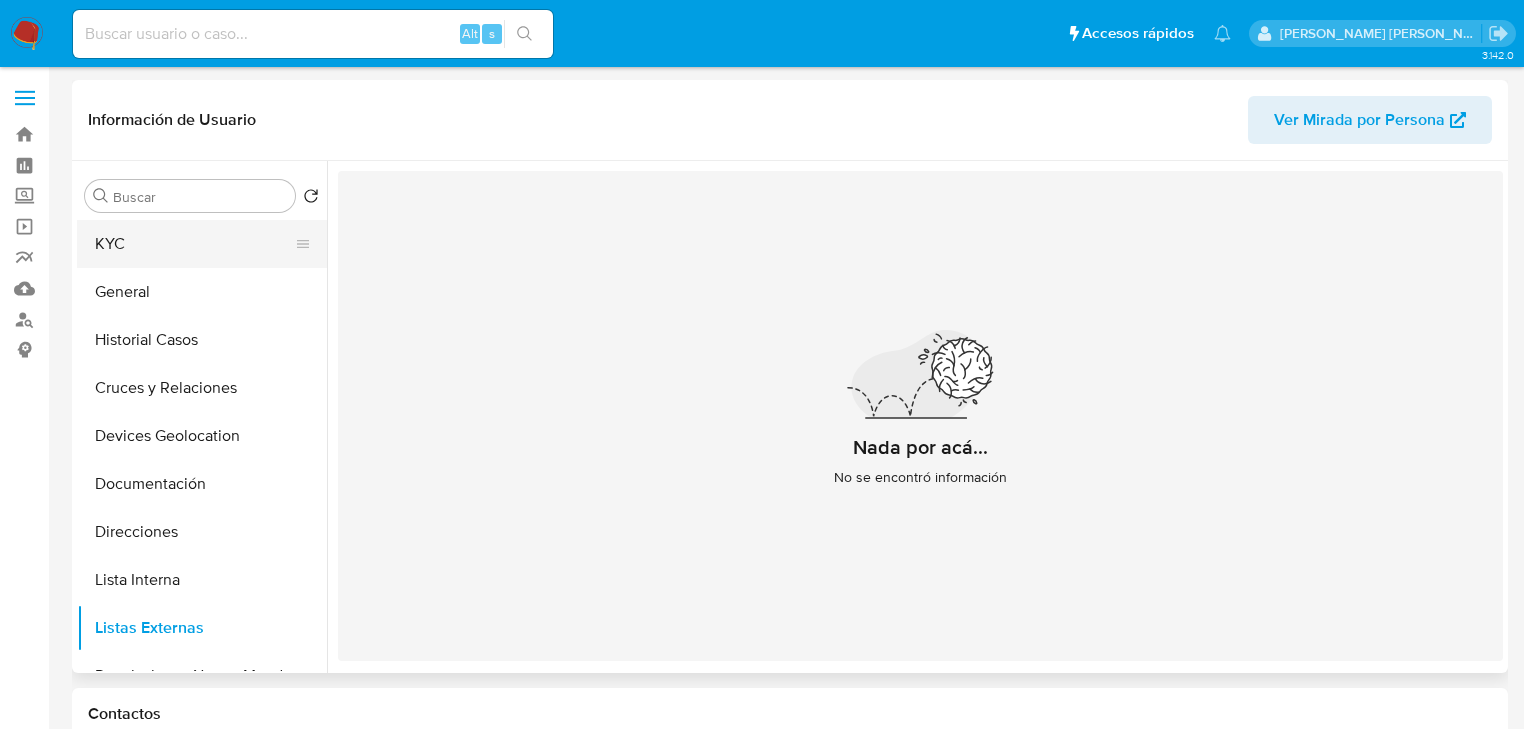 drag, startPoint x: 147, startPoint y: 236, endPoint x: 272, endPoint y: 240, distance: 125.06398 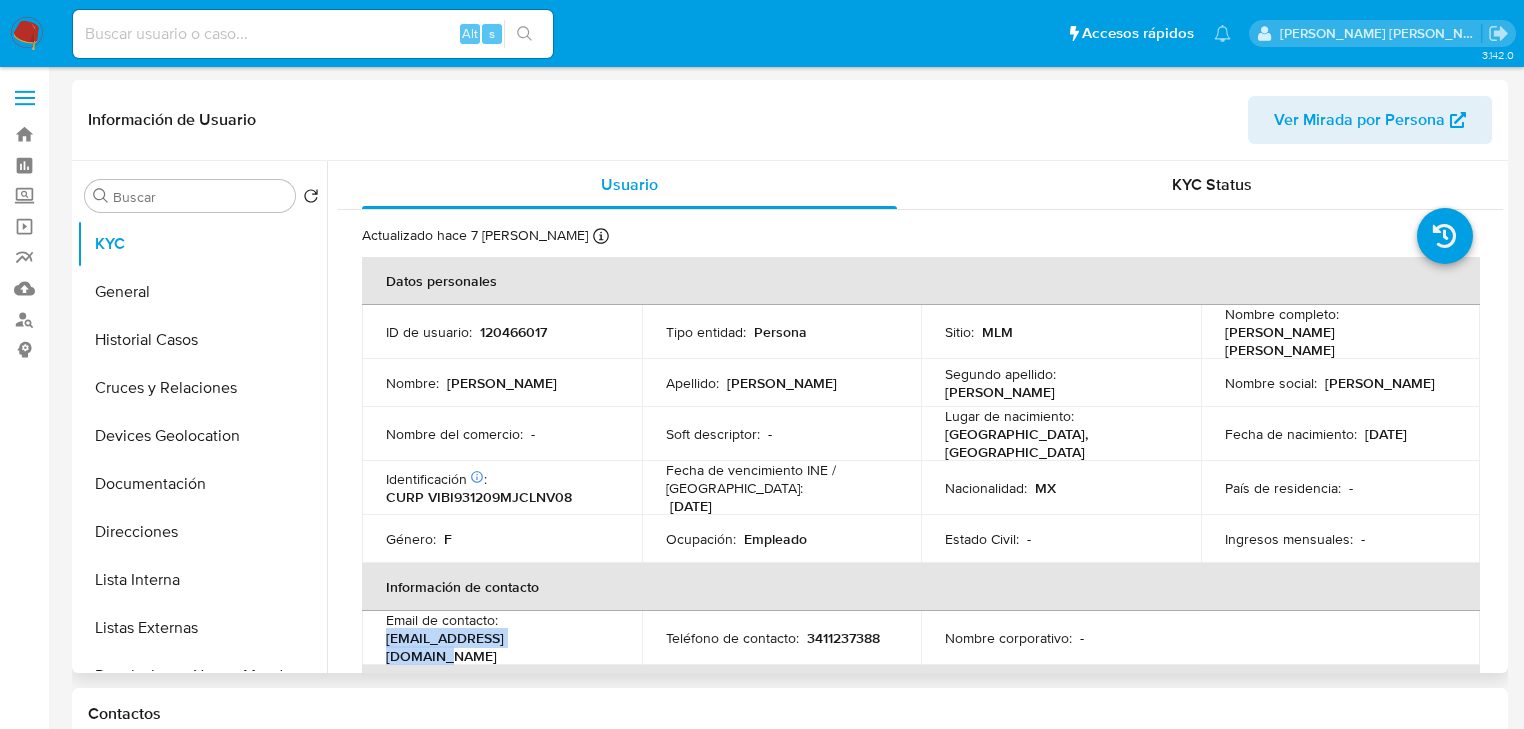 drag, startPoint x: 551, startPoint y: 631, endPoint x: 377, endPoint y: 632, distance: 174.00287 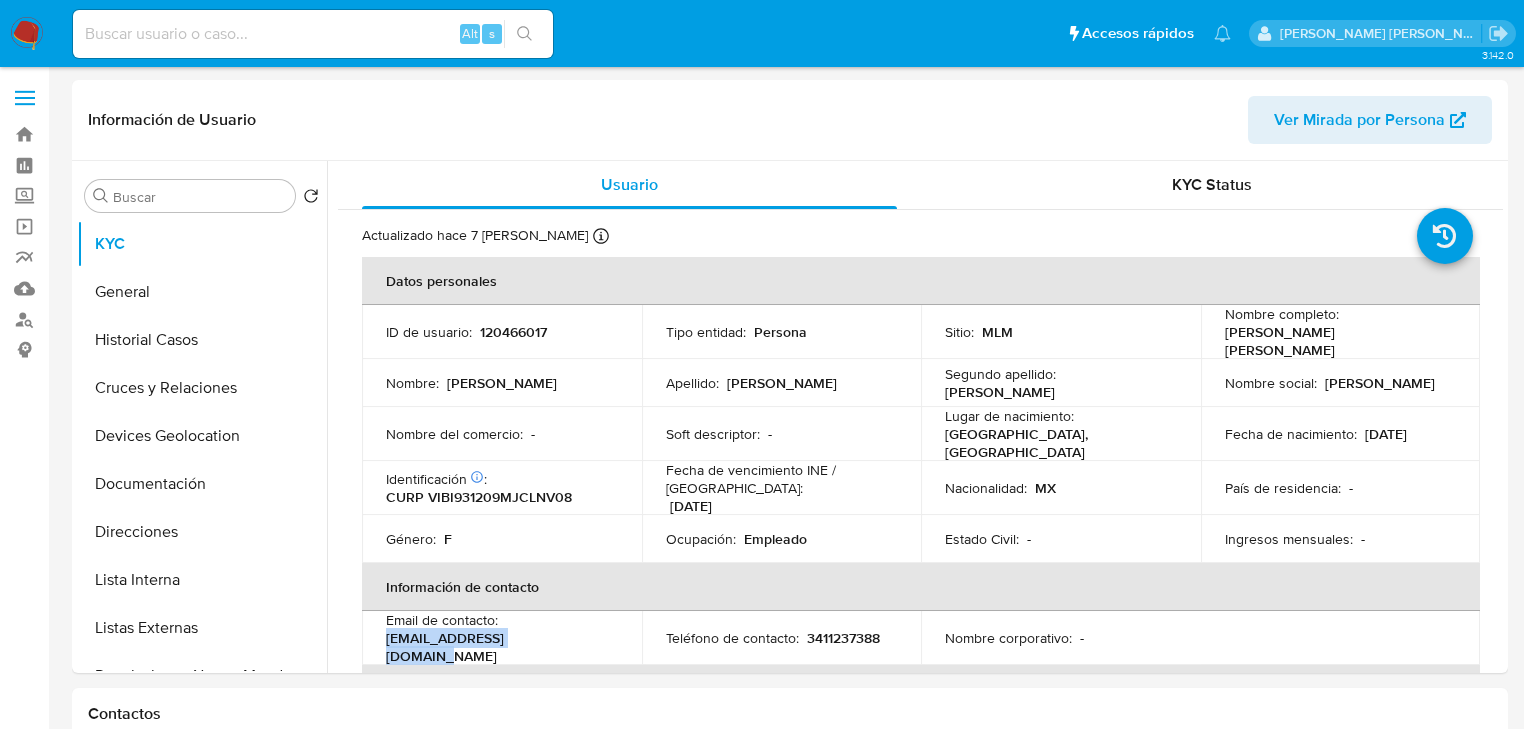 copy on "viryfashion@live.com.mx" 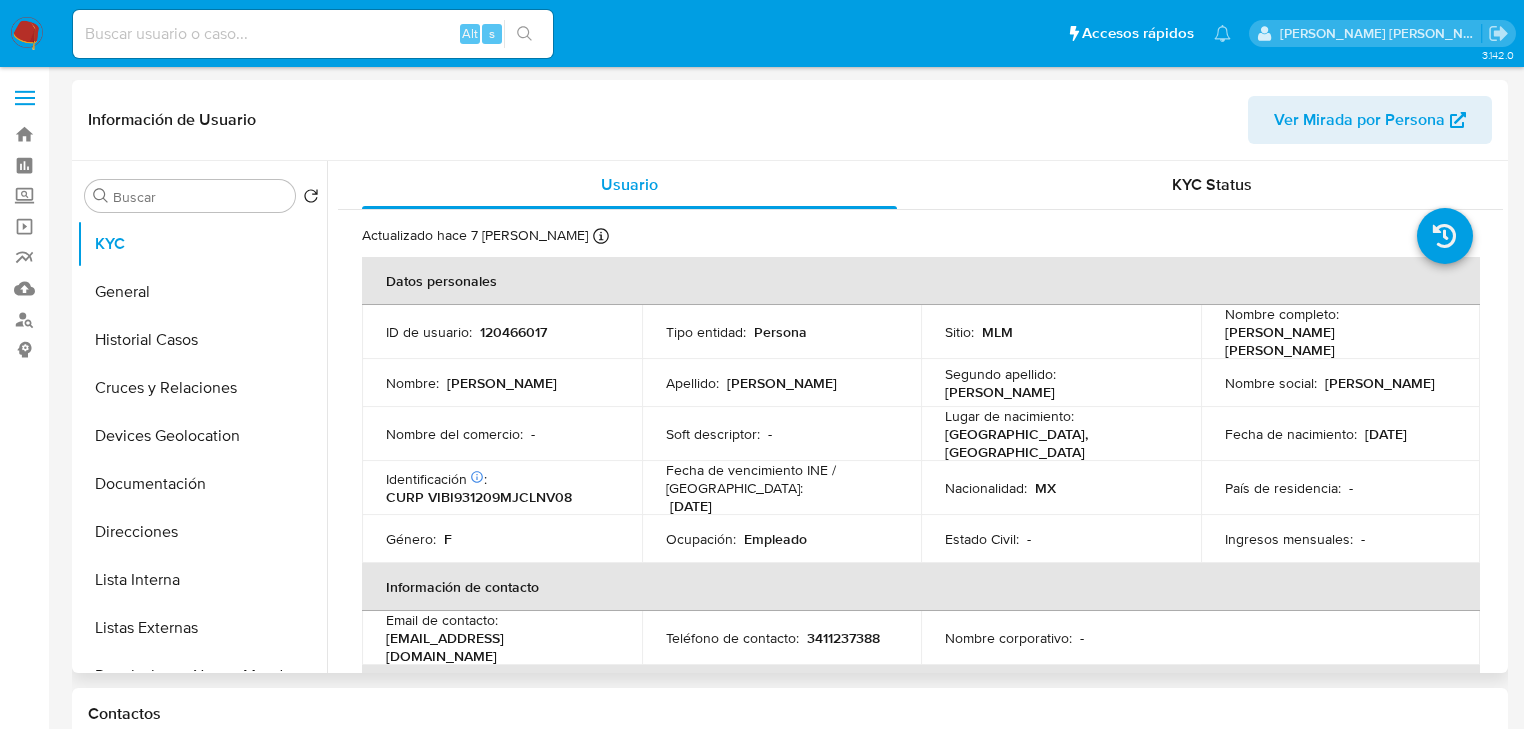 click on "Fecha de vencimiento INE / Pasaporte :    31/12/2030" at bounding box center [782, 488] 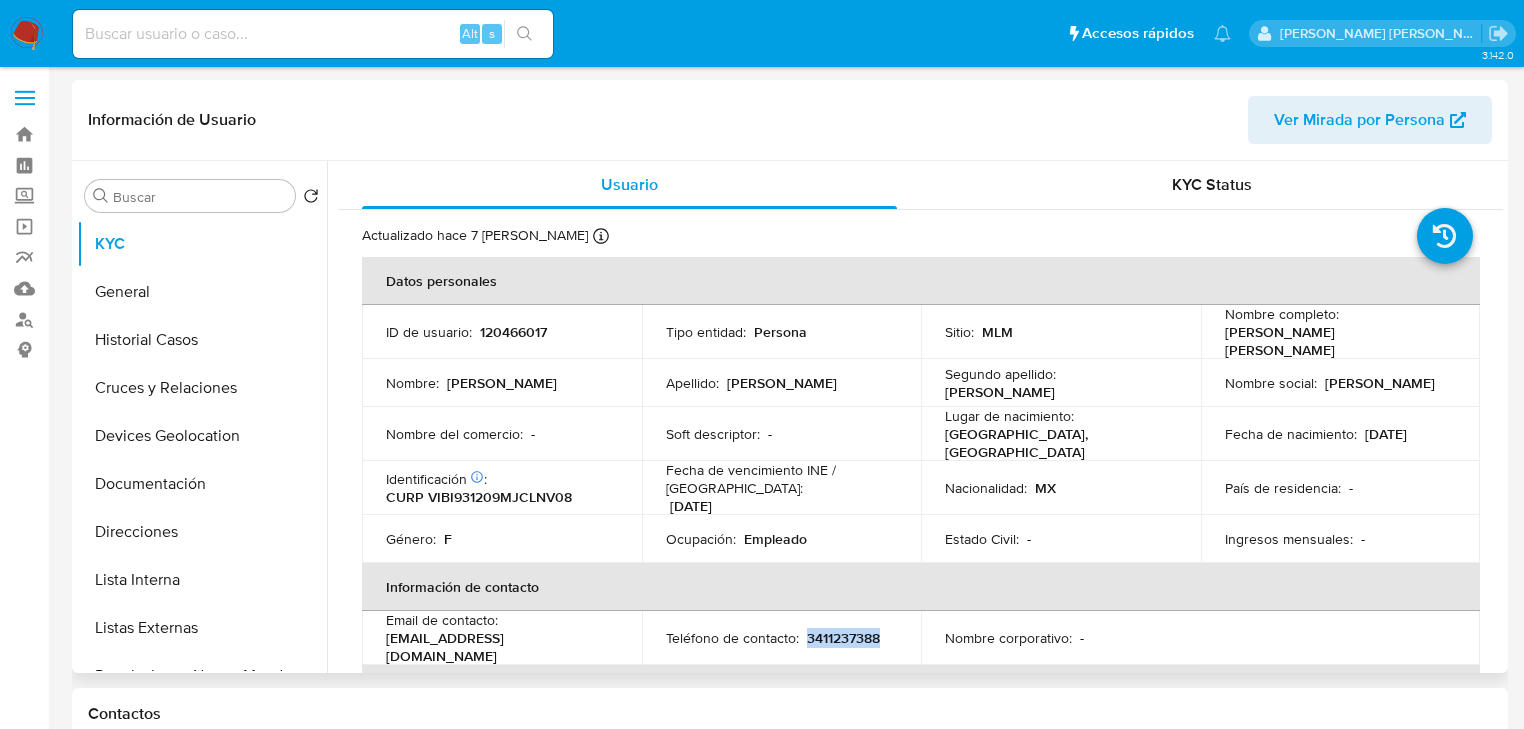 click on "3411237388" at bounding box center (843, 638) 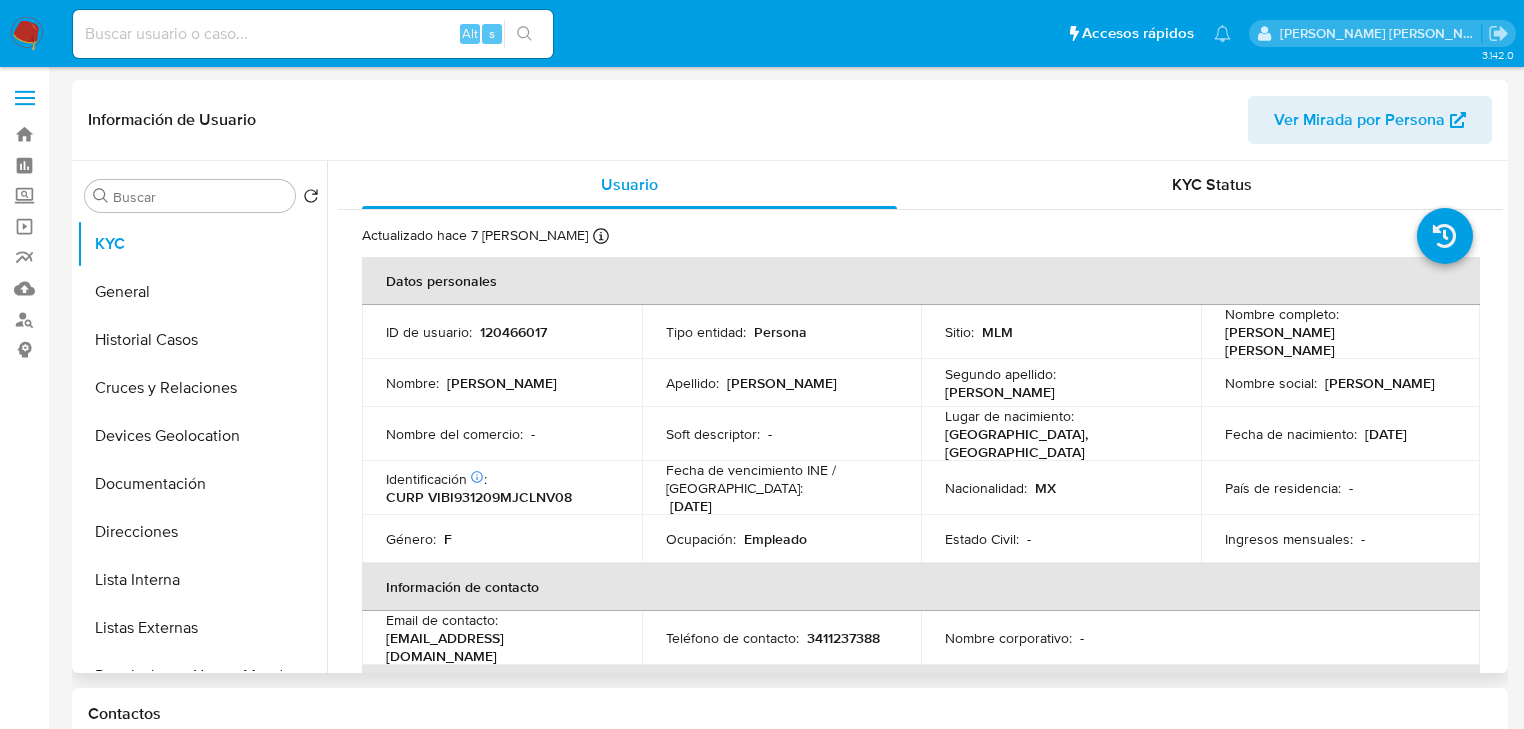 click on "120466017" at bounding box center [513, 332] 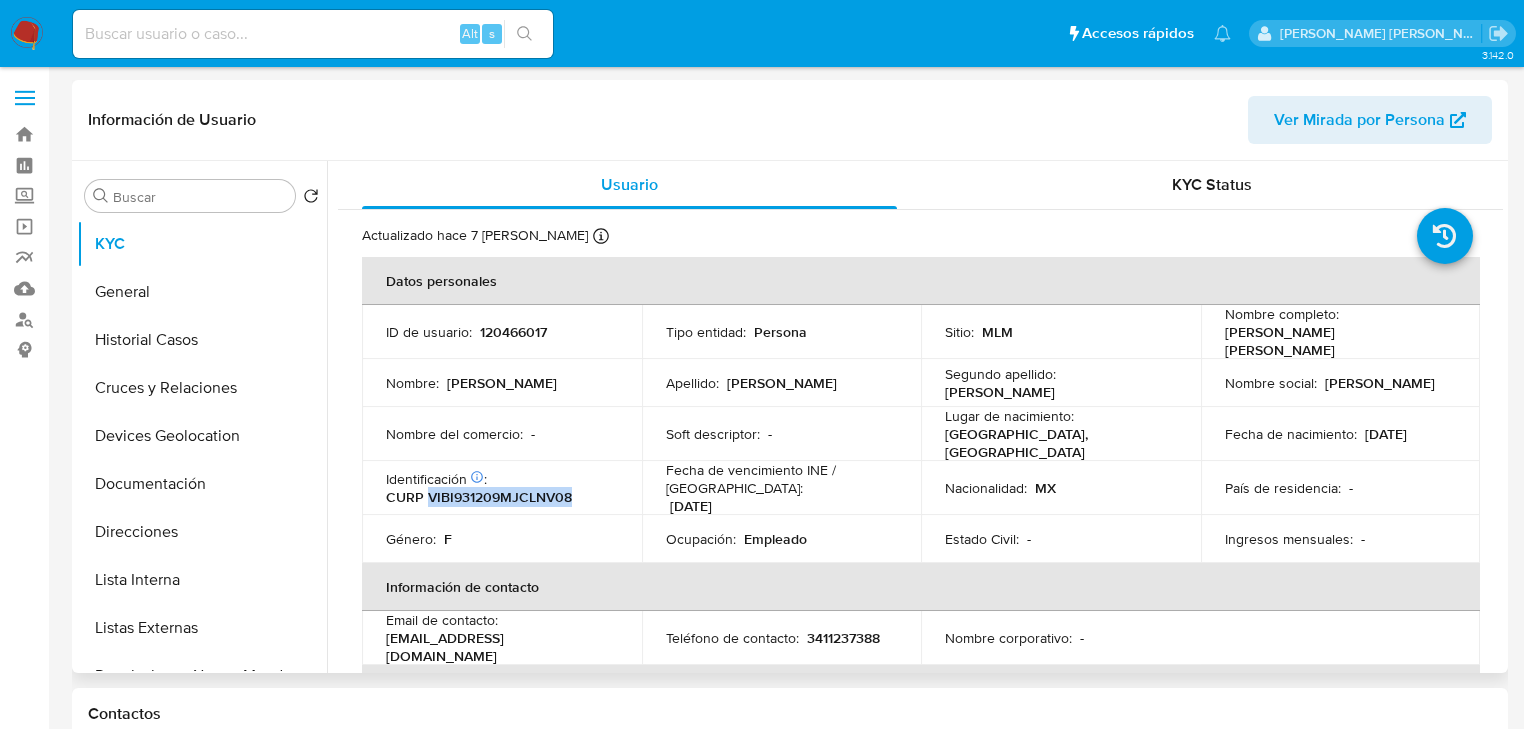 click on "CURP VIBI931209MJCLNV08" at bounding box center [479, 497] 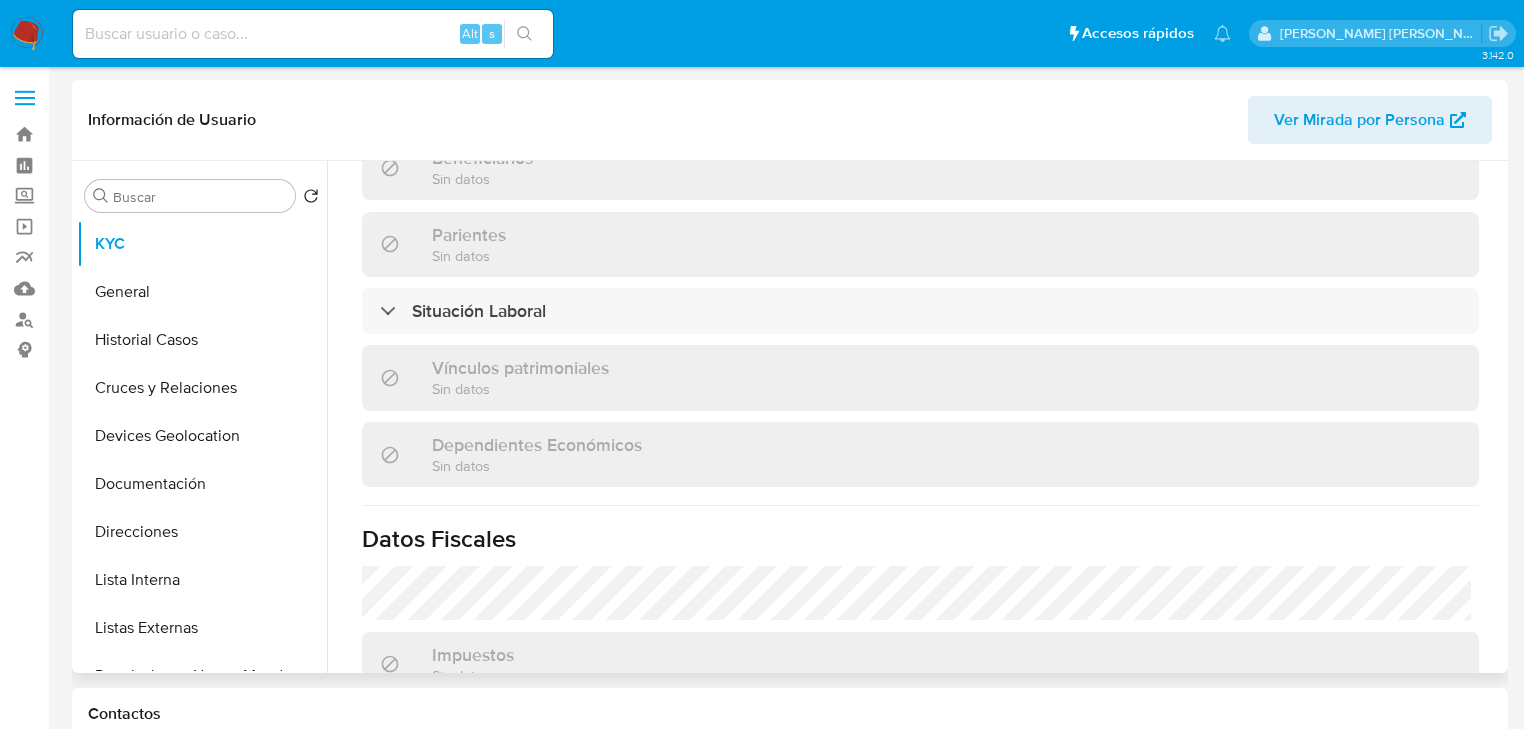 scroll, scrollTop: 1200, scrollLeft: 0, axis: vertical 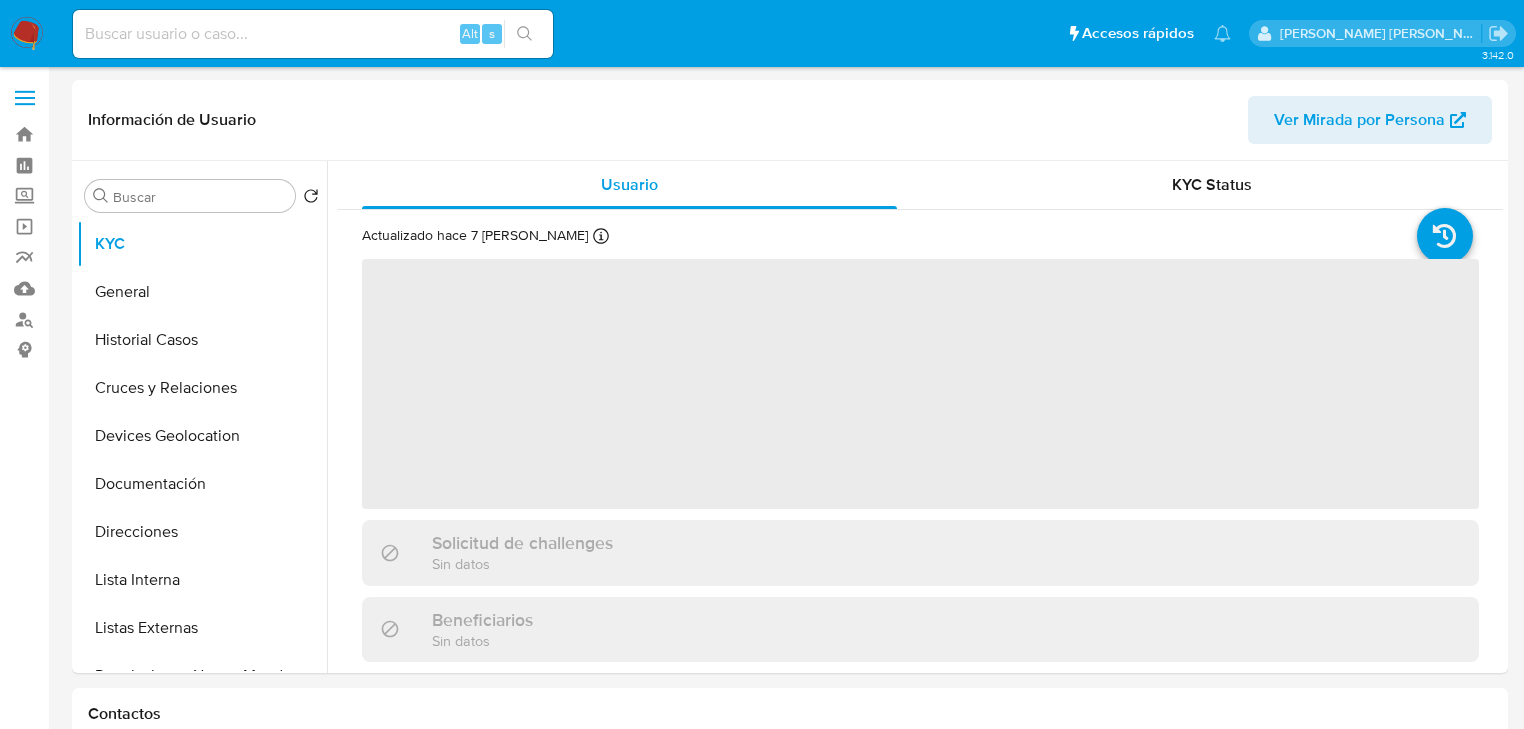 click at bounding box center (313, 34) 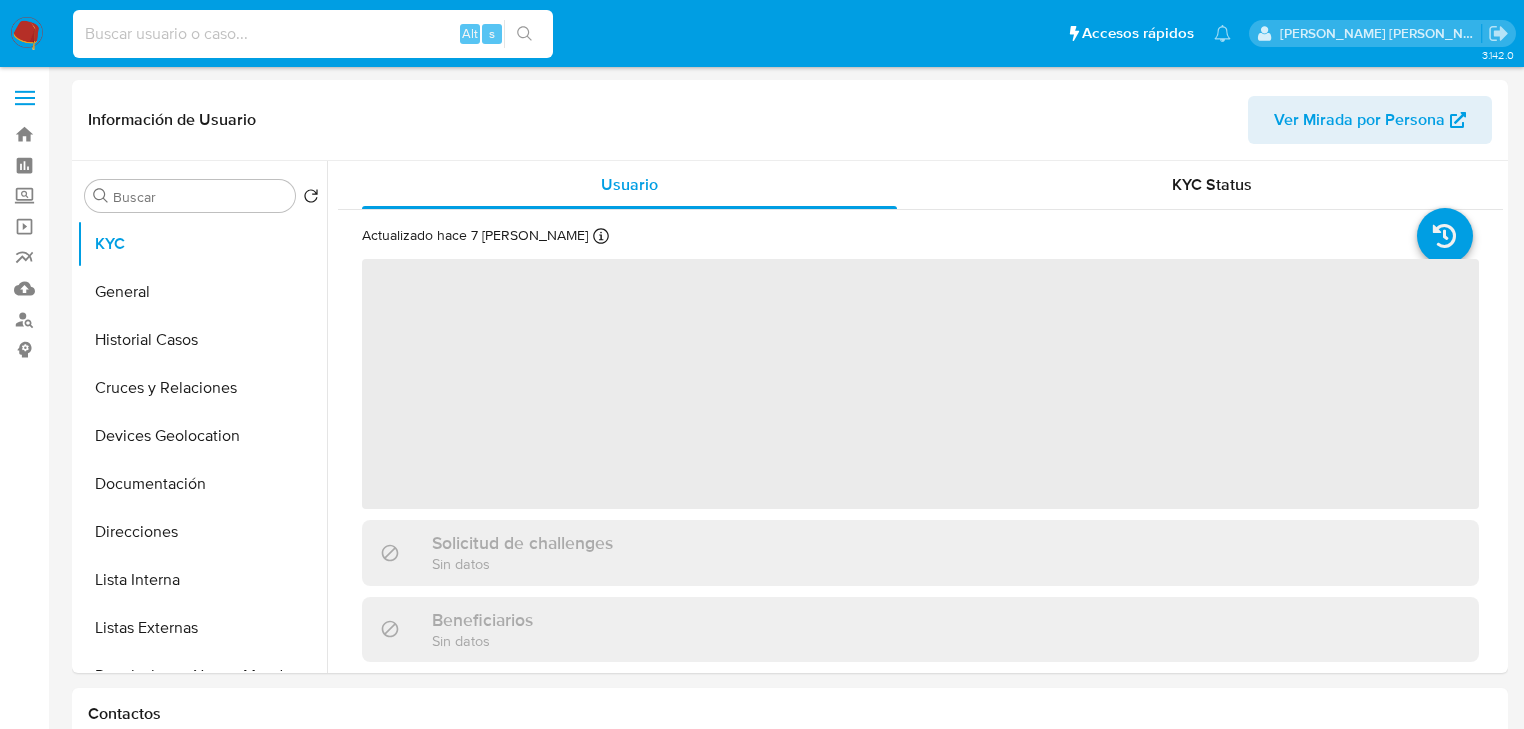 paste on "N3ucbXYdbIdq0e9ceXhtEwsT" 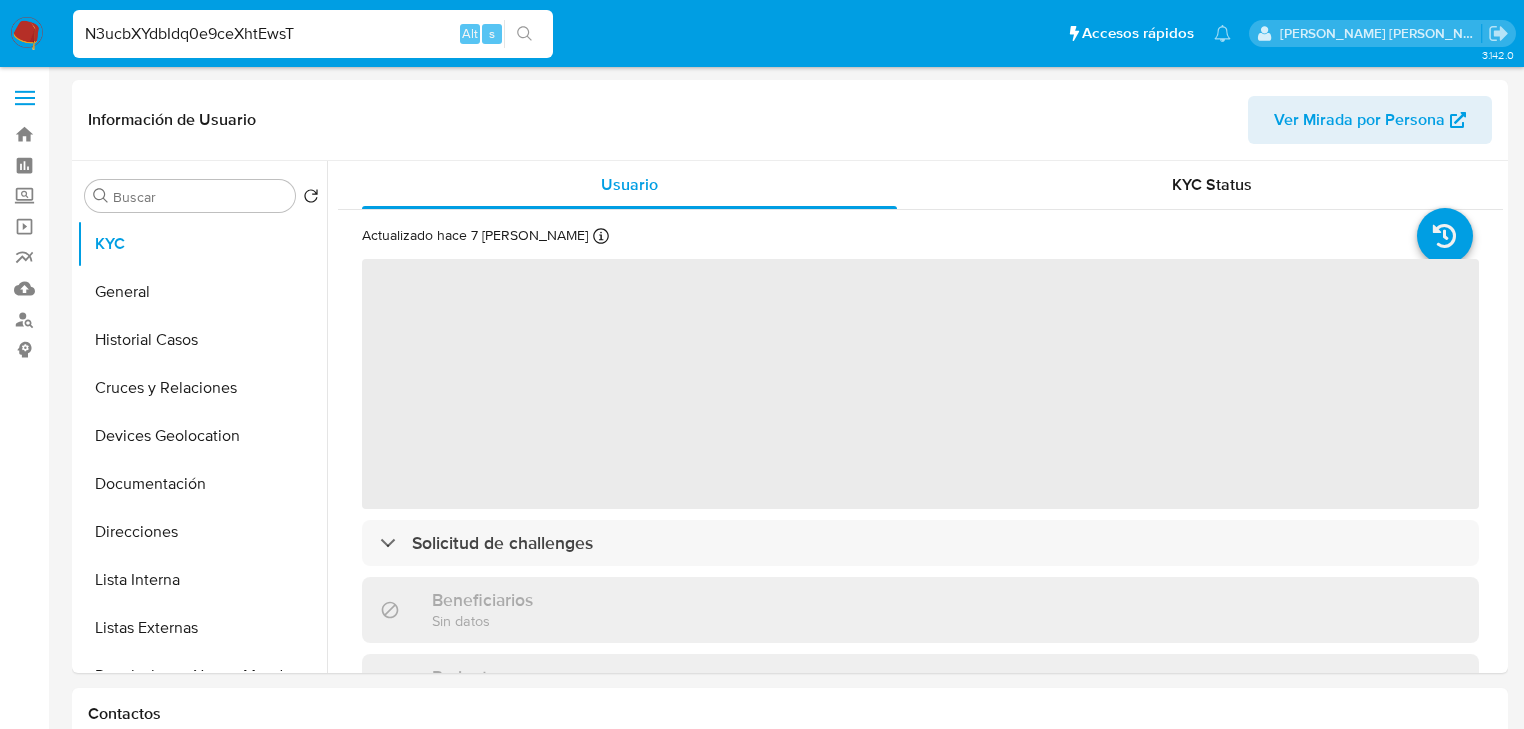 type on "N3ucbXYdbIdq0e9ceXhtEwsT" 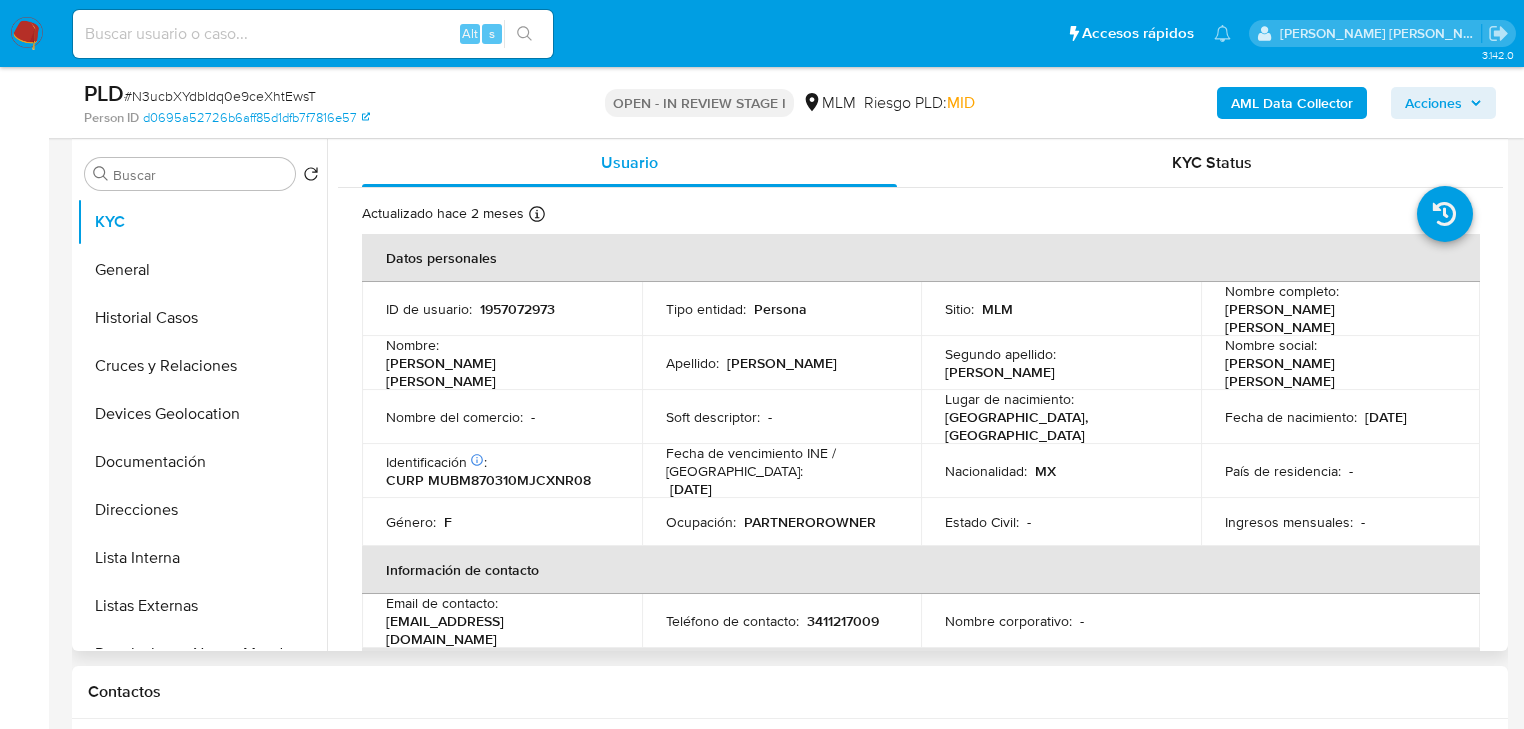 scroll, scrollTop: 400, scrollLeft: 0, axis: vertical 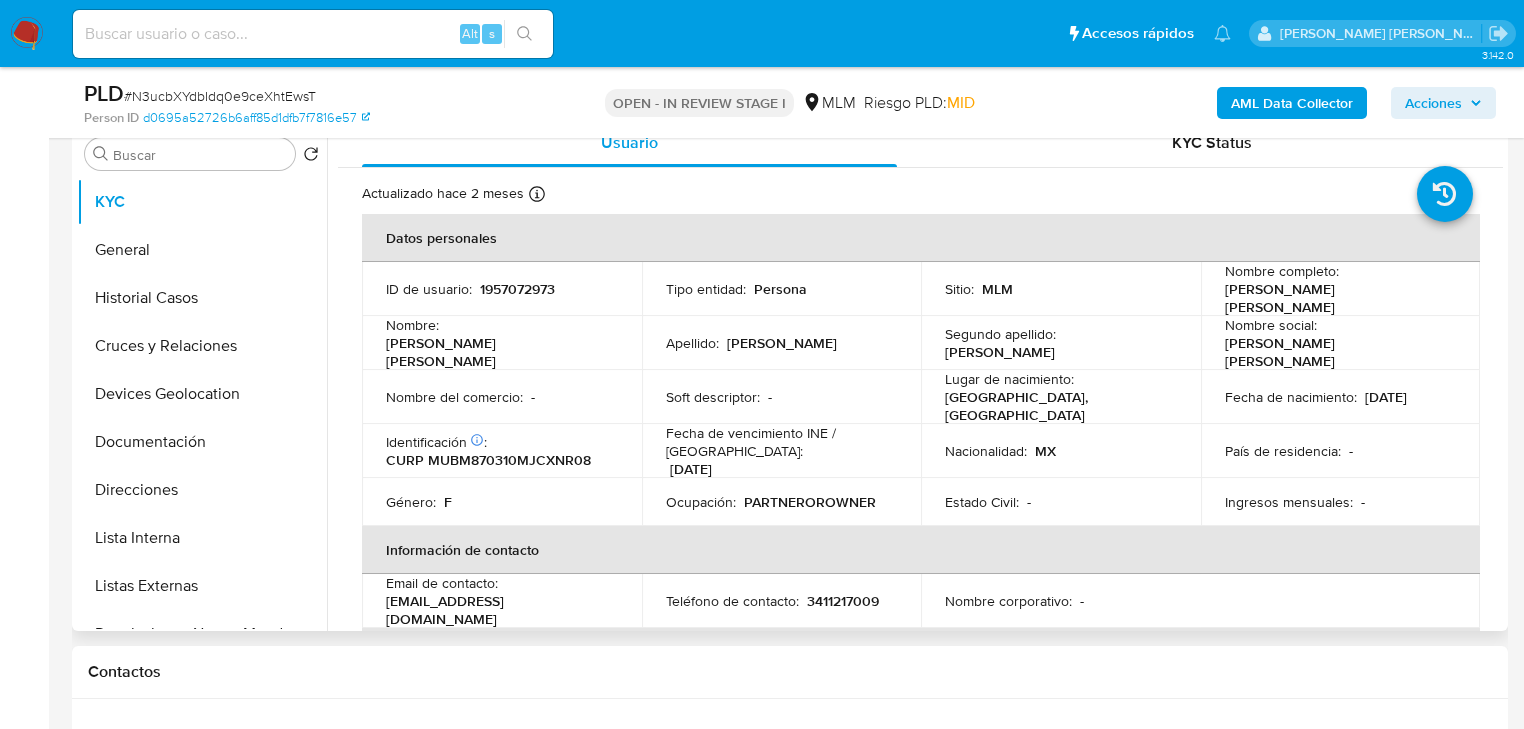 select on "10" 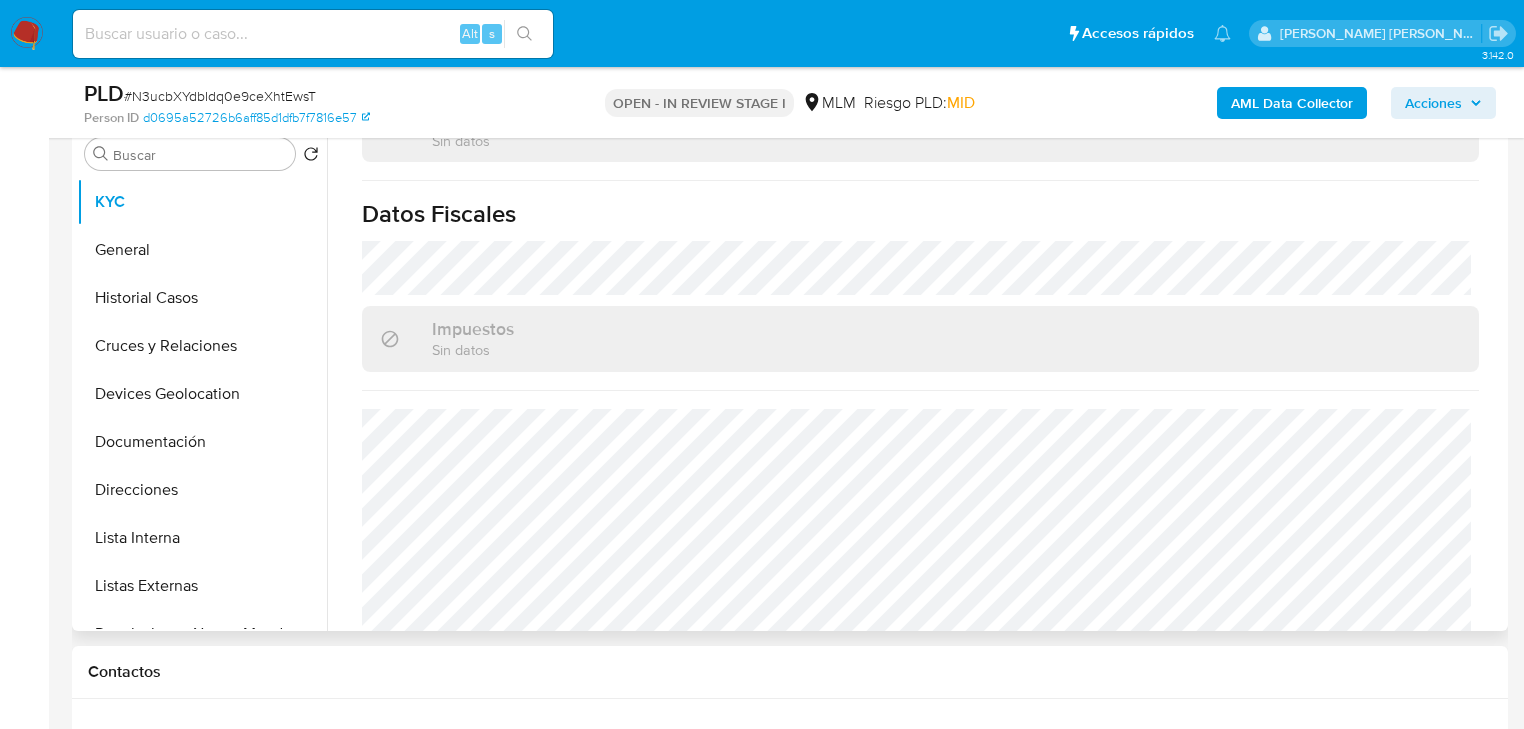 scroll, scrollTop: 1243, scrollLeft: 0, axis: vertical 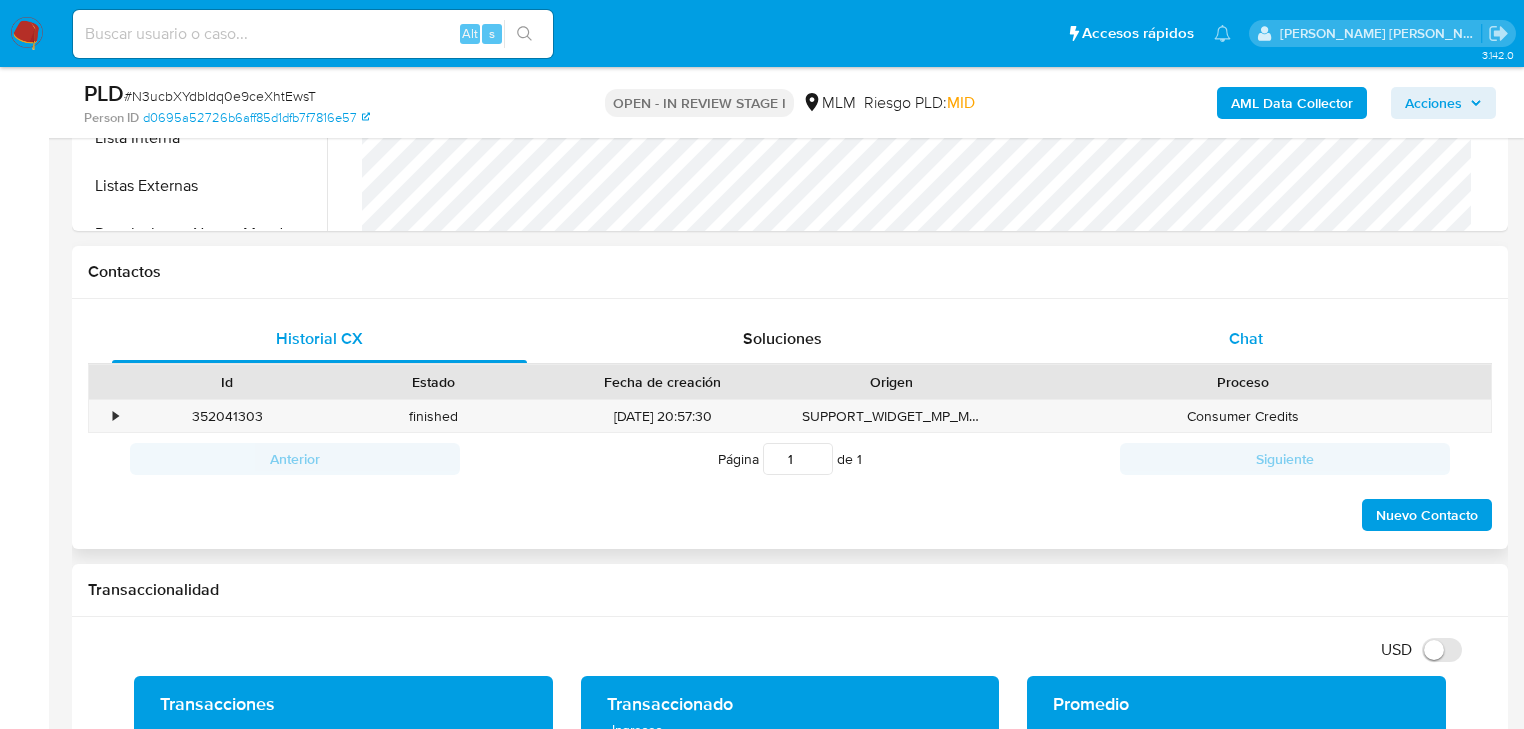 drag, startPoint x: 1266, startPoint y: 334, endPoint x: 1240, endPoint y: 333, distance: 26.019224 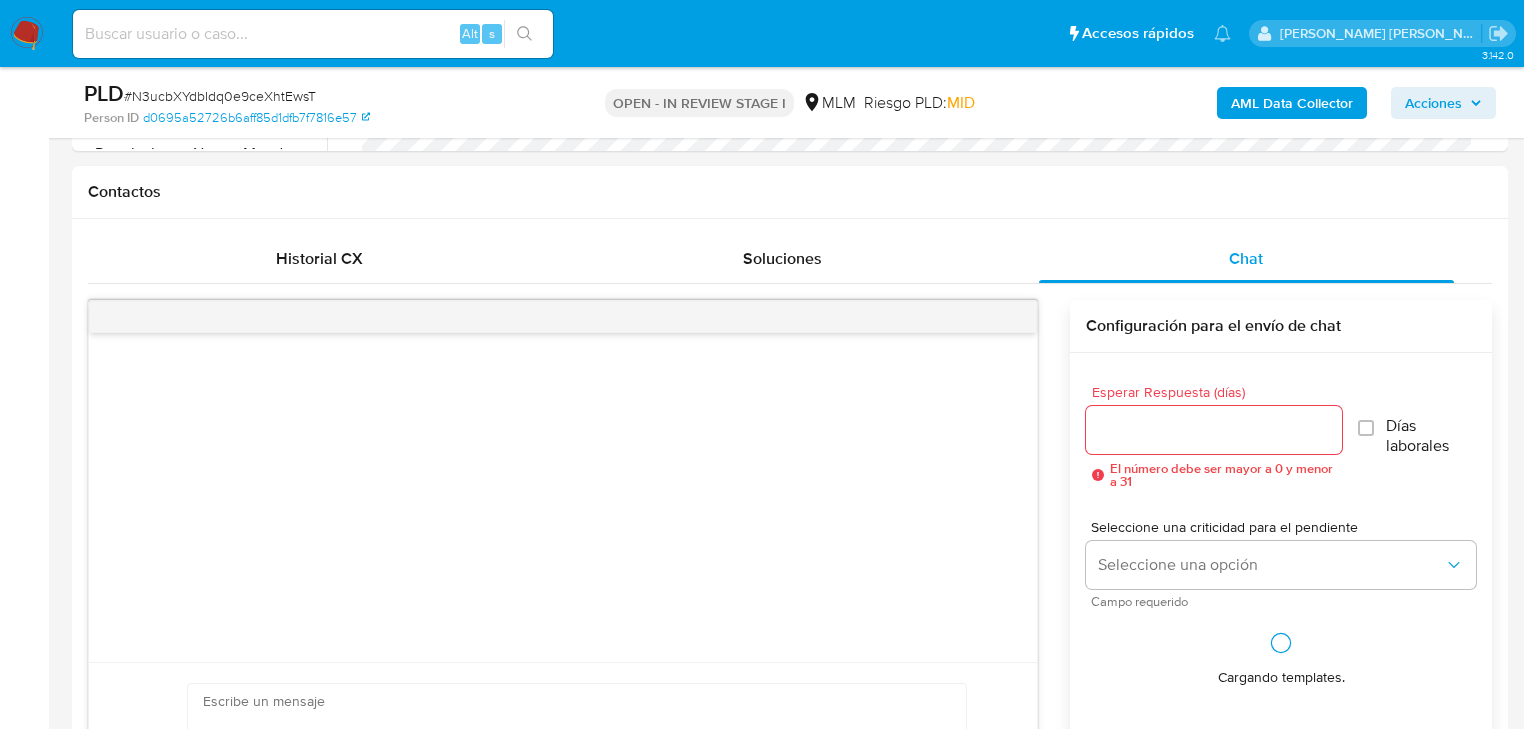 scroll, scrollTop: 1120, scrollLeft: 0, axis: vertical 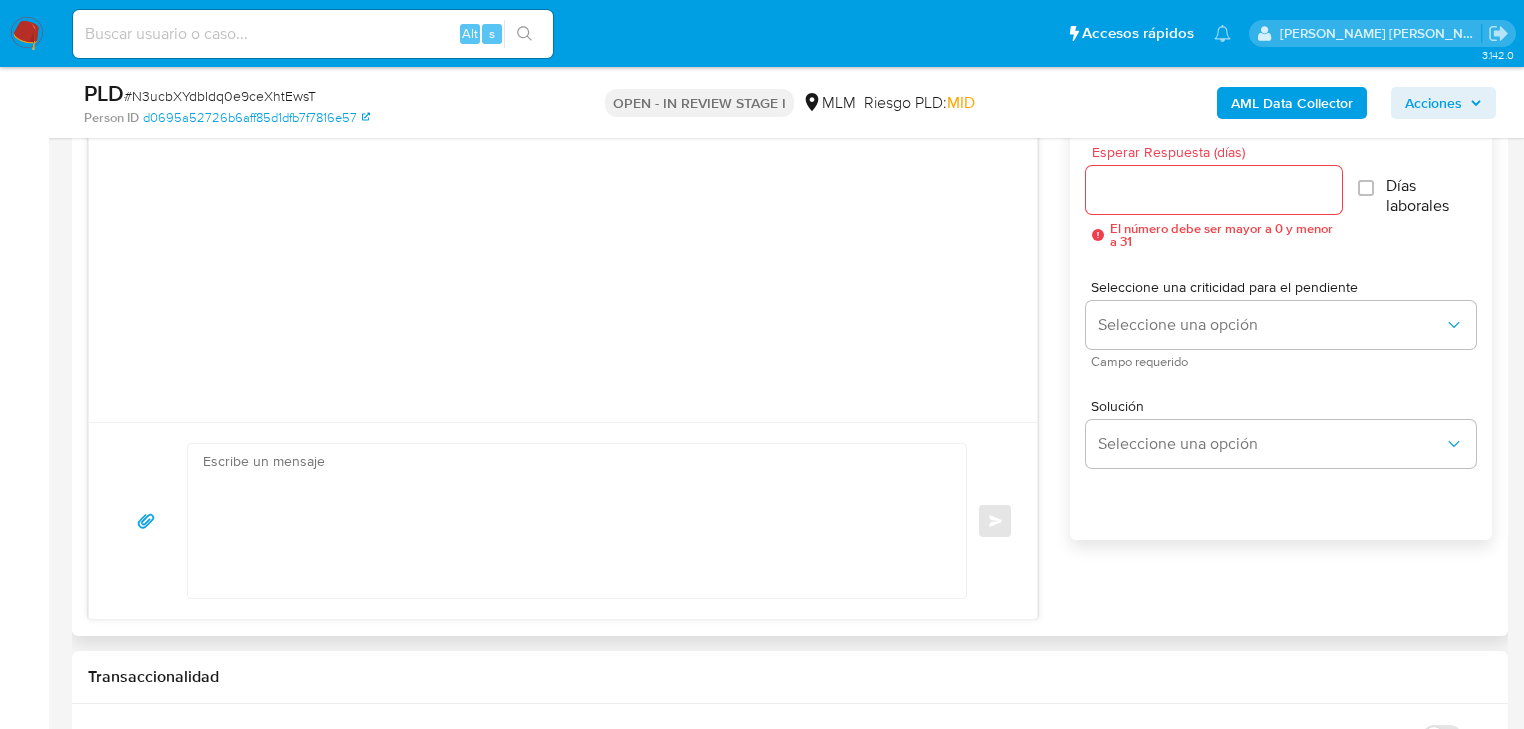 click at bounding box center [572, 521] 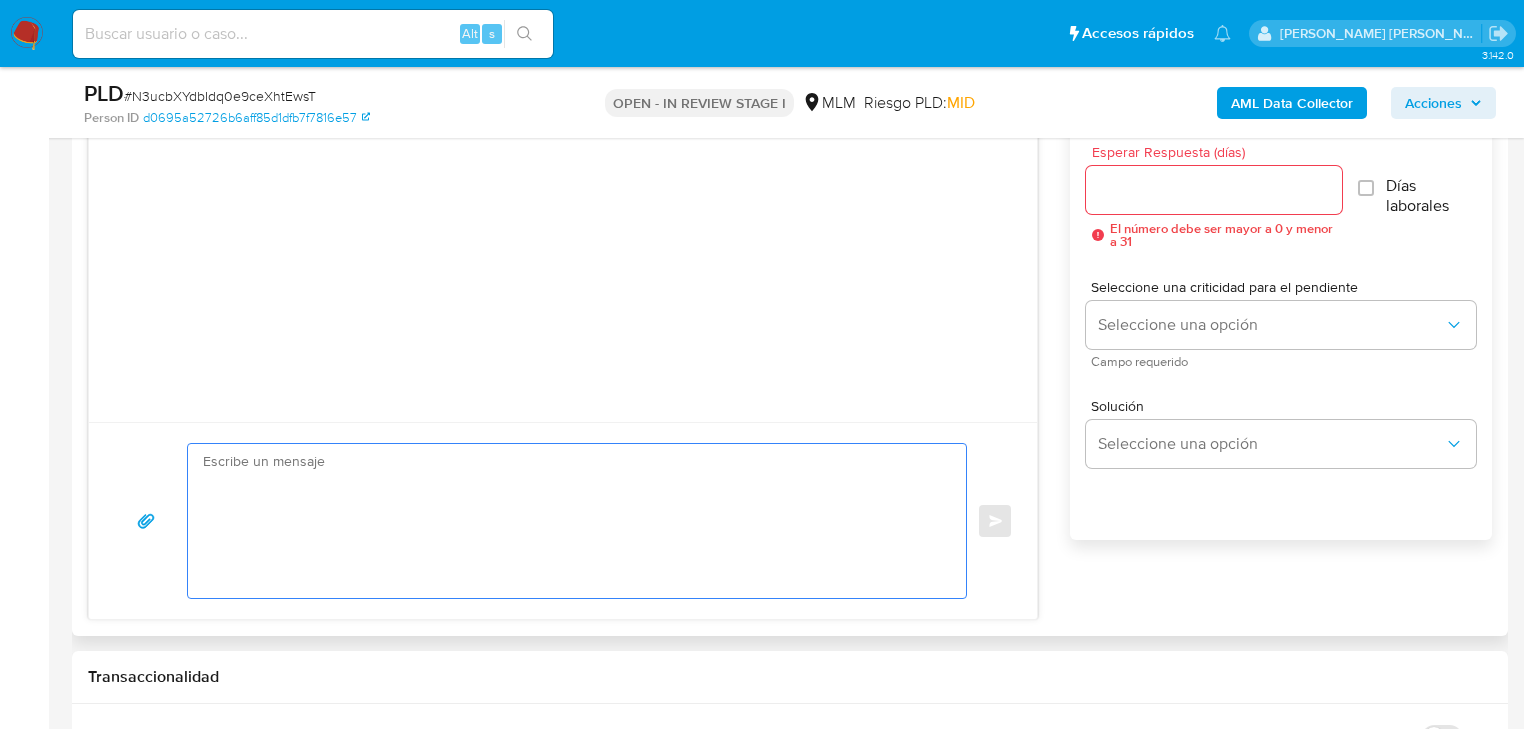 click at bounding box center (572, 521) 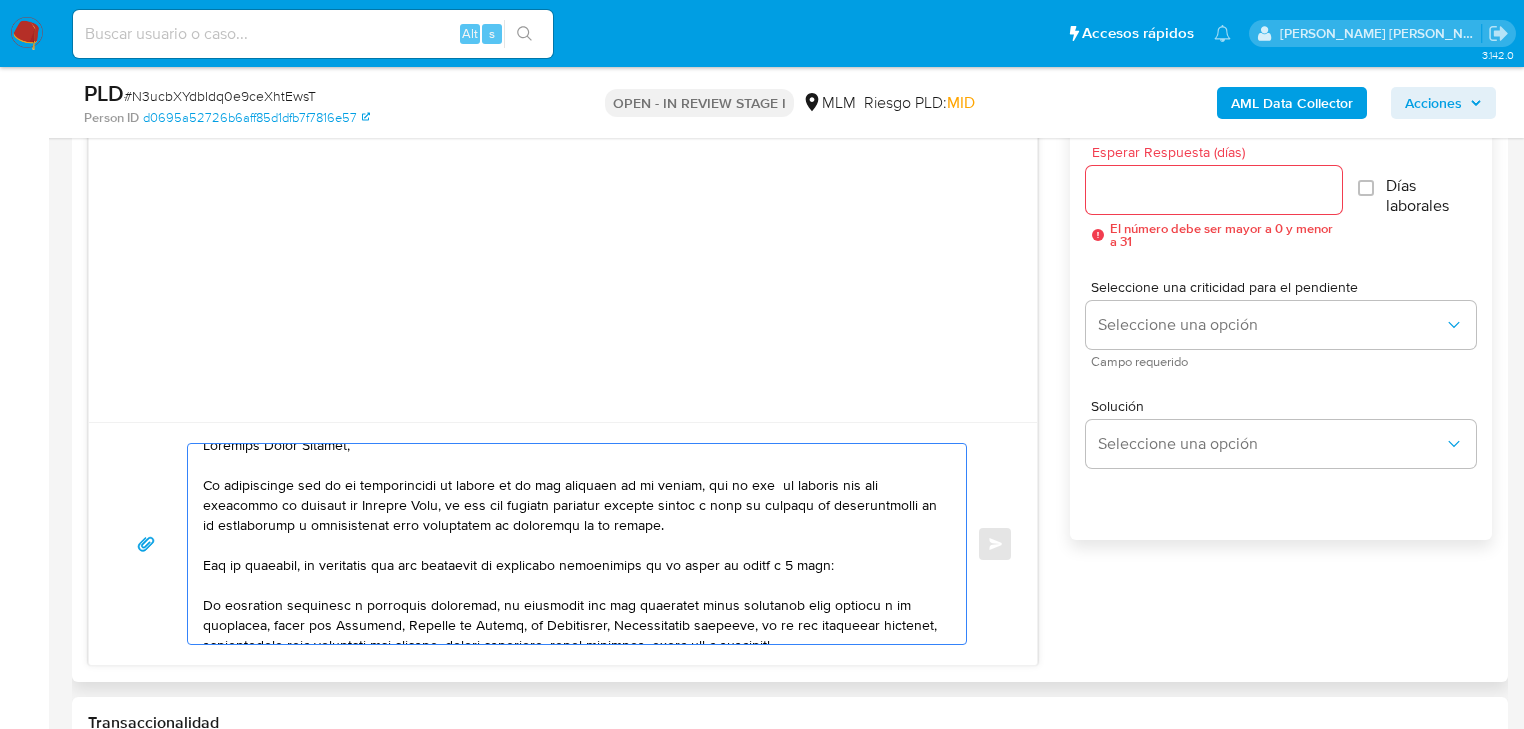 scroll, scrollTop: 0, scrollLeft: 0, axis: both 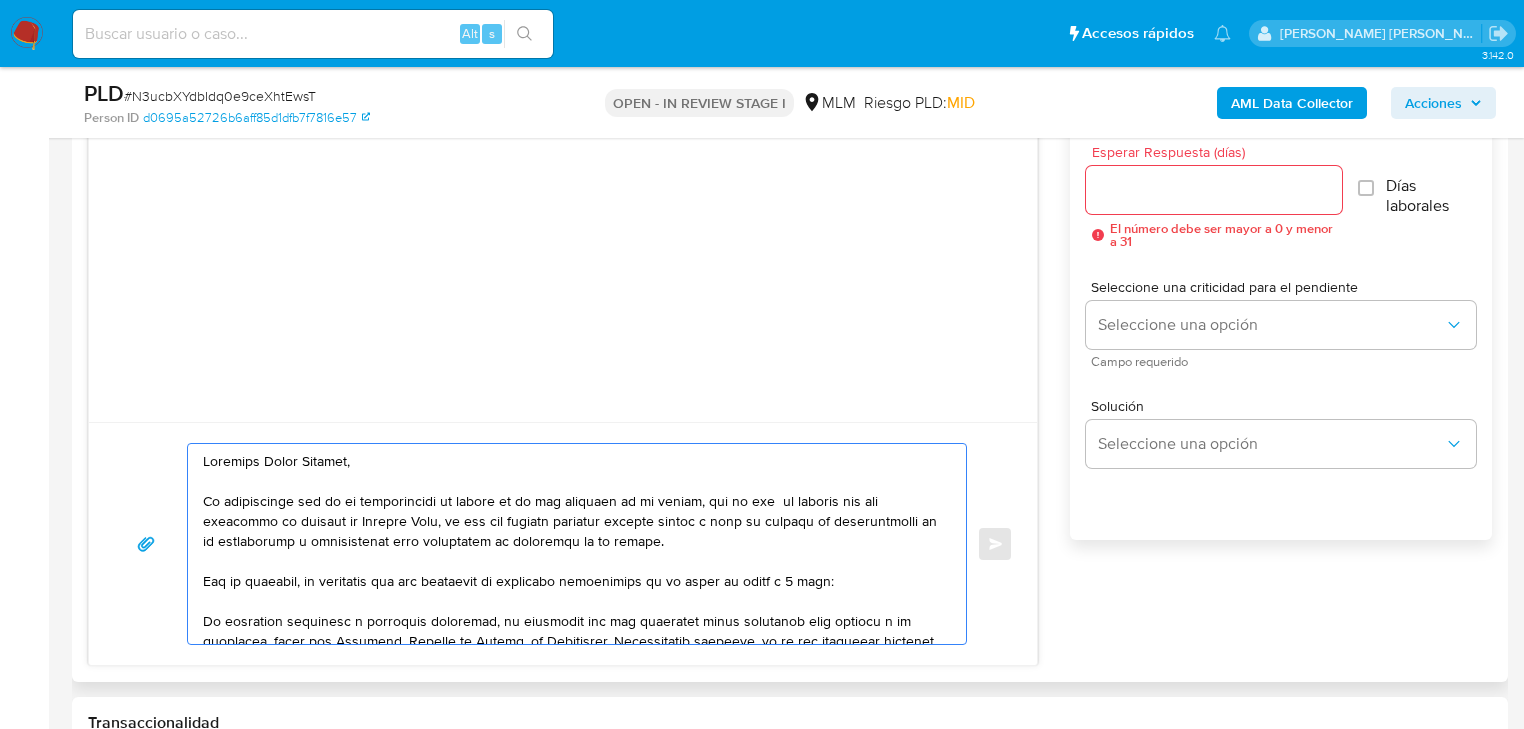 drag, startPoint x: 398, startPoint y: 461, endPoint x: 263, endPoint y: 463, distance: 135.01482 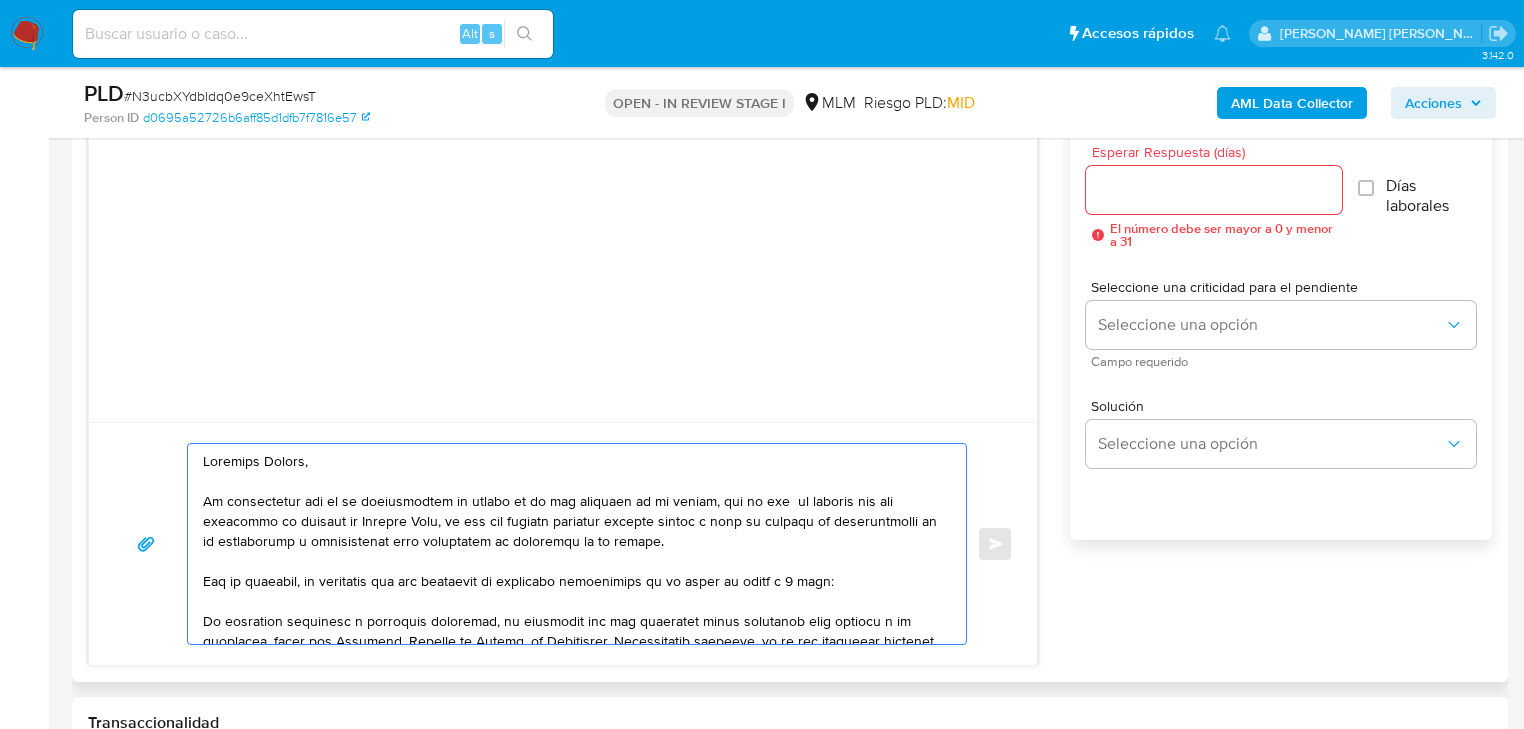 click at bounding box center (572, 544) 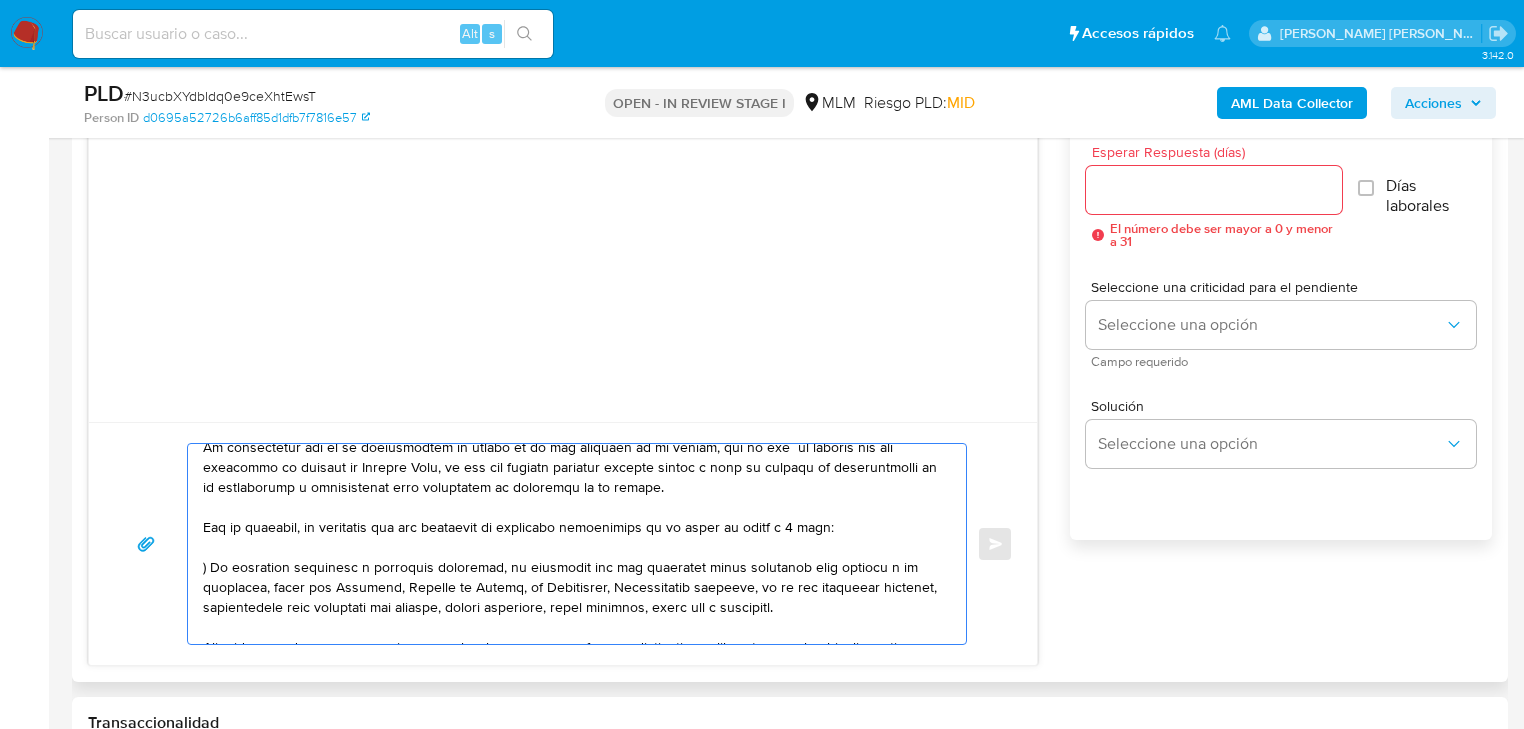 scroll, scrollTop: 80, scrollLeft: 0, axis: vertical 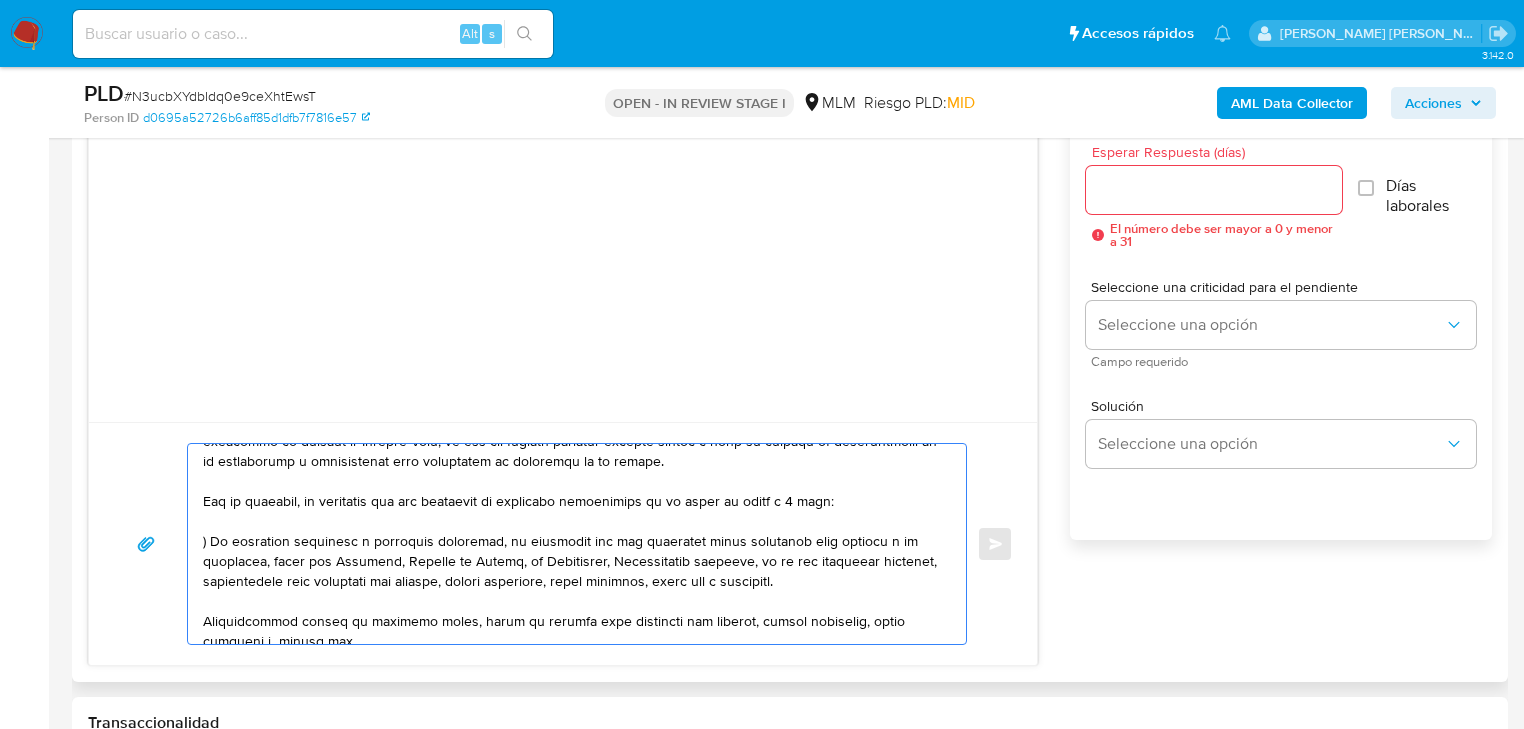 drag, startPoint x: 745, startPoint y: 578, endPoint x: 754, endPoint y: 561, distance: 19.235384 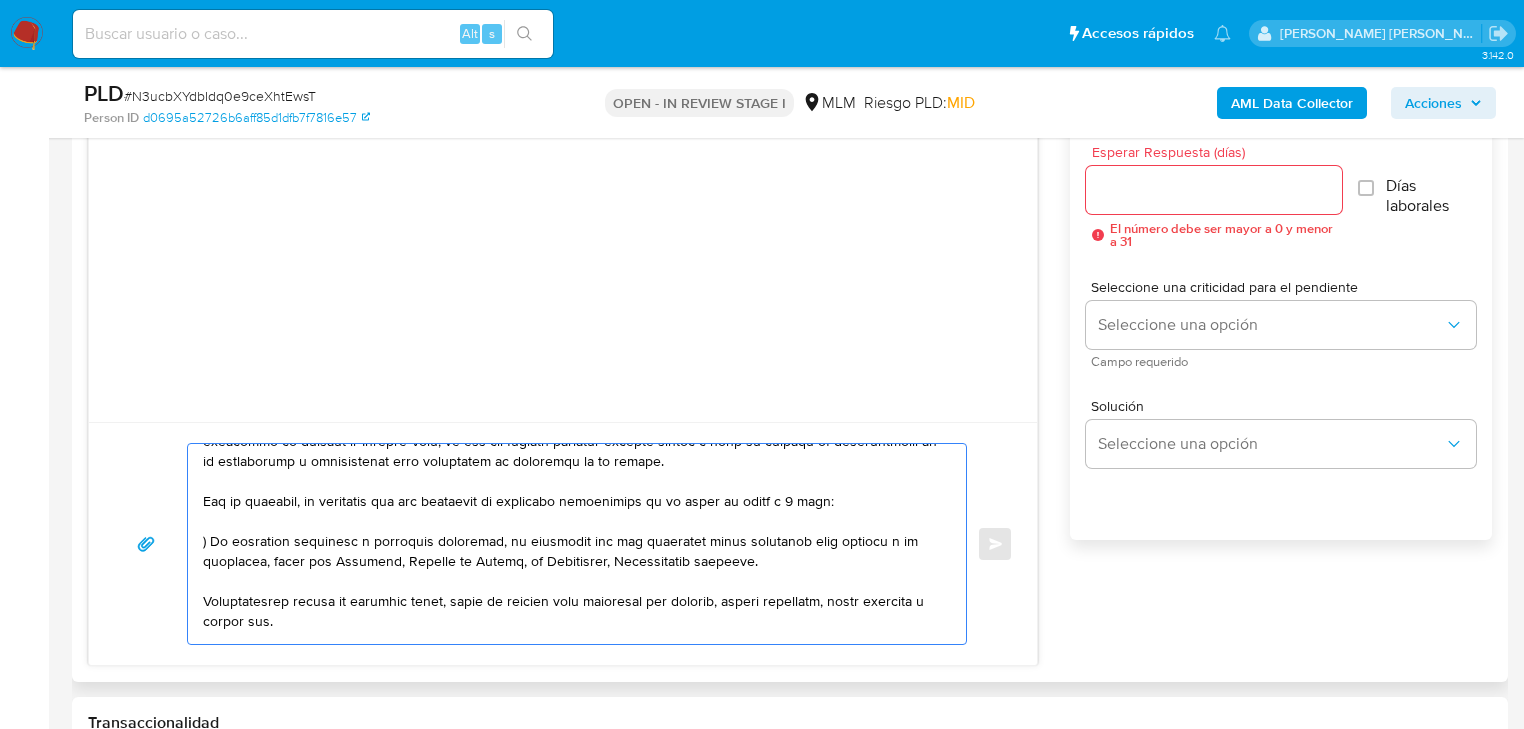 drag, startPoint x: 265, startPoint y: 616, endPoint x: 179, endPoint y: 580, distance: 93.230896 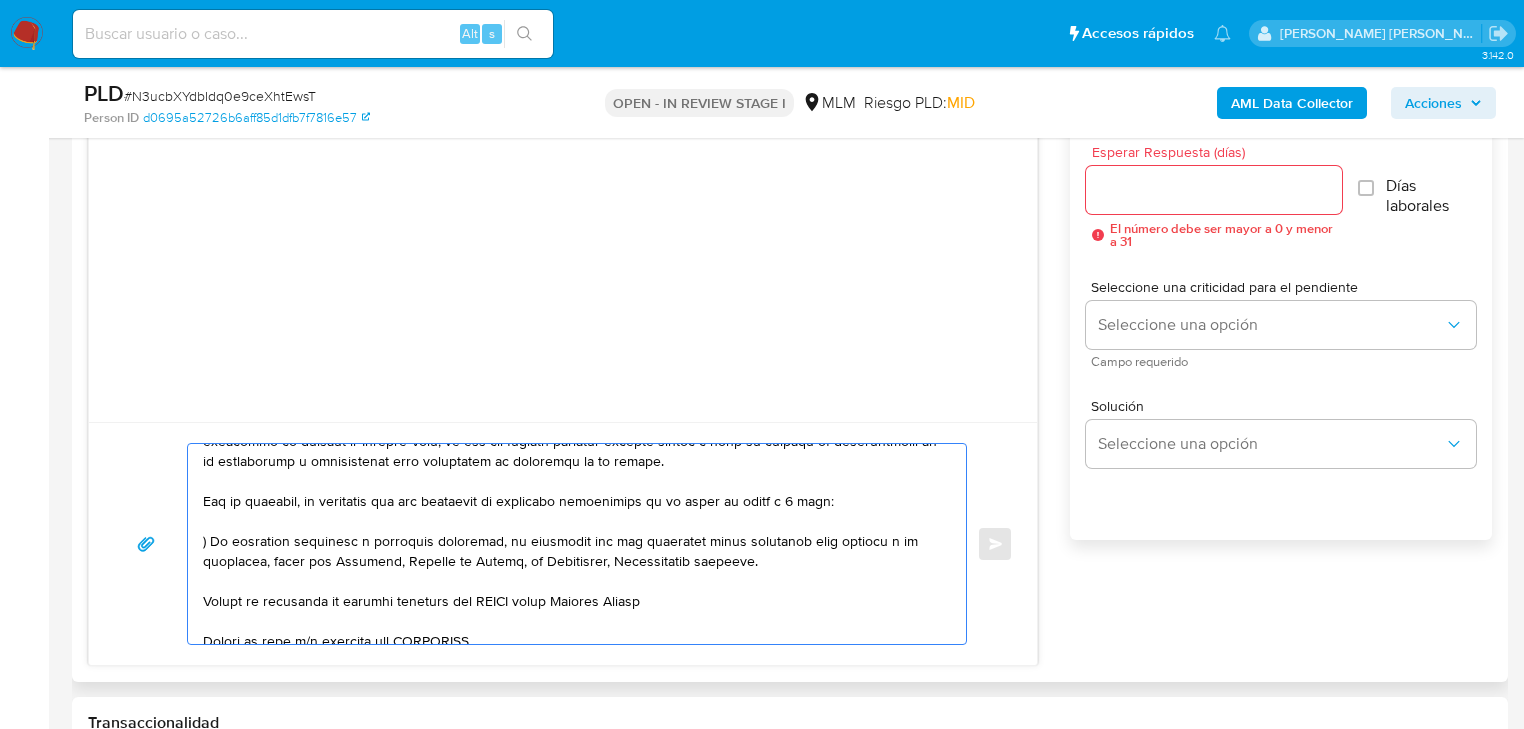 click at bounding box center (572, 544) 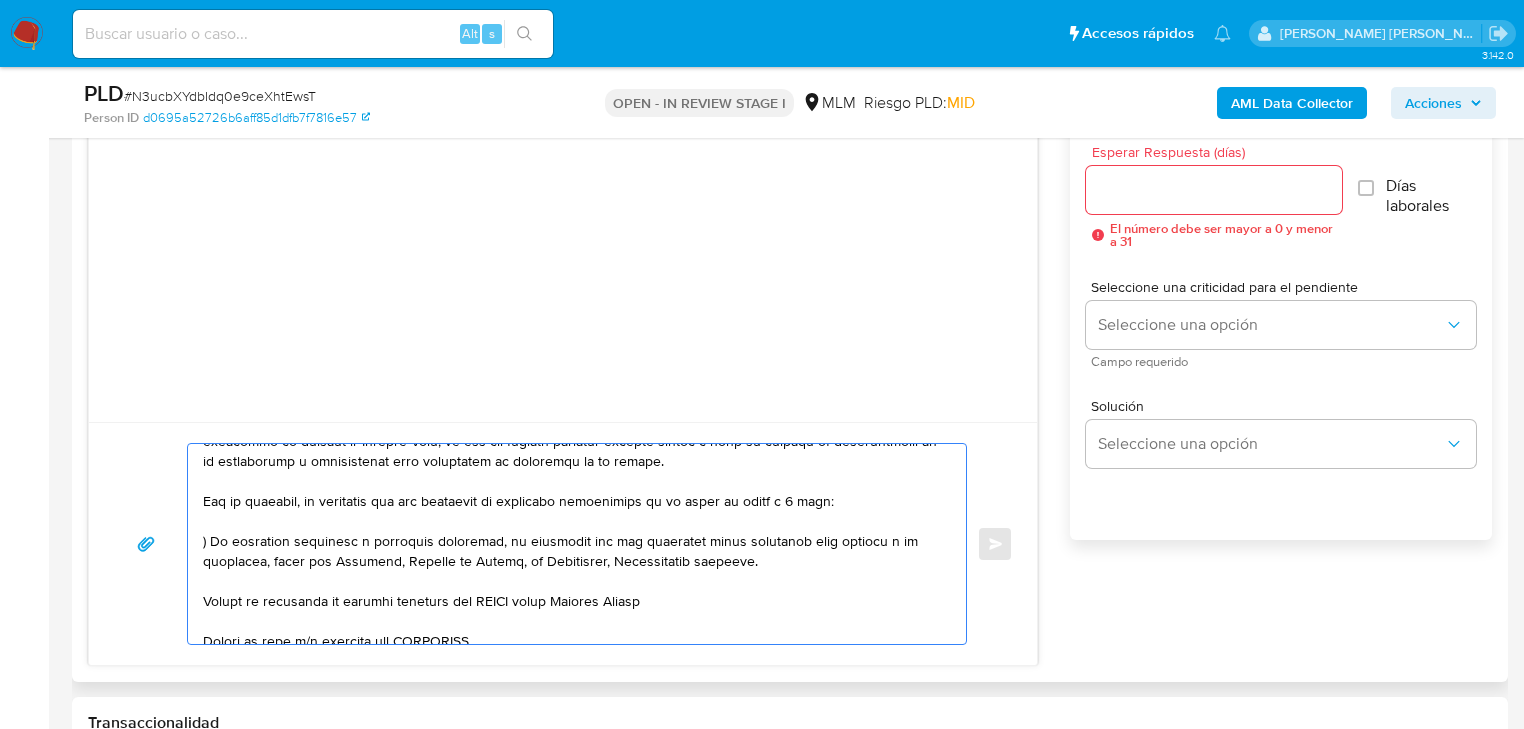 click at bounding box center [572, 544] 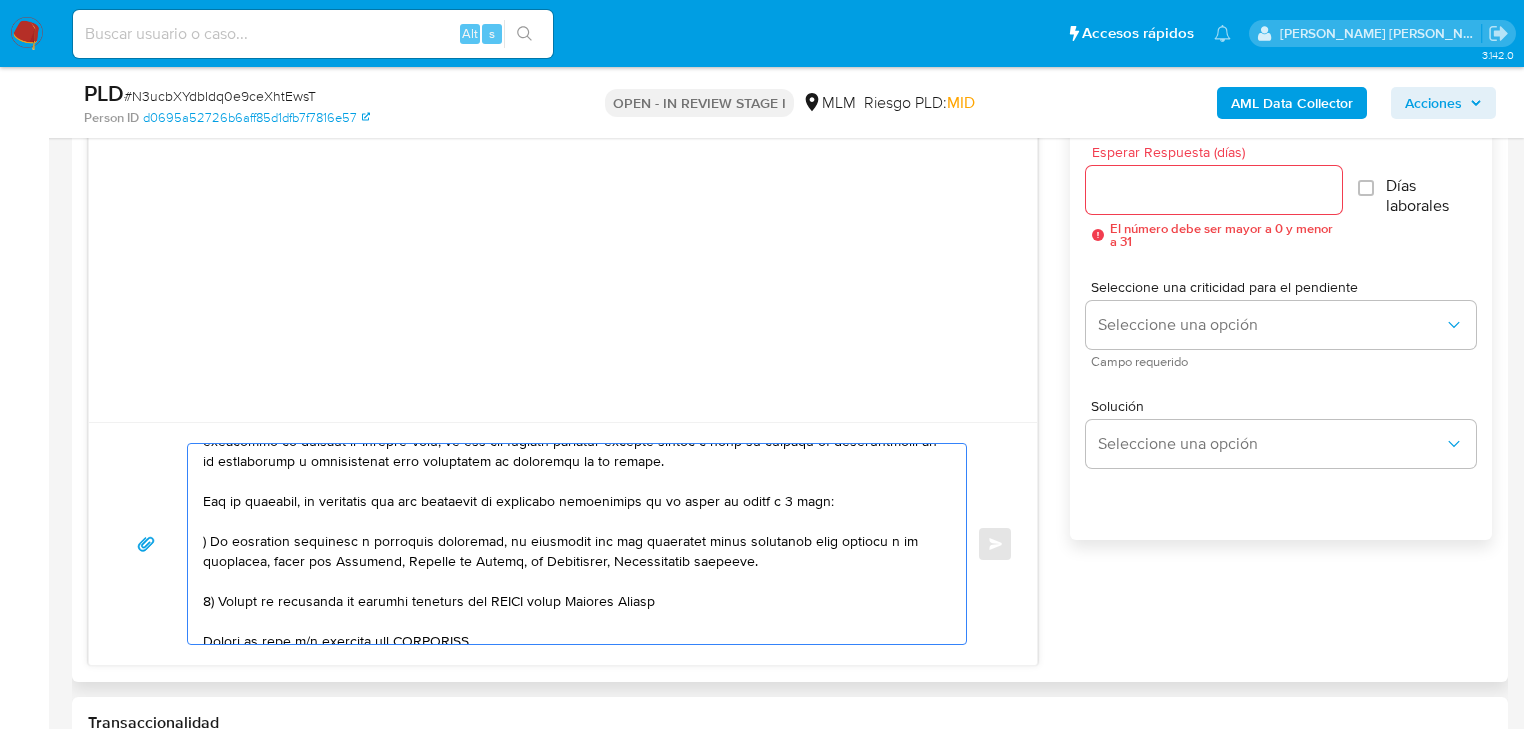click at bounding box center [572, 544] 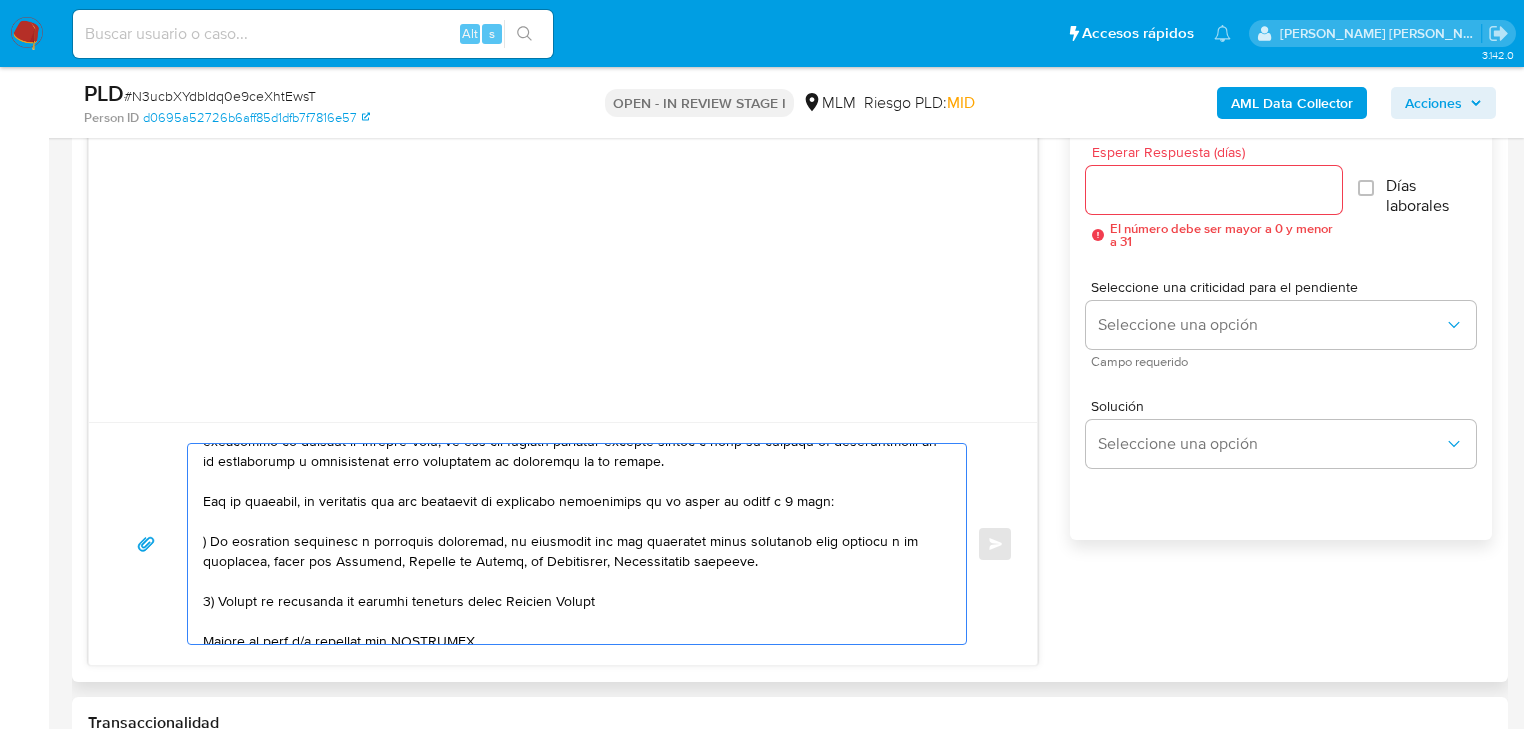 click at bounding box center (572, 544) 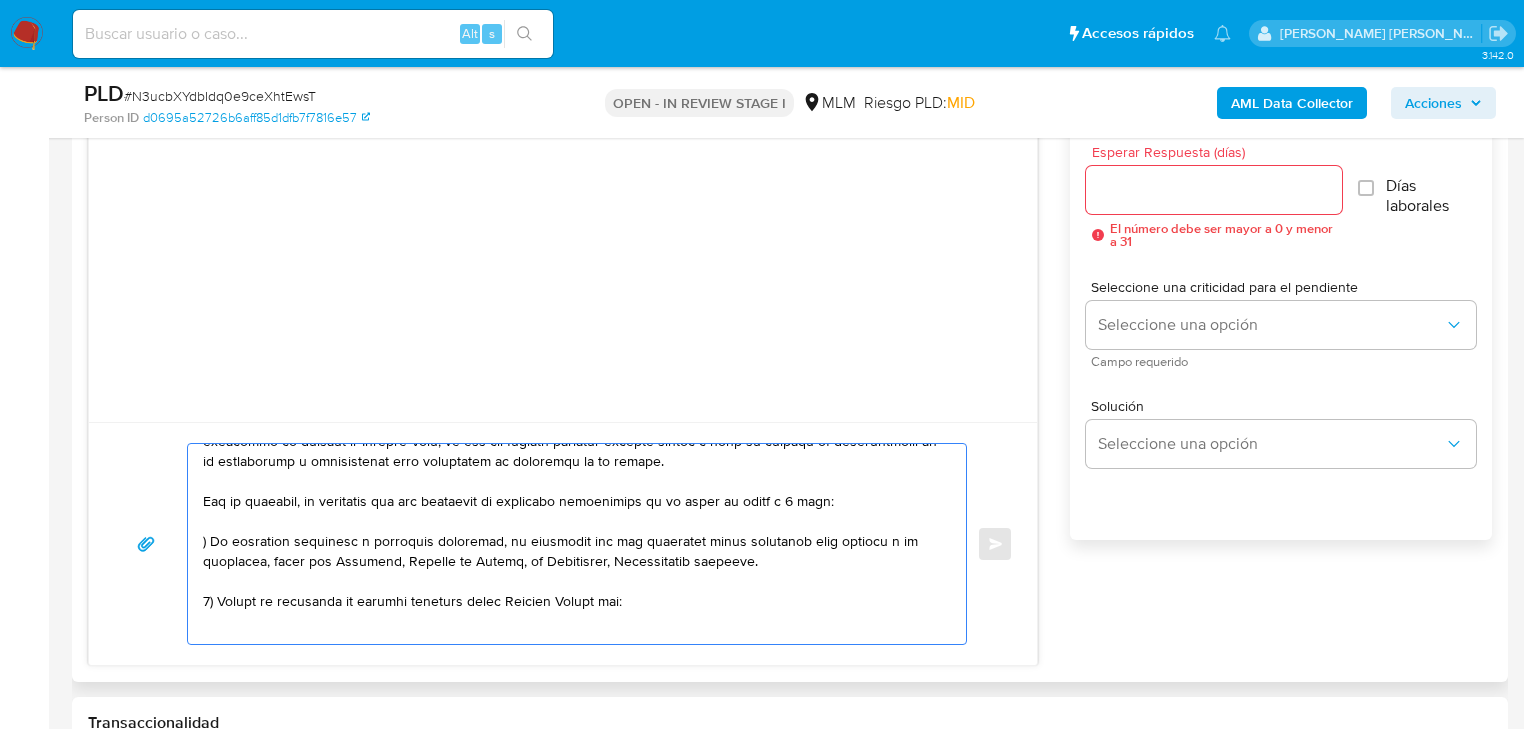 scroll, scrollTop: 247, scrollLeft: 0, axis: vertical 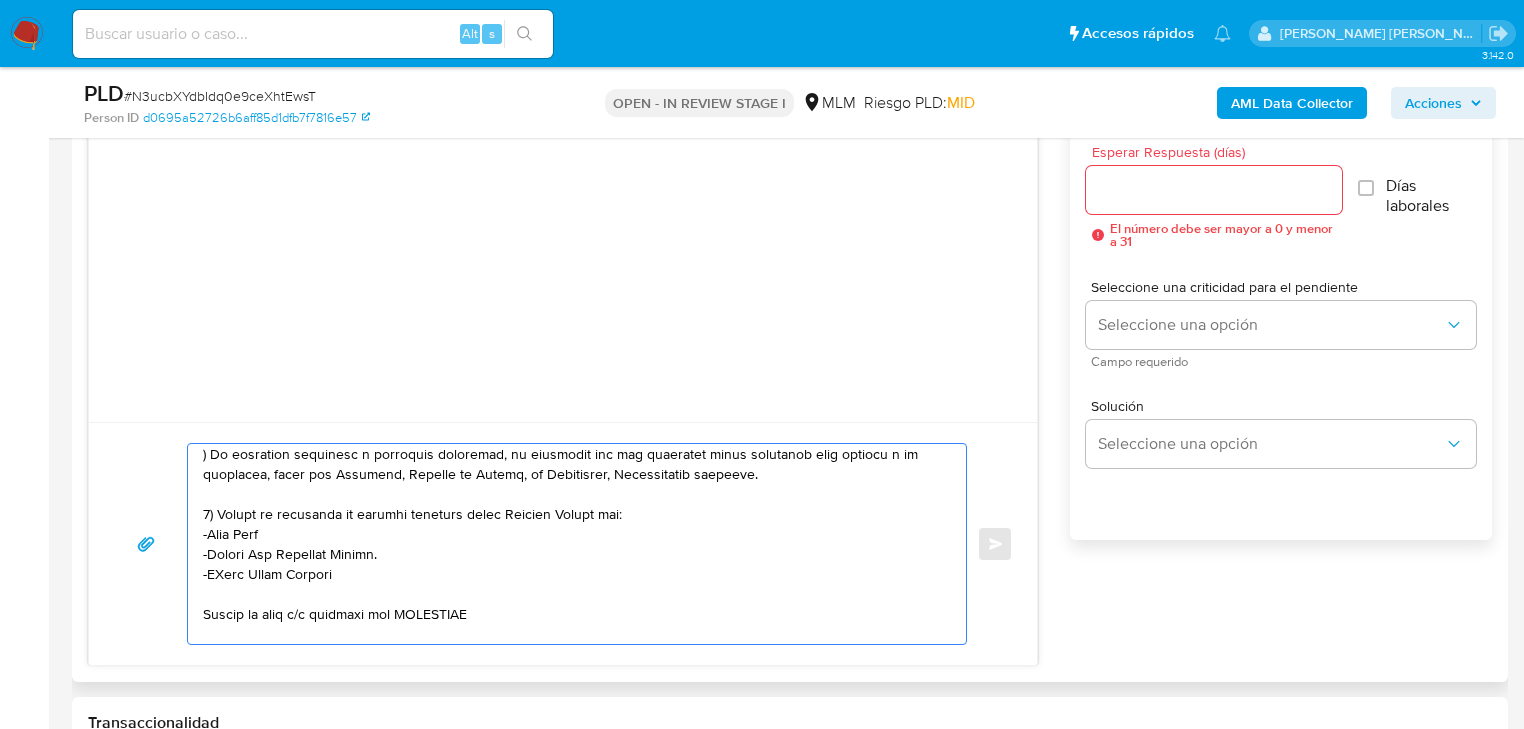 drag, startPoint x: 216, startPoint y: 579, endPoint x: 230, endPoint y: 576, distance: 14.3178215 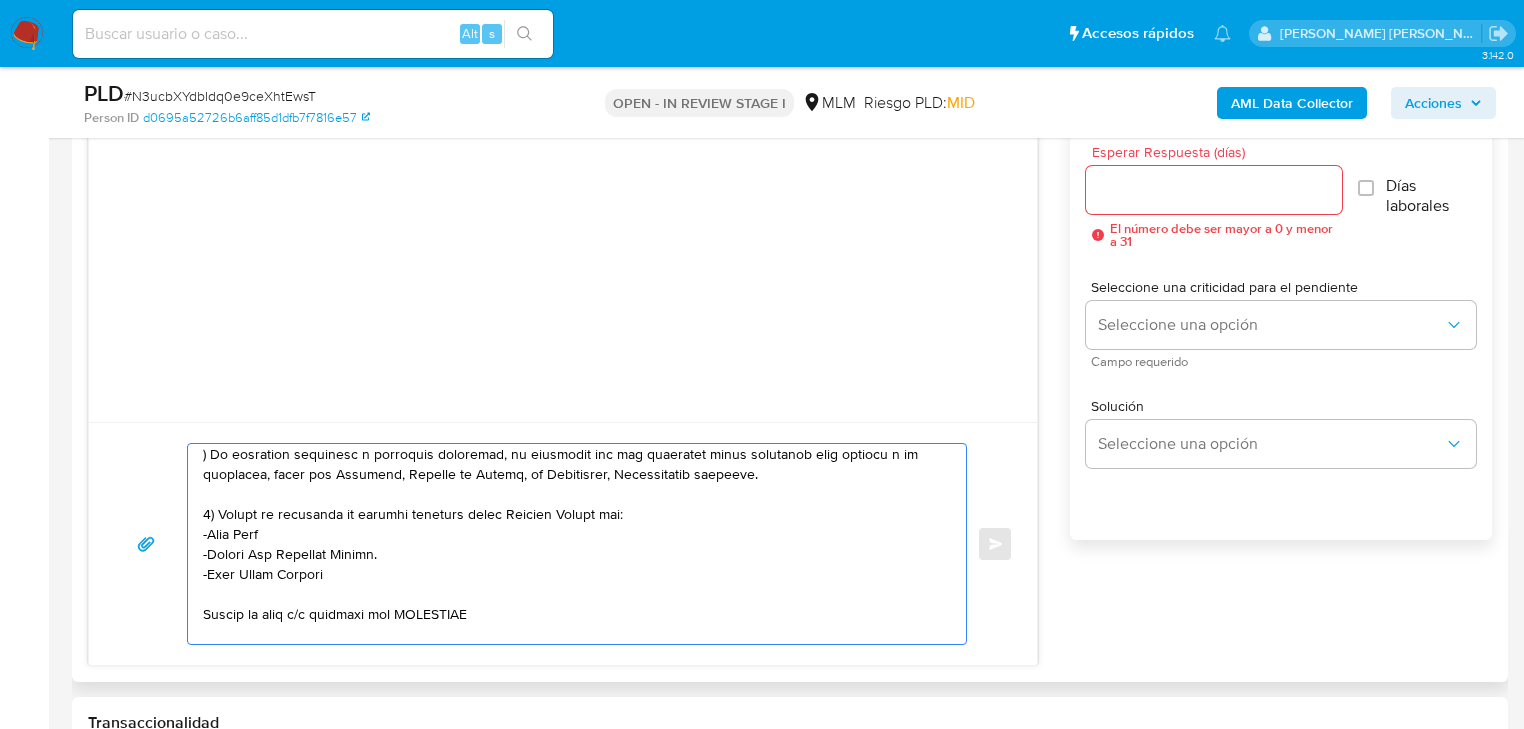 click at bounding box center (572, 544) 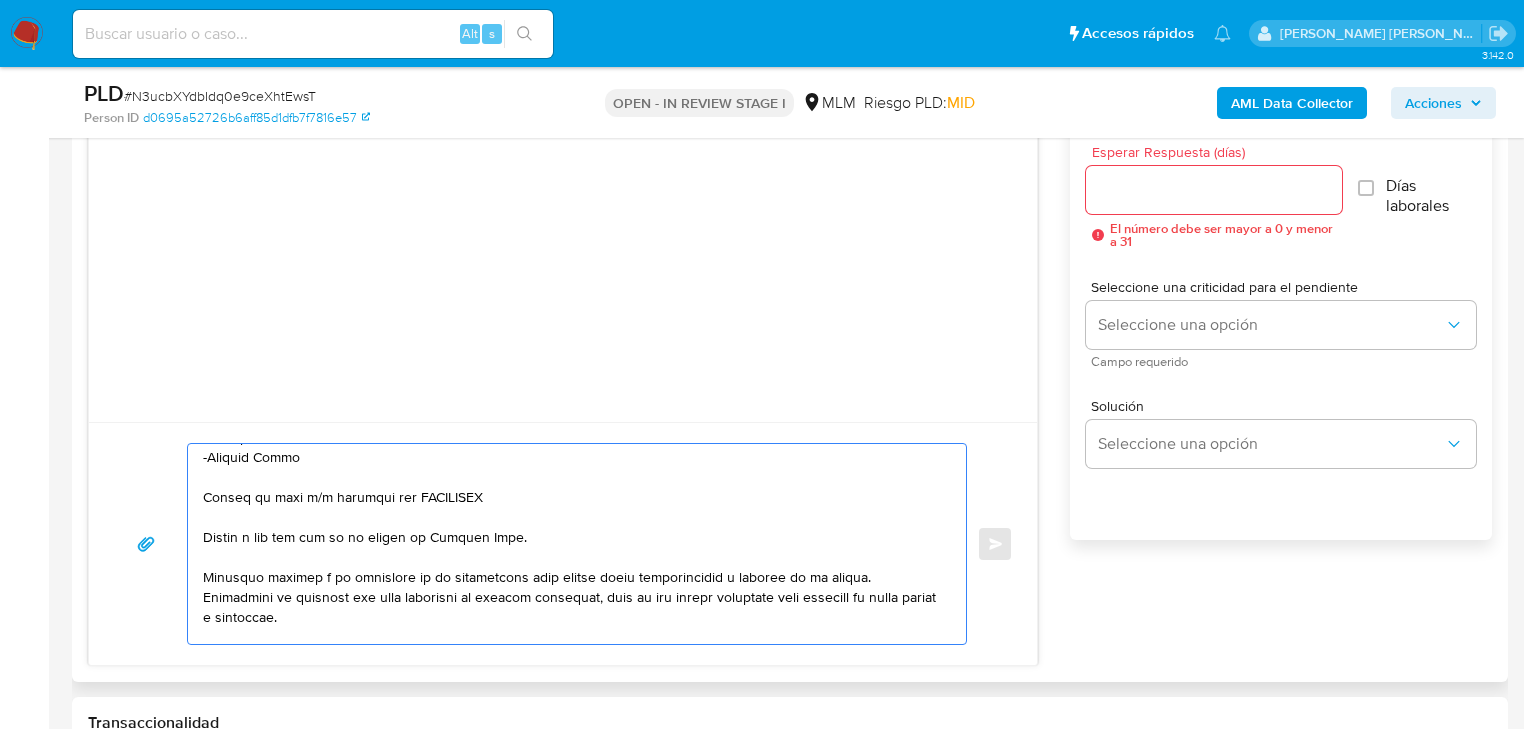scroll, scrollTop: 327, scrollLeft: 0, axis: vertical 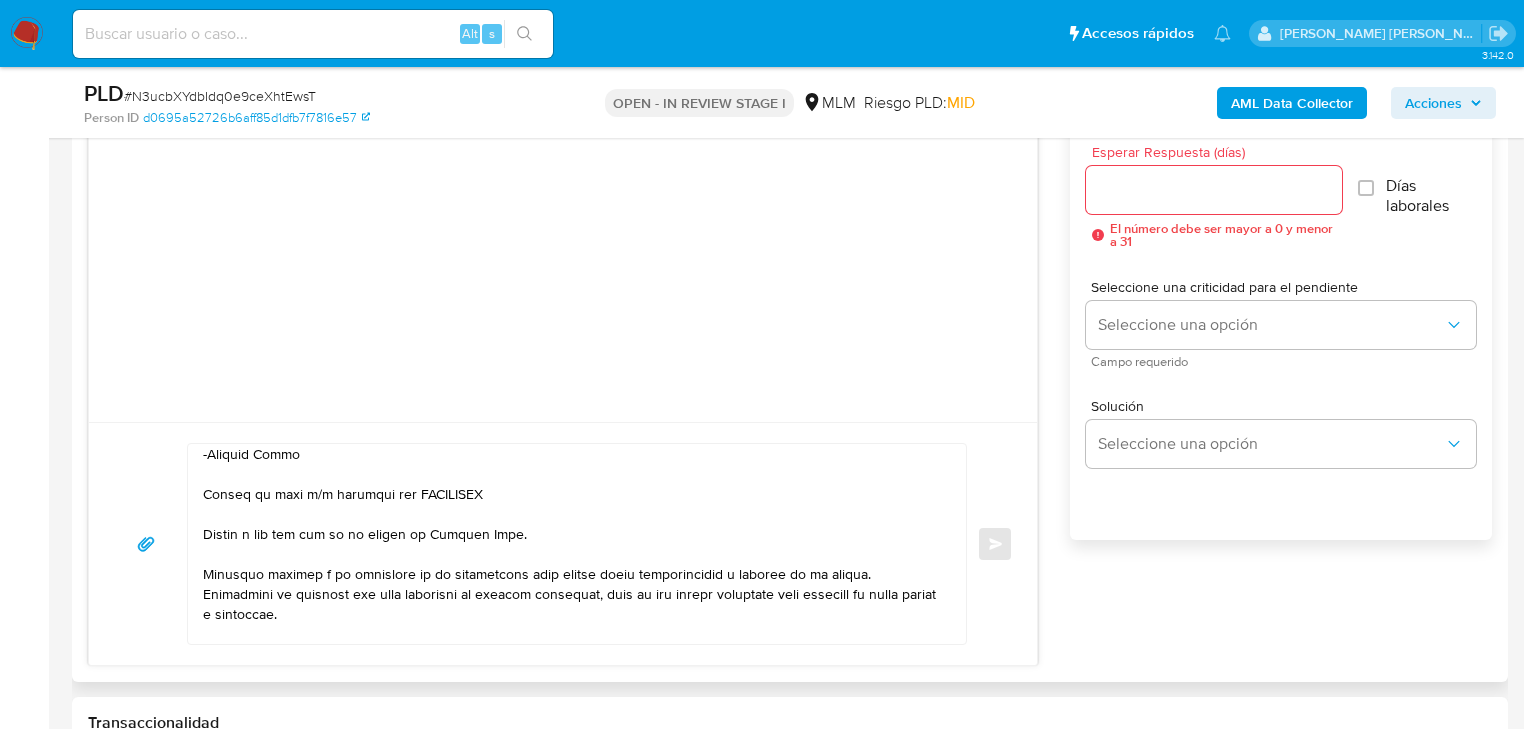 click at bounding box center (572, 544) 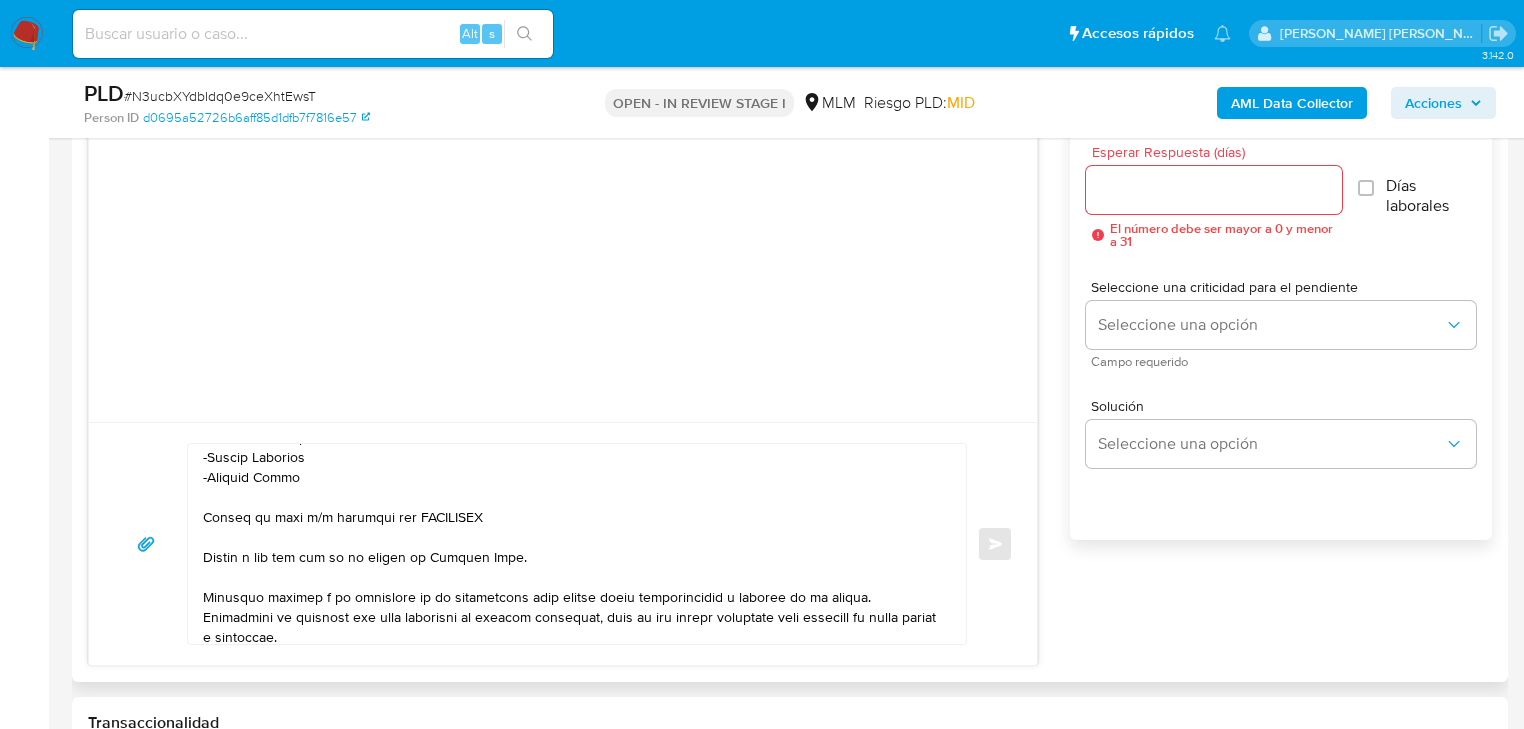 scroll, scrollTop: 327, scrollLeft: 0, axis: vertical 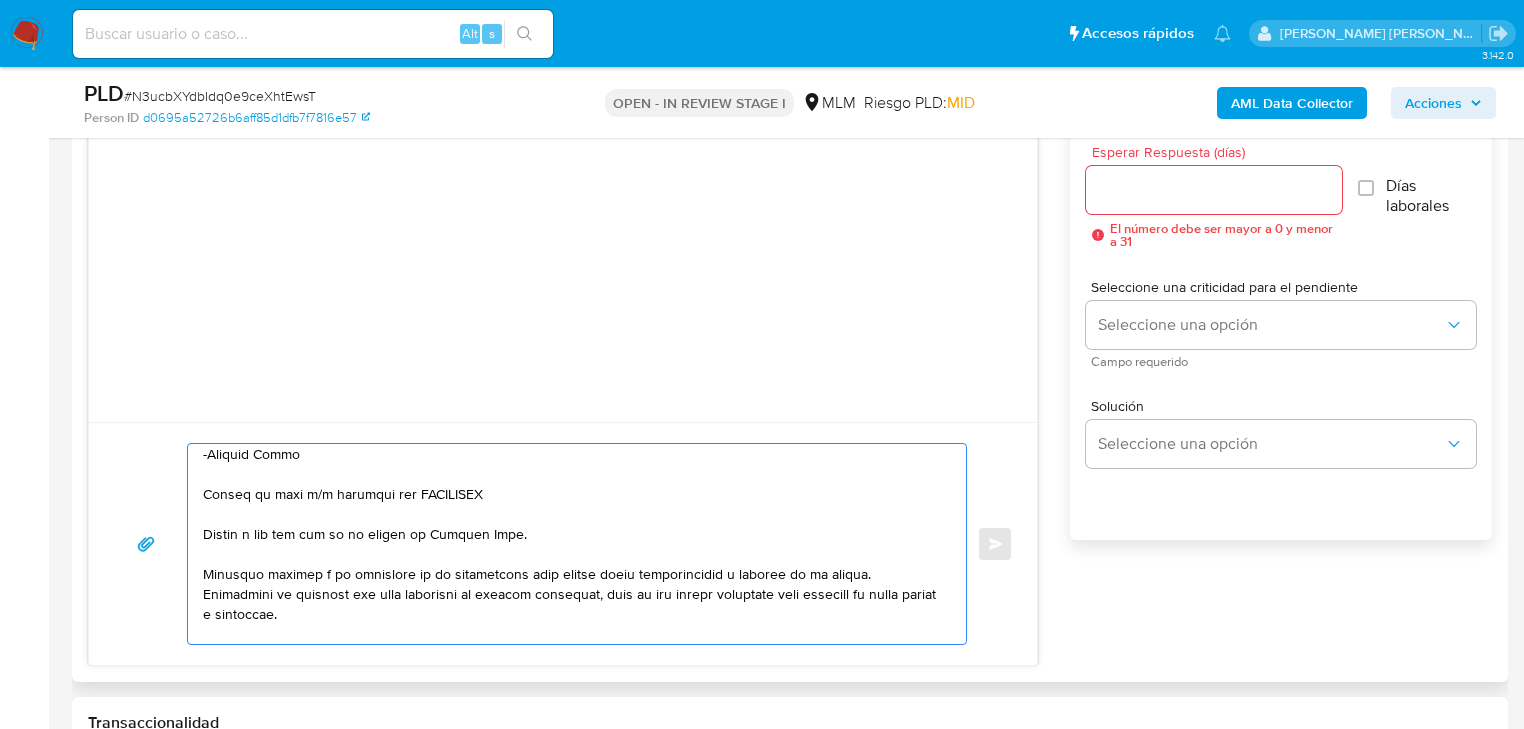 click at bounding box center [572, 544] 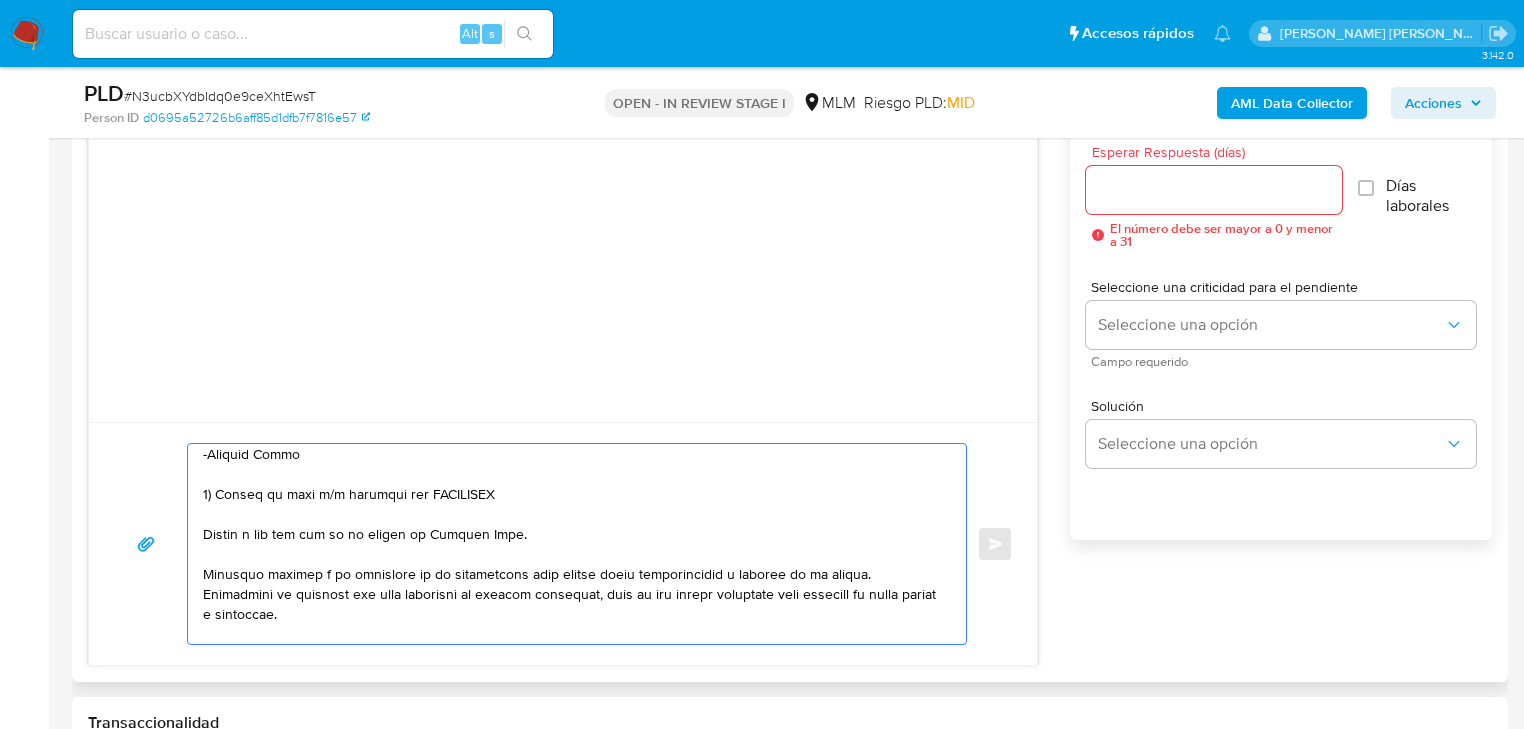 click at bounding box center [572, 544] 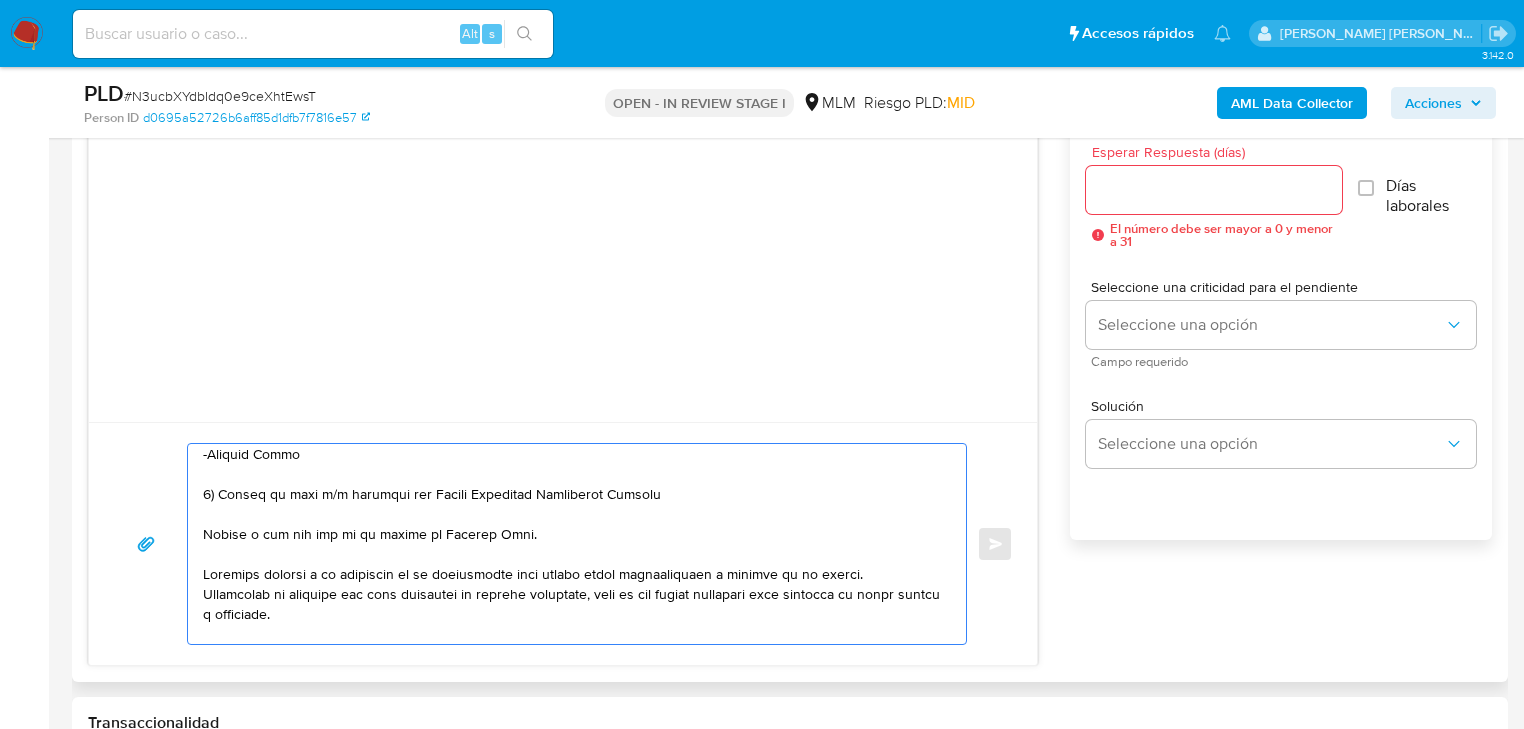 drag, startPoint x: 442, startPoint y: 534, endPoint x: 134, endPoint y: 512, distance: 308.78473 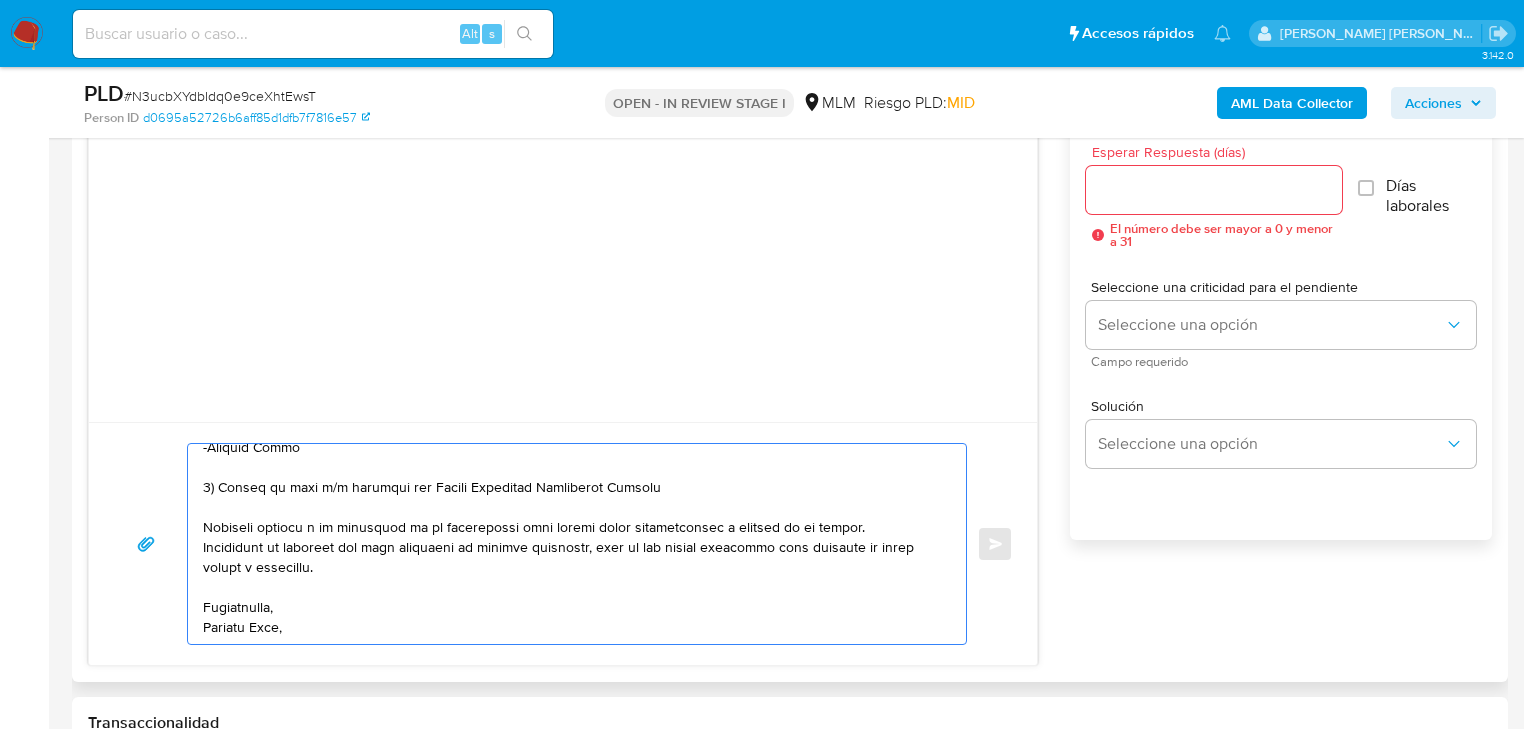 click at bounding box center (572, 544) 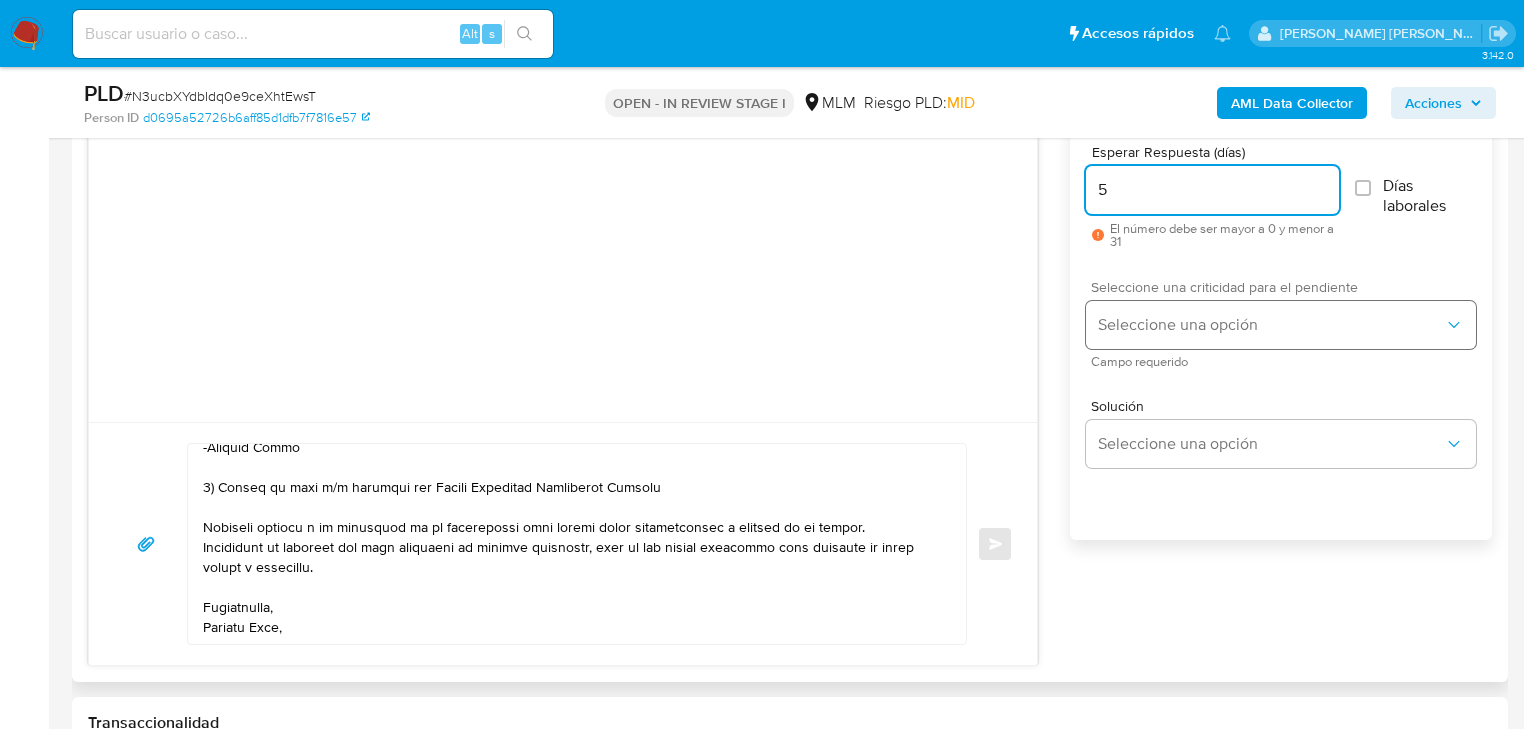 type on "5" 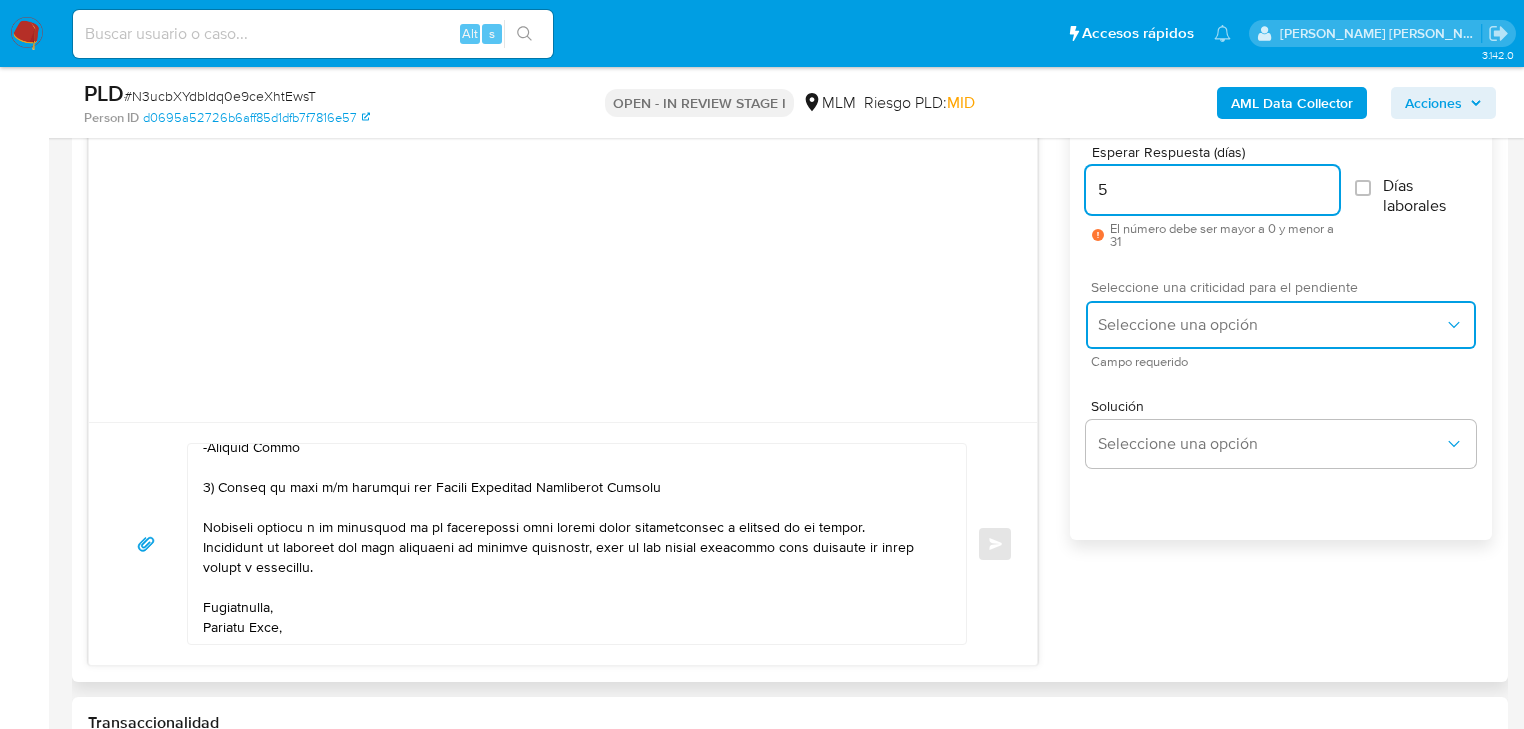 click on "Seleccione una opción" at bounding box center [1271, 325] 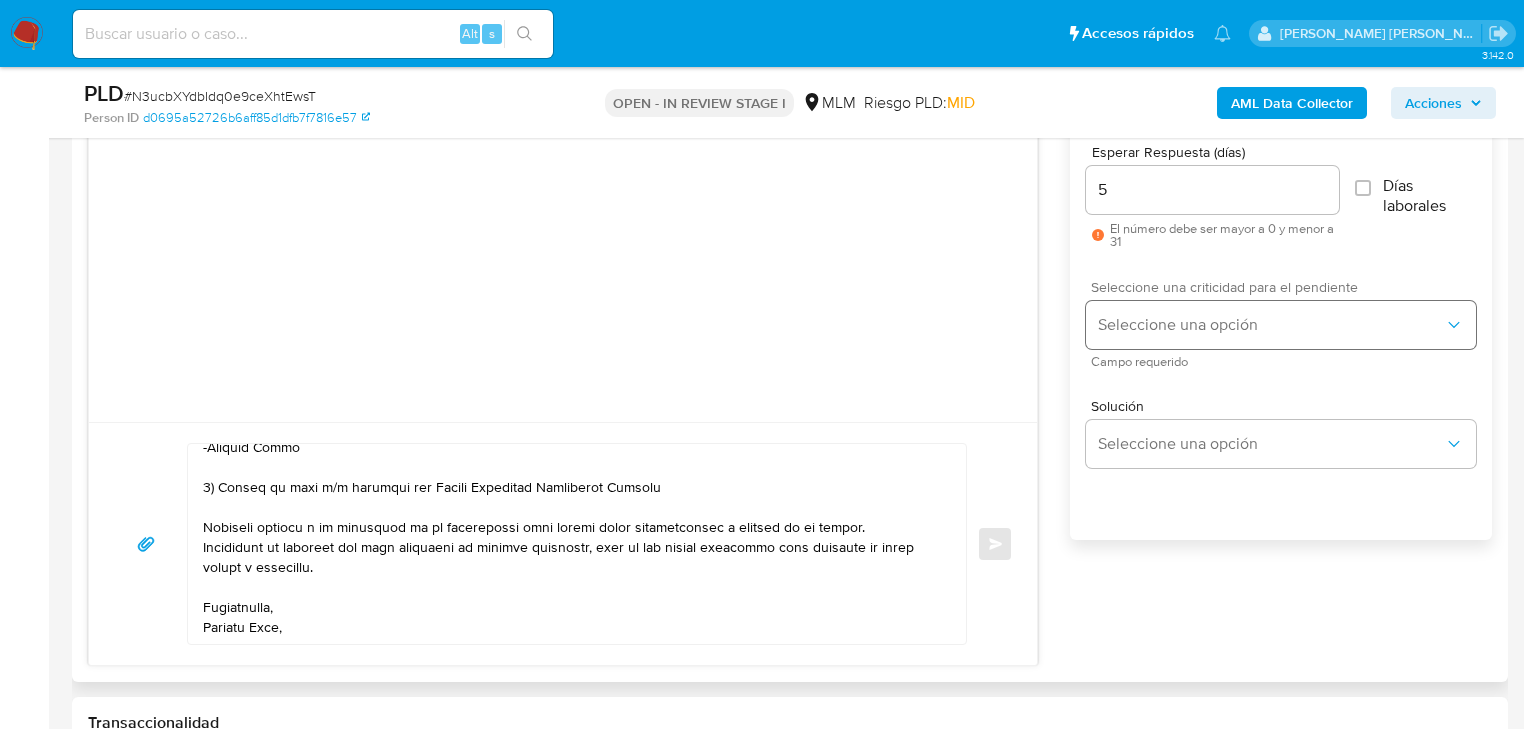 drag, startPoint x: 1116, startPoint y: 400, endPoint x: 1145, endPoint y: 332, distance: 73.92564 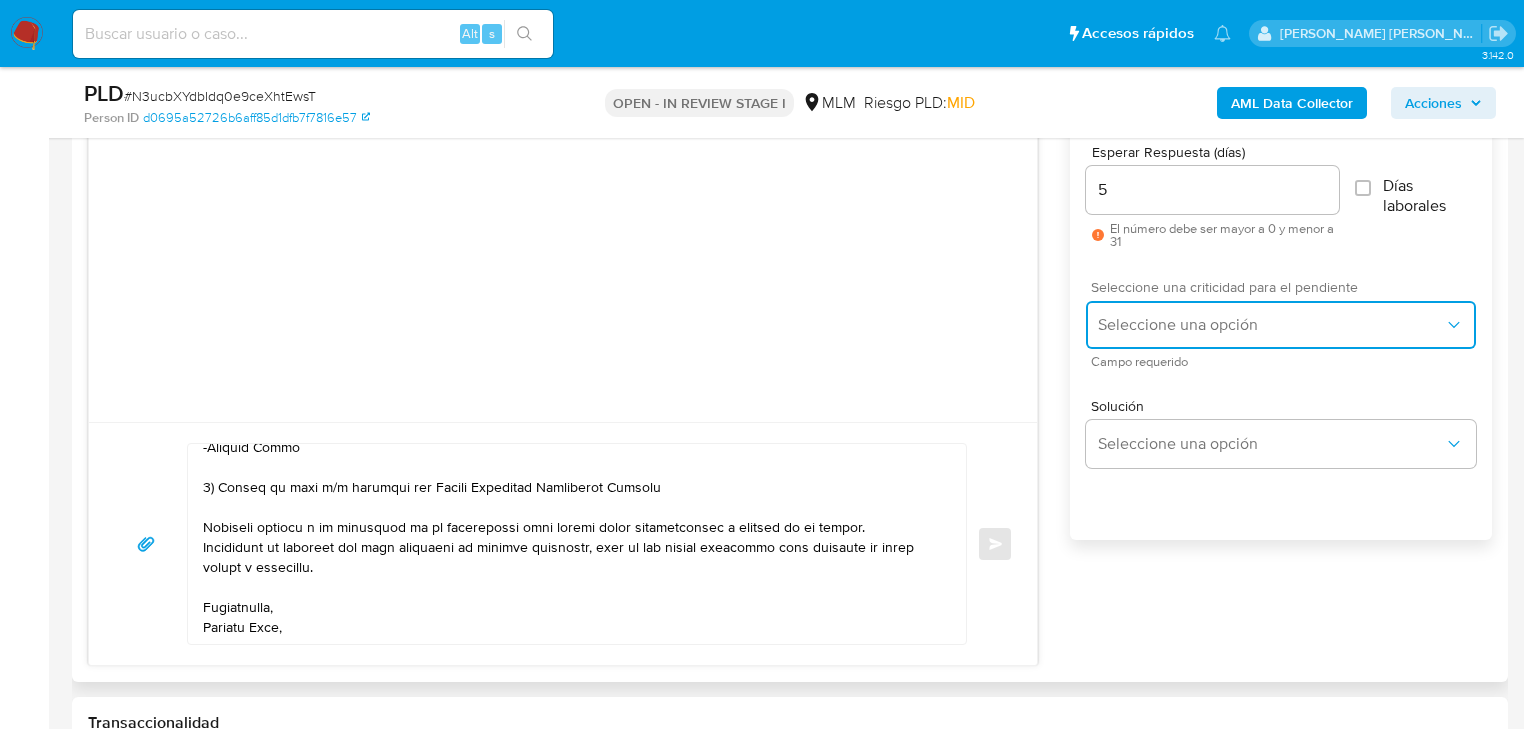 click on "Seleccione una opción" at bounding box center [1271, 325] 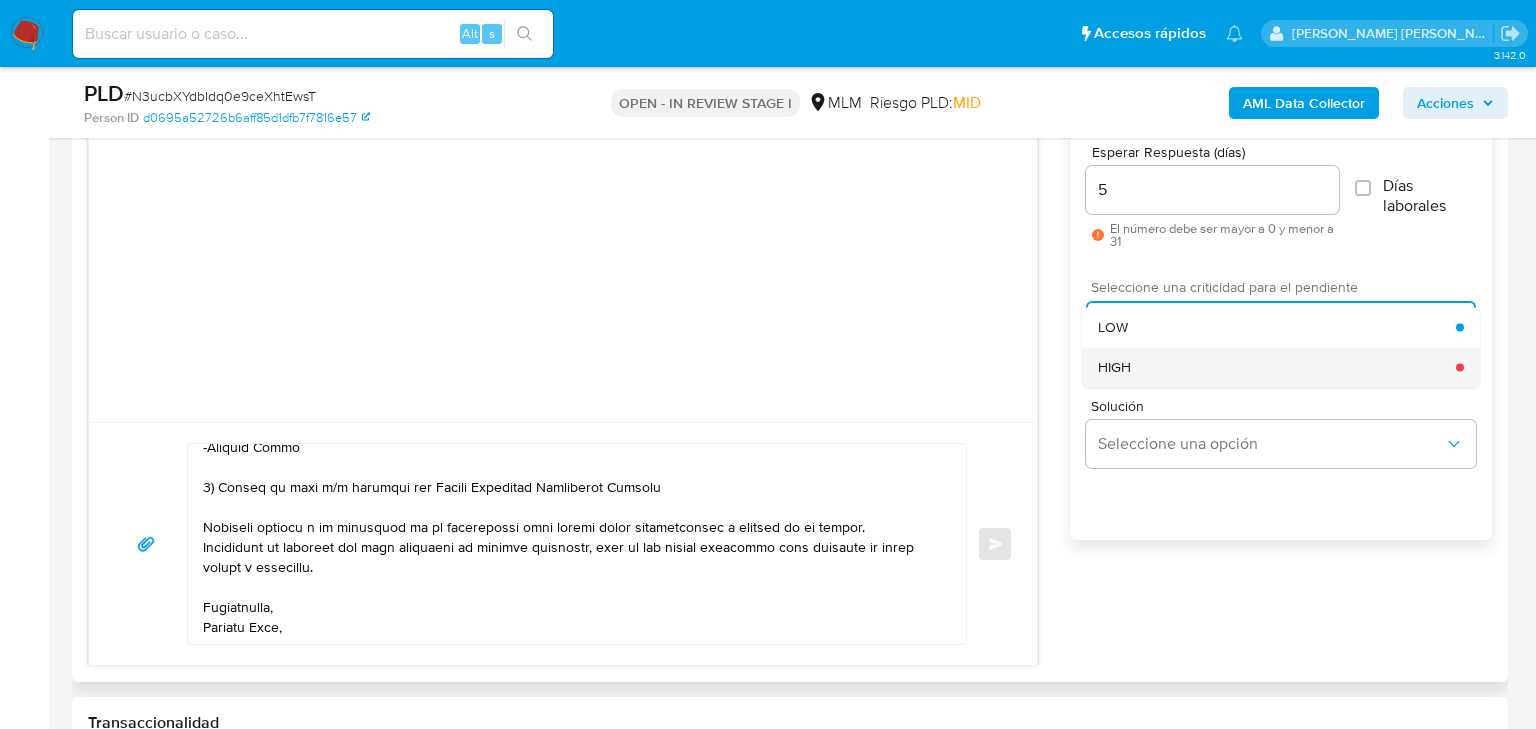 click on "HIGH" at bounding box center [1114, 367] 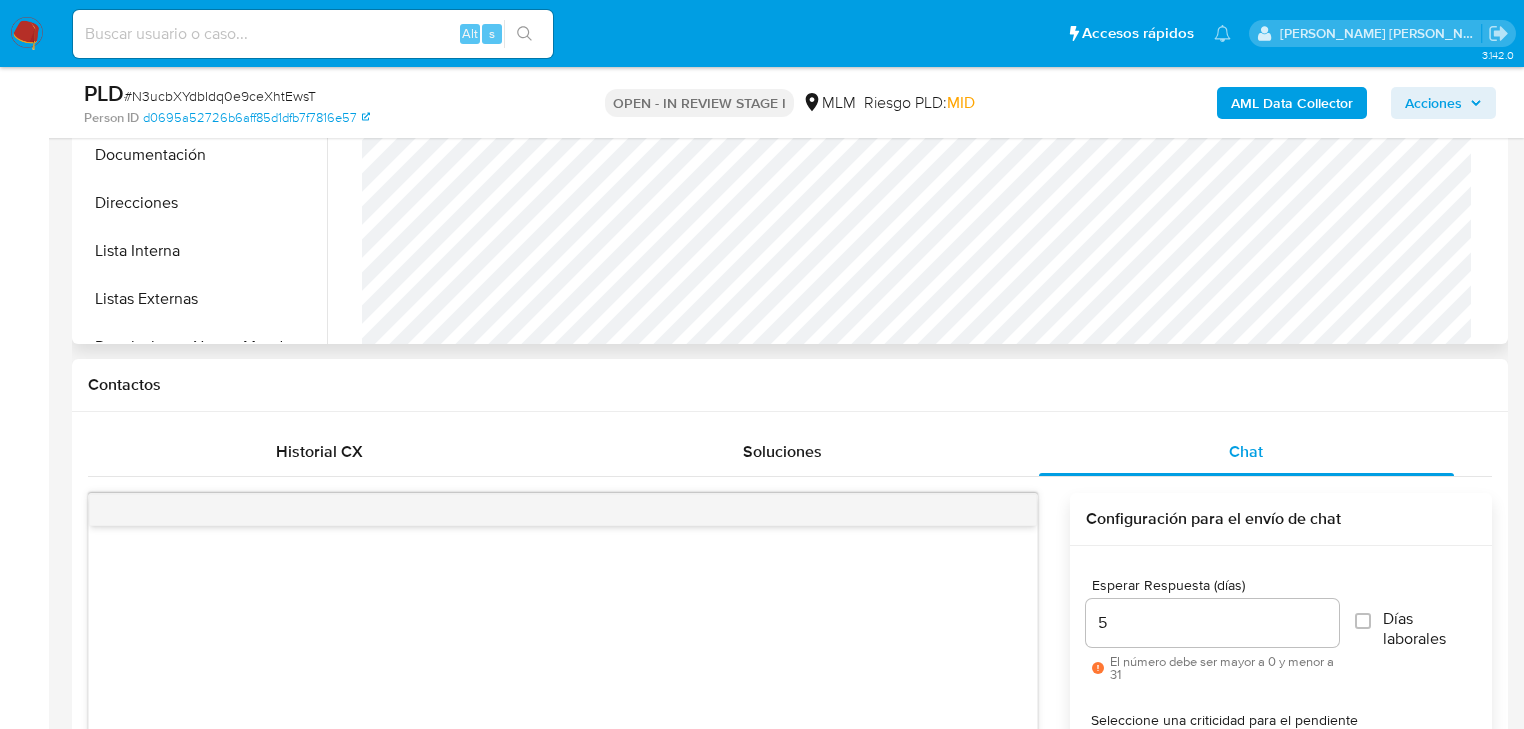 scroll, scrollTop: 320, scrollLeft: 0, axis: vertical 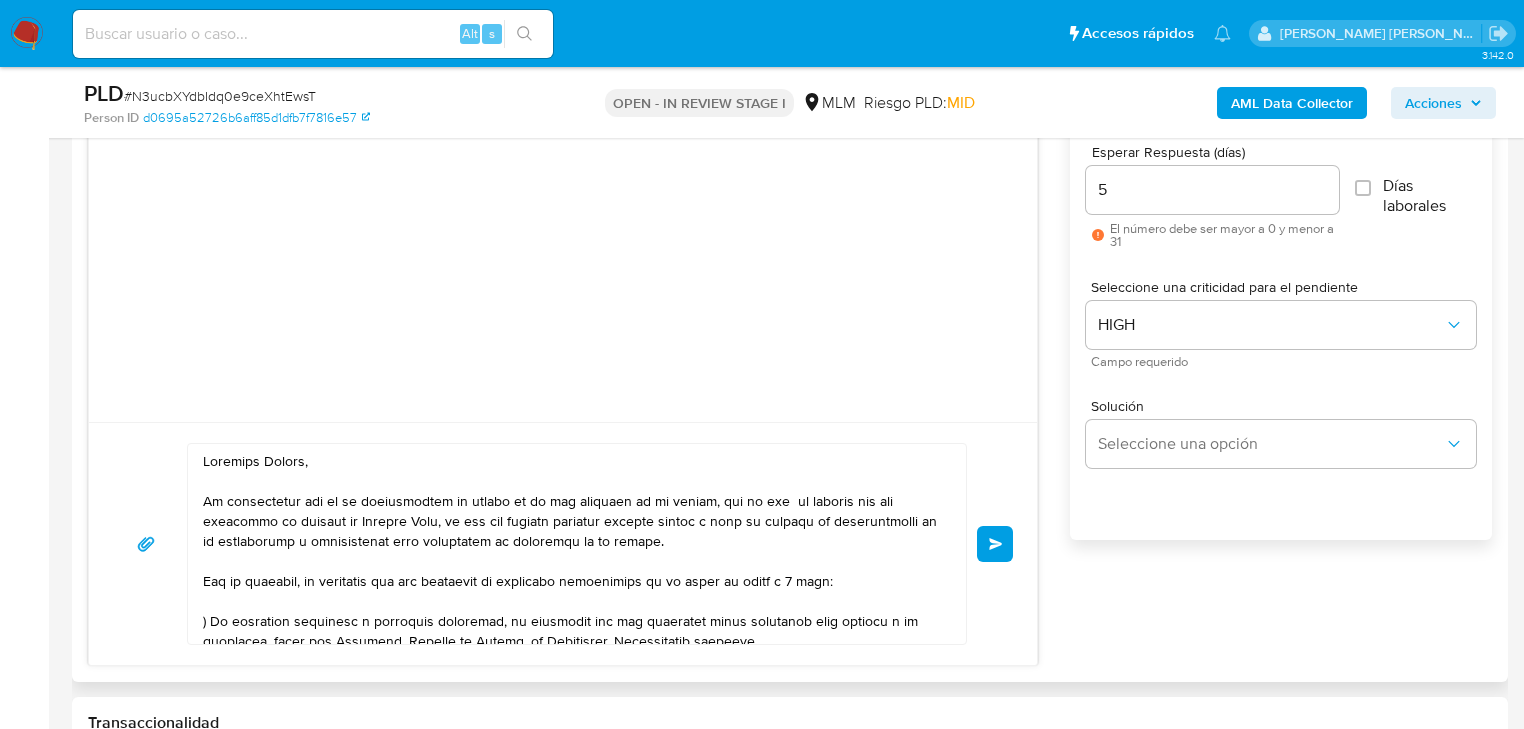 click on "Enviar" at bounding box center [996, 544] 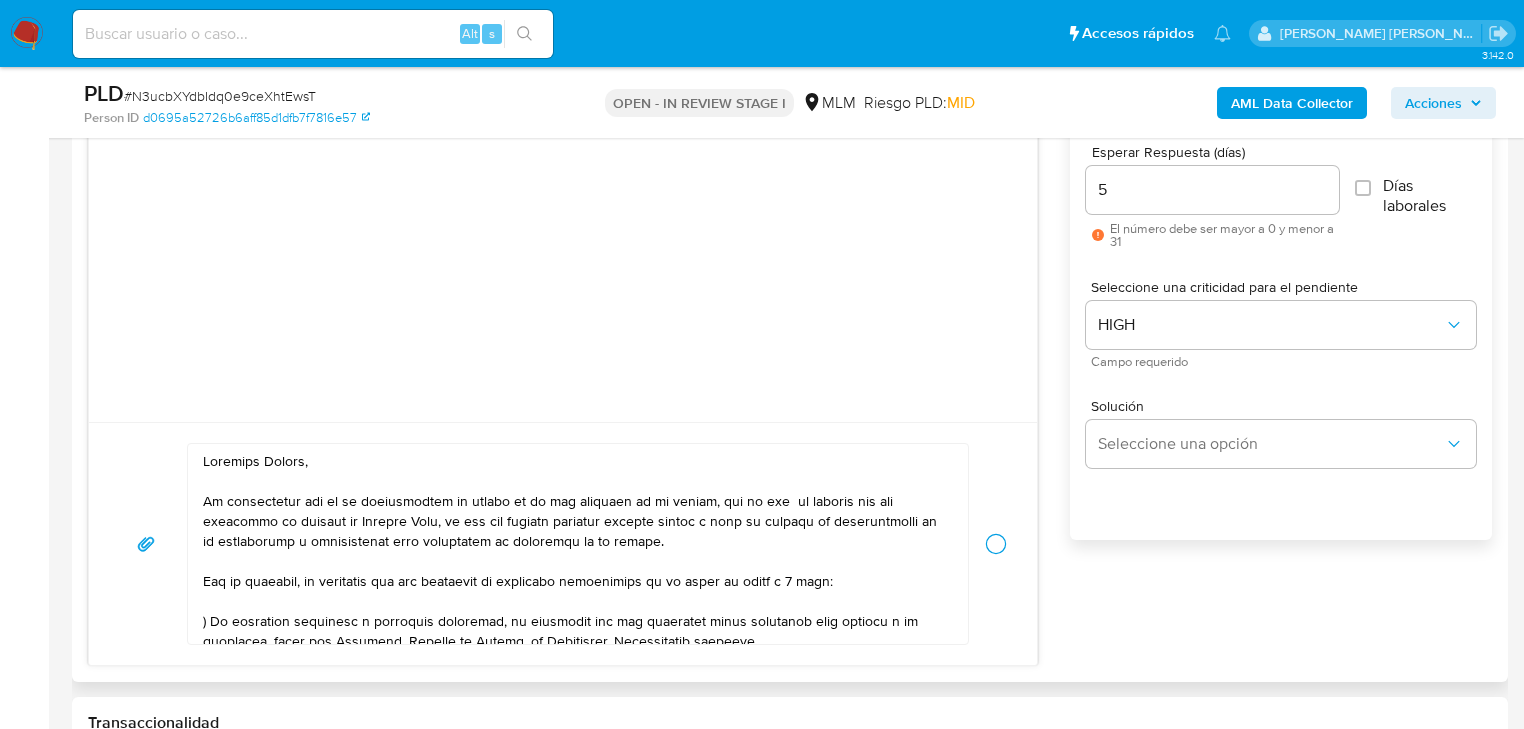 type 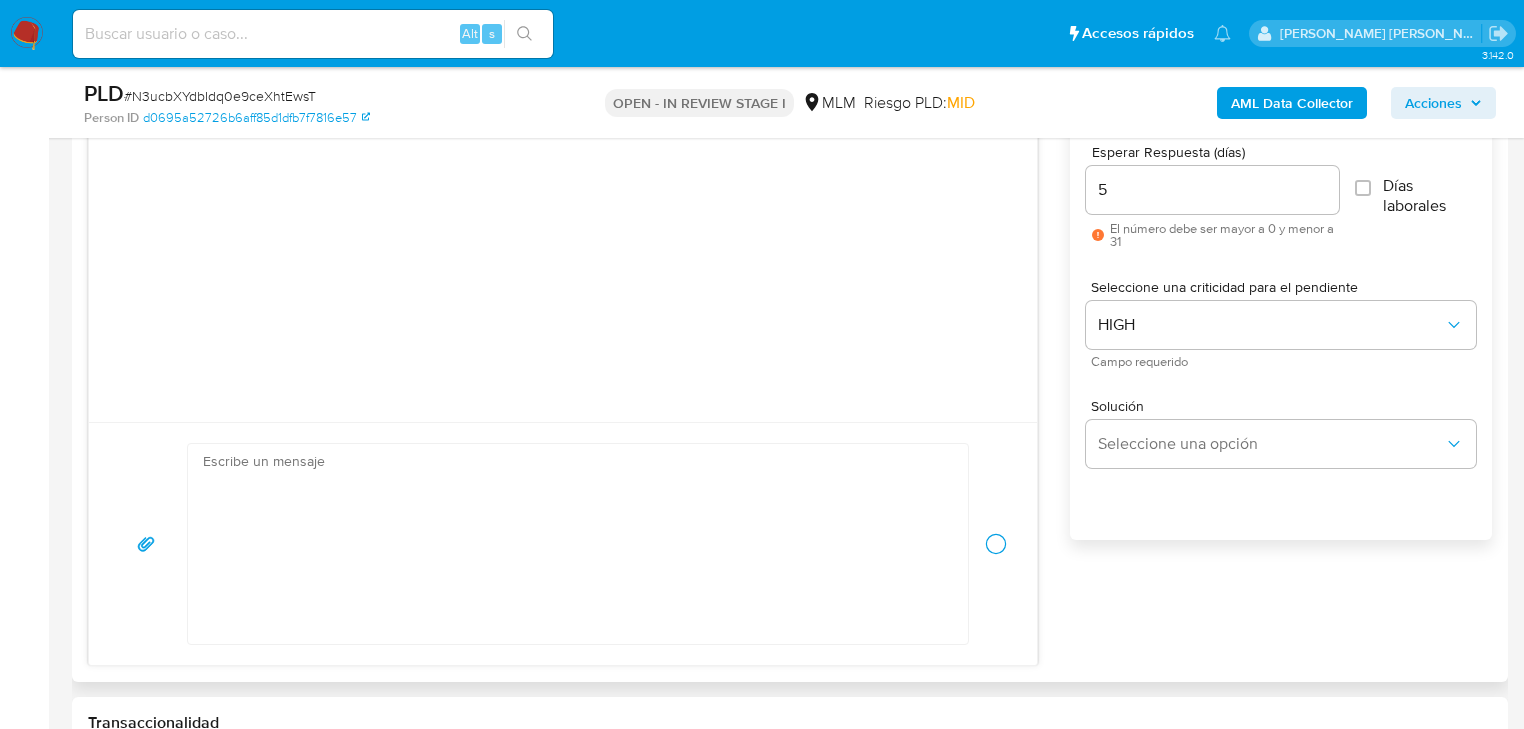 scroll, scrollTop: 404, scrollLeft: 0, axis: vertical 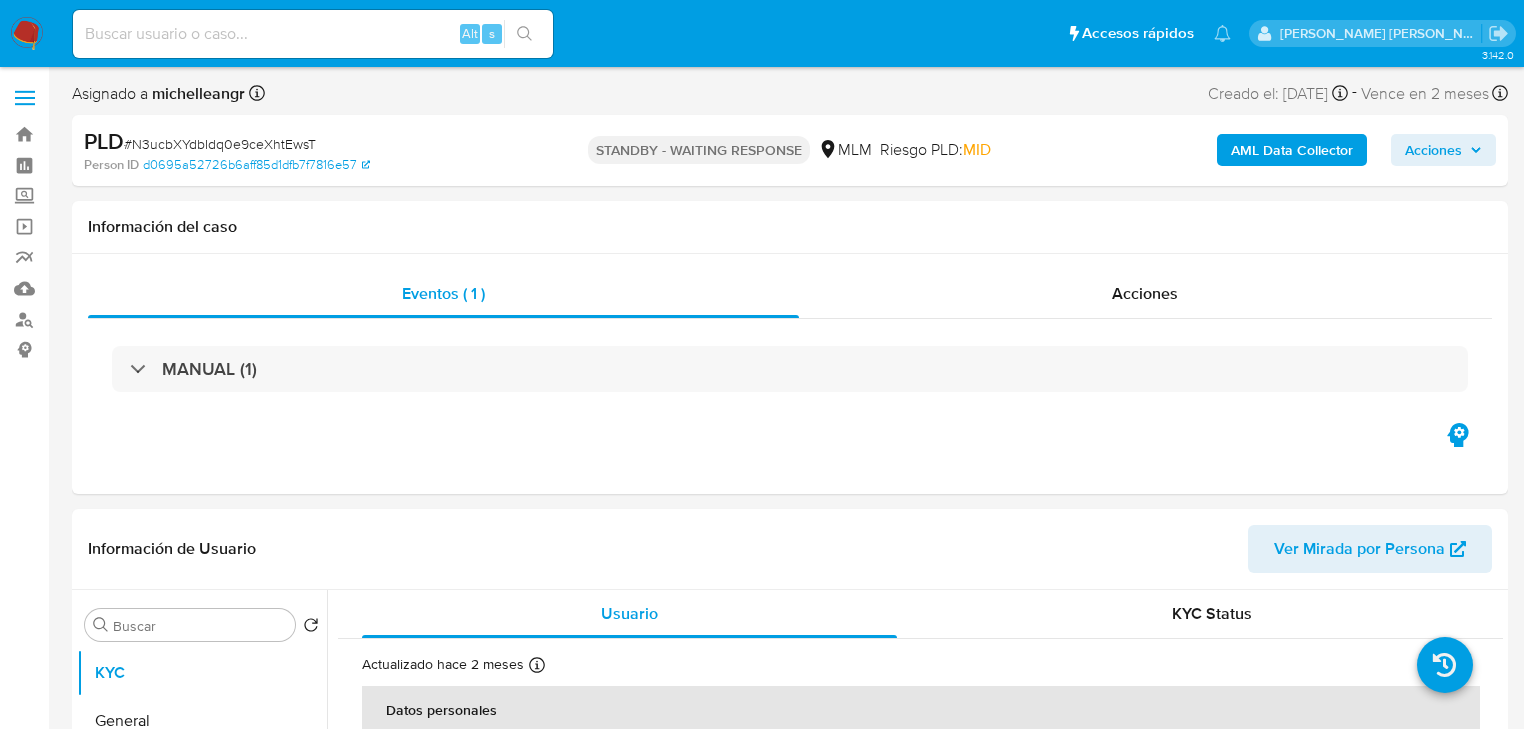 select on "10" 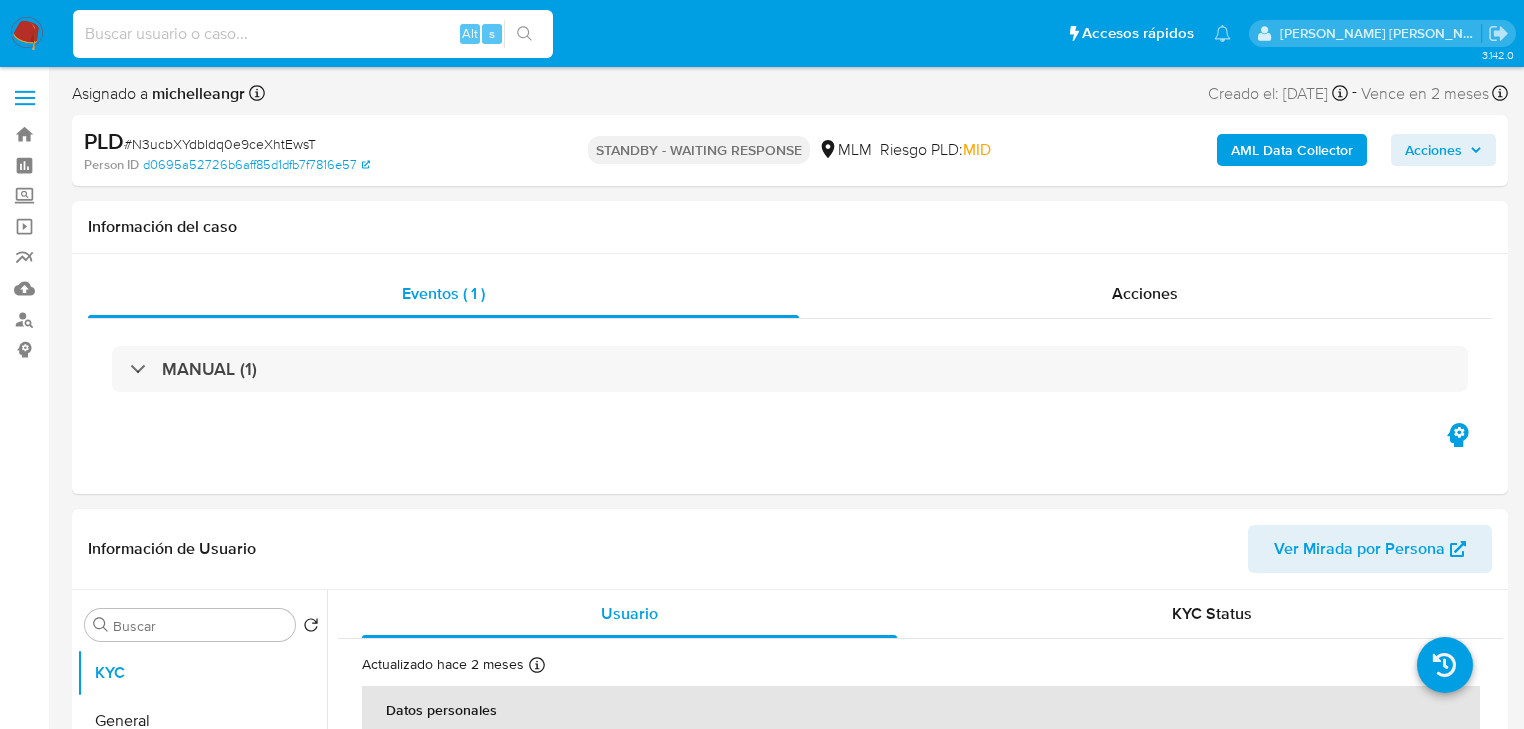 click at bounding box center (313, 34) 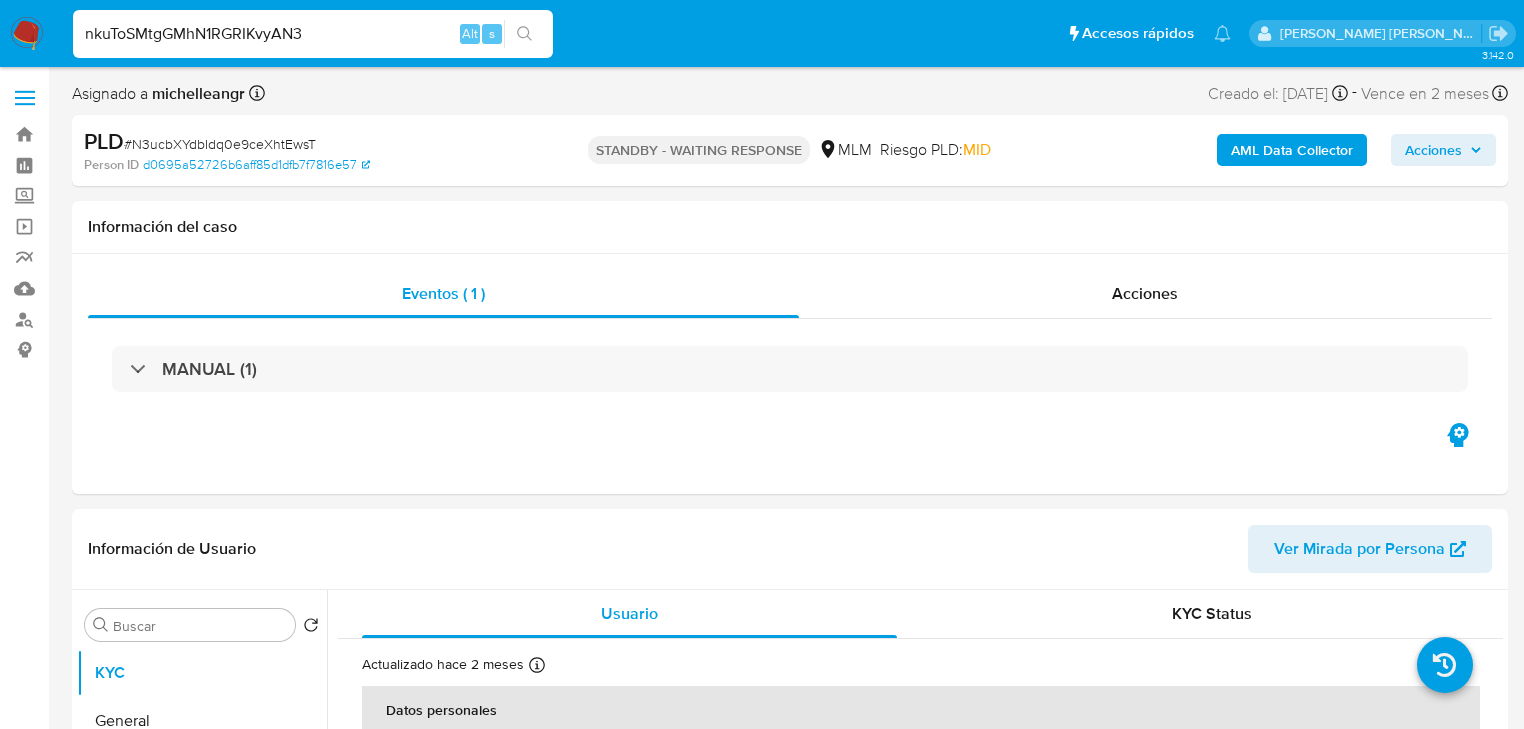 type on "nkuToSMtgGMhN1RGRIKvyAN3" 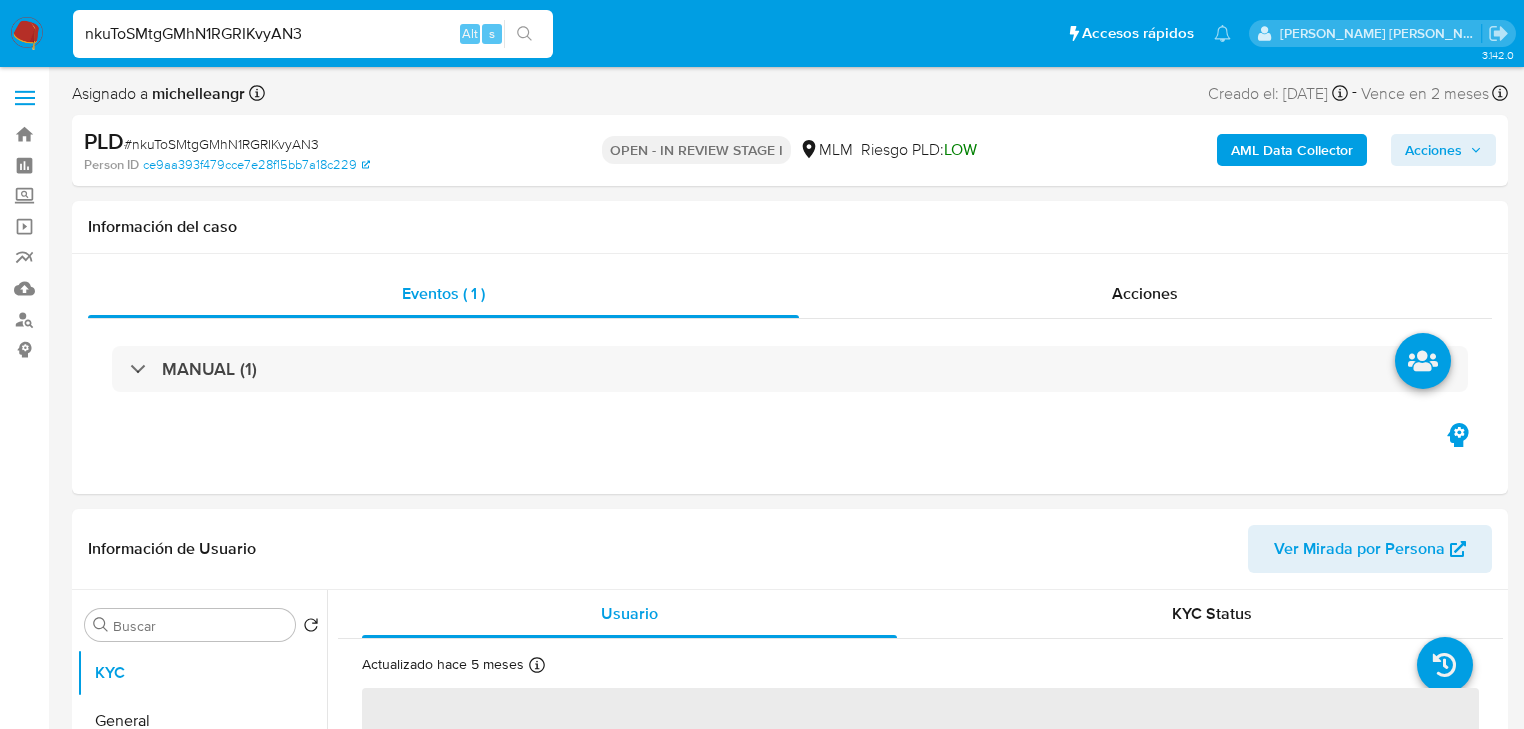 select on "10" 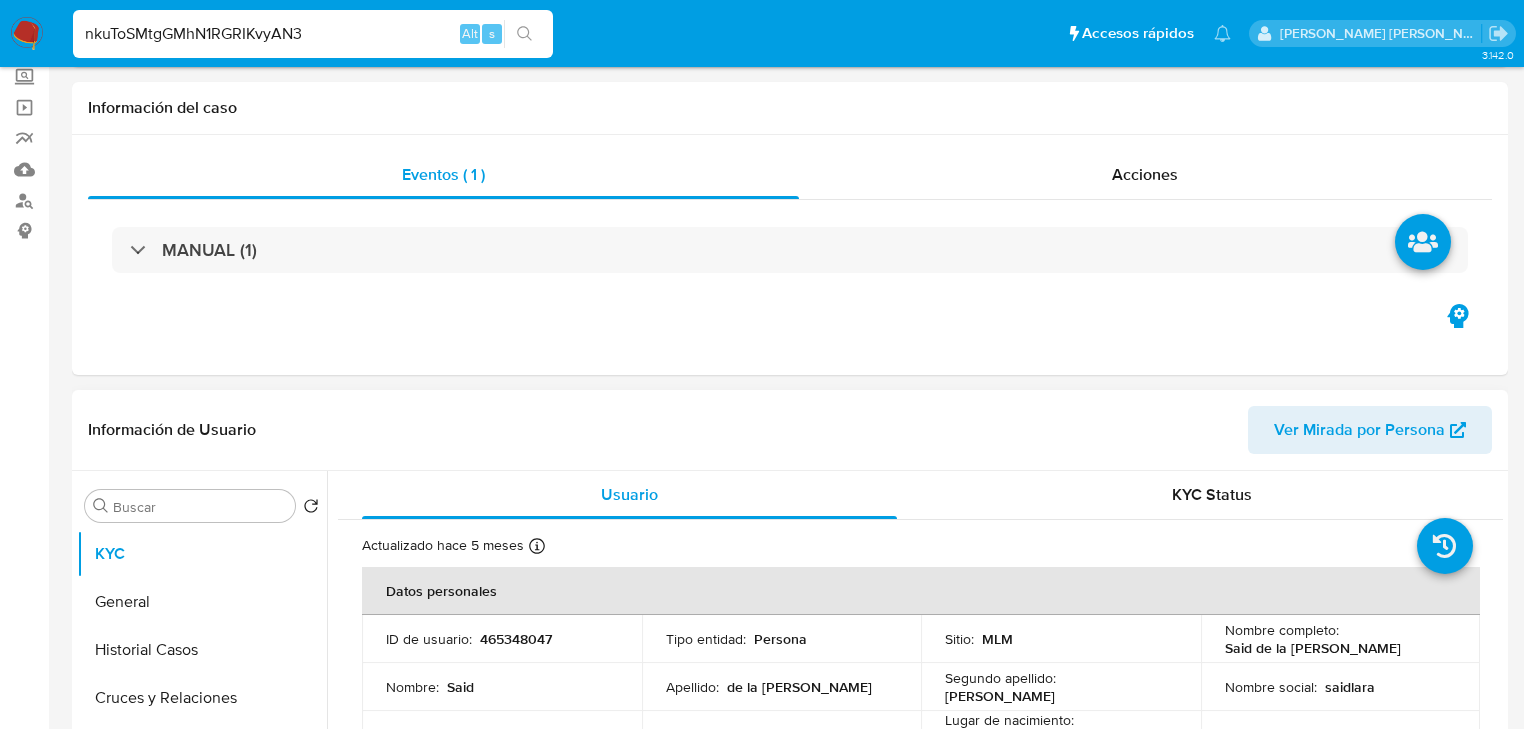 scroll, scrollTop: 400, scrollLeft: 0, axis: vertical 